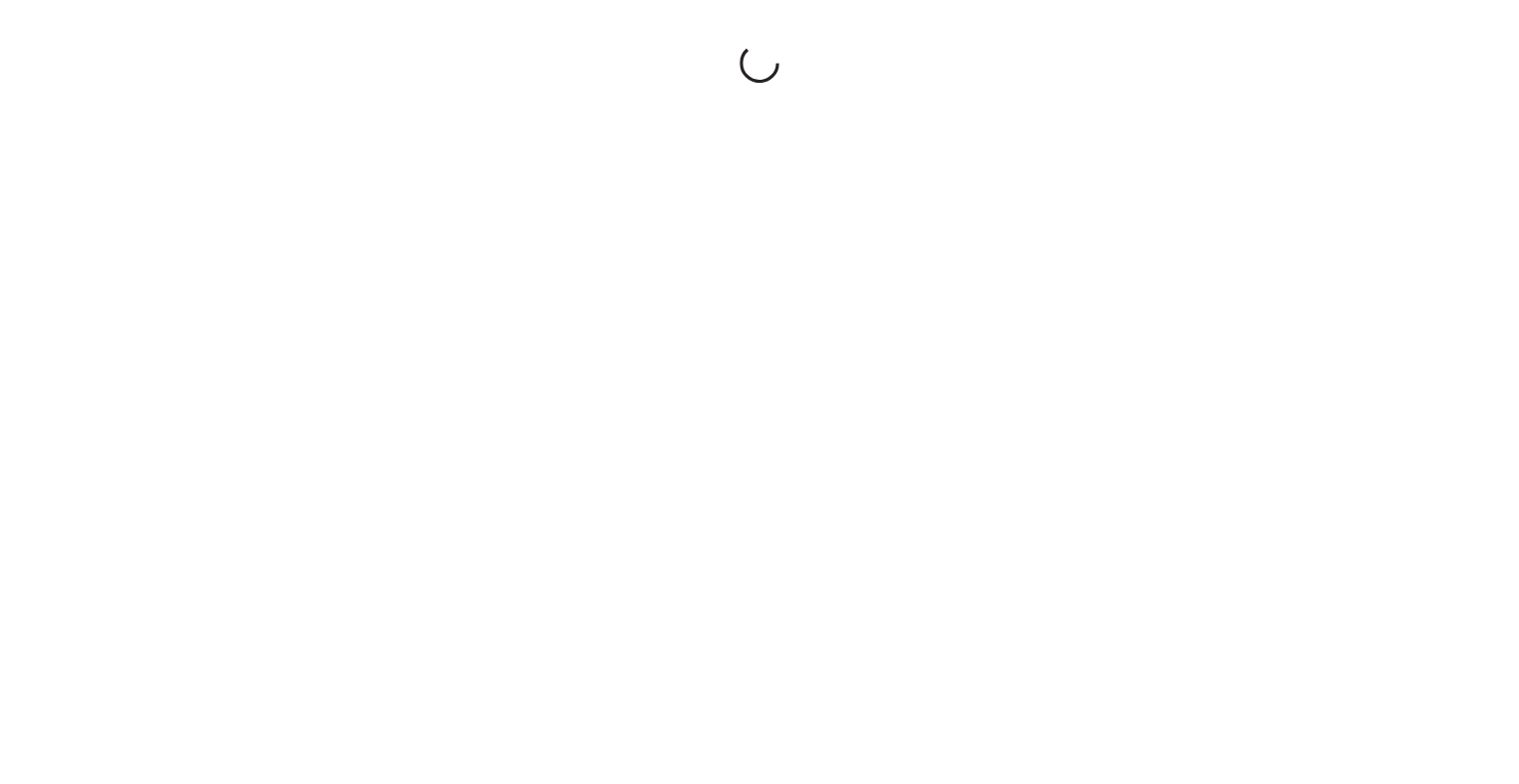 scroll, scrollTop: 0, scrollLeft: 0, axis: both 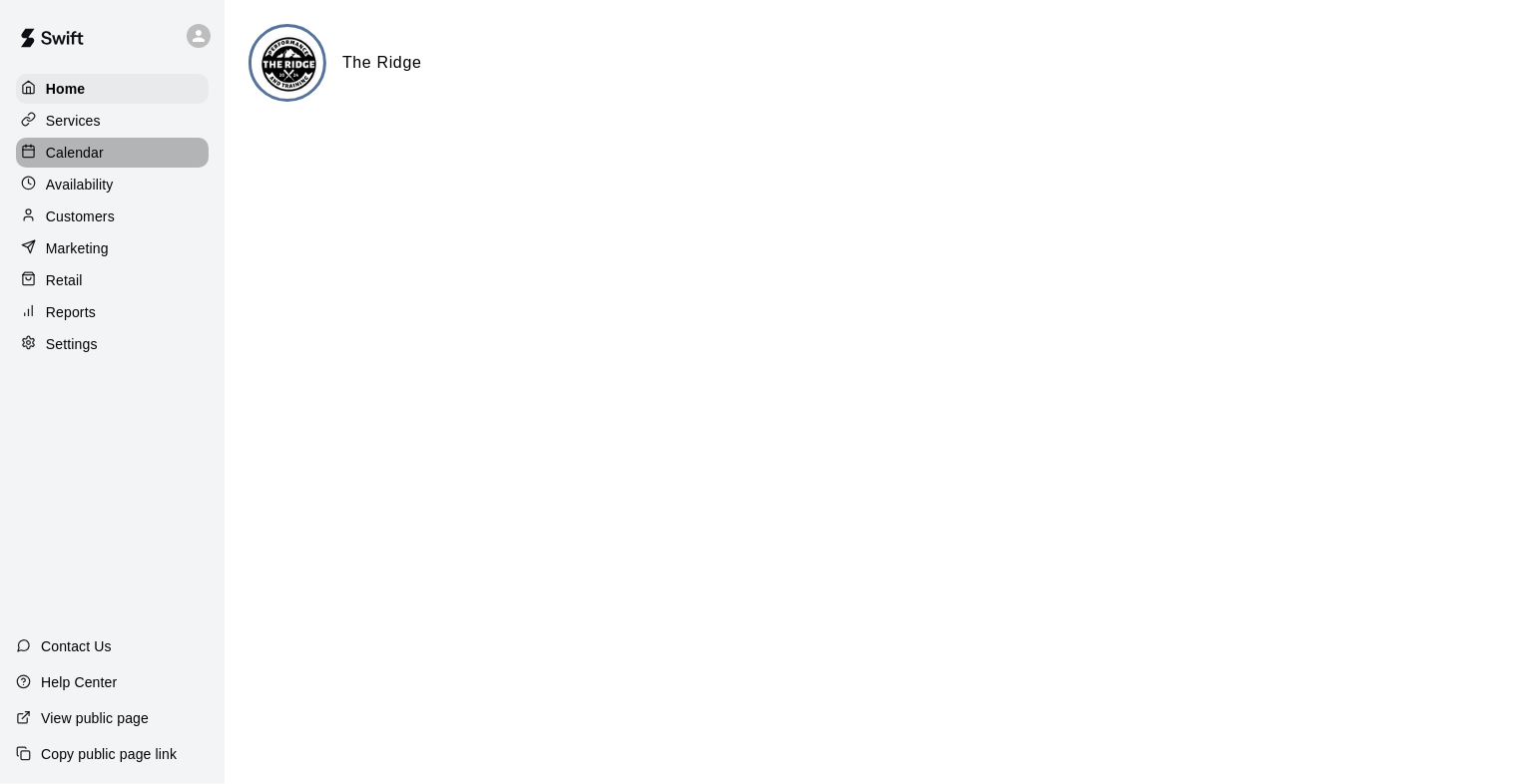click on "Calendar" at bounding box center (75, 153) 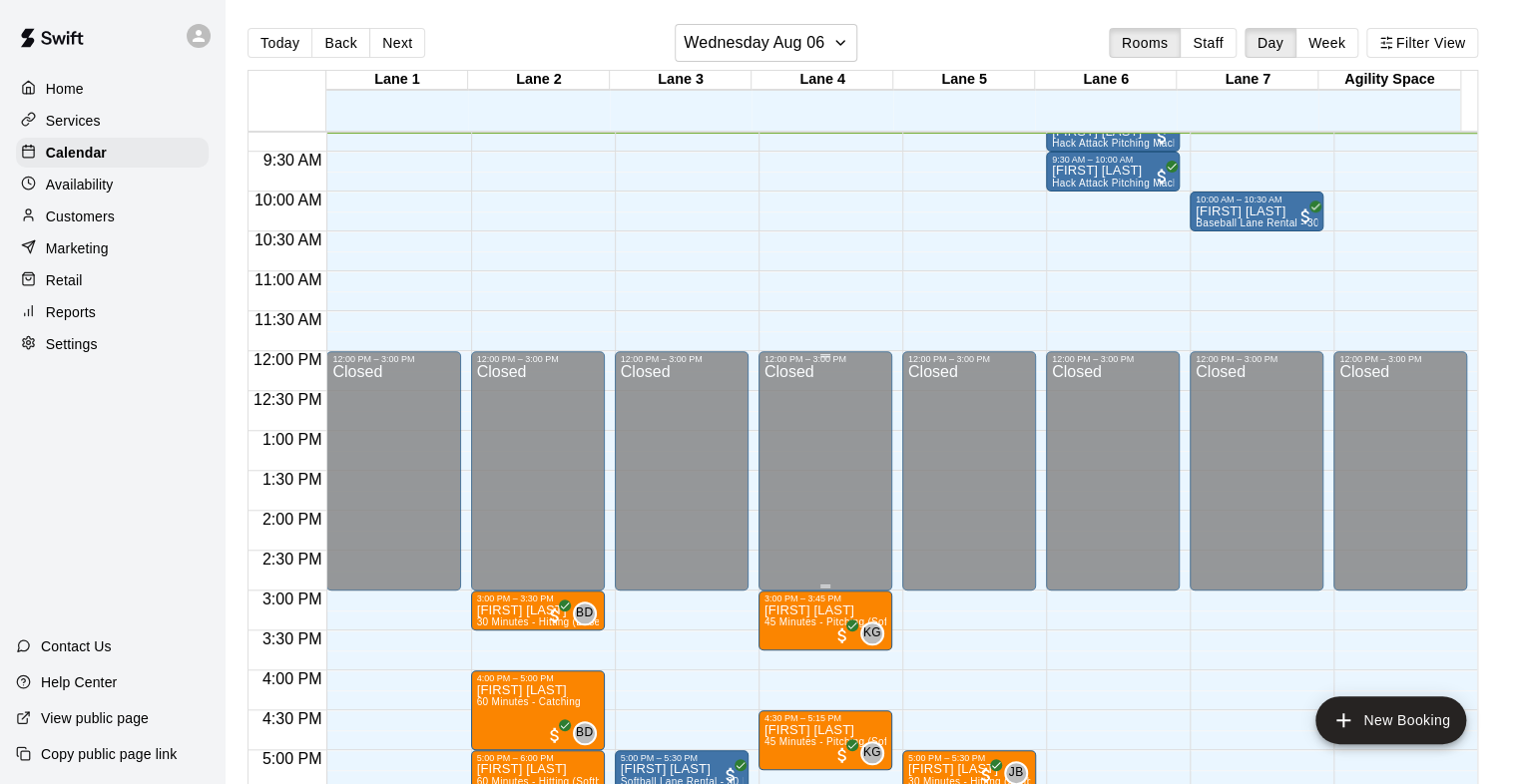 scroll, scrollTop: 839, scrollLeft: 0, axis: vertical 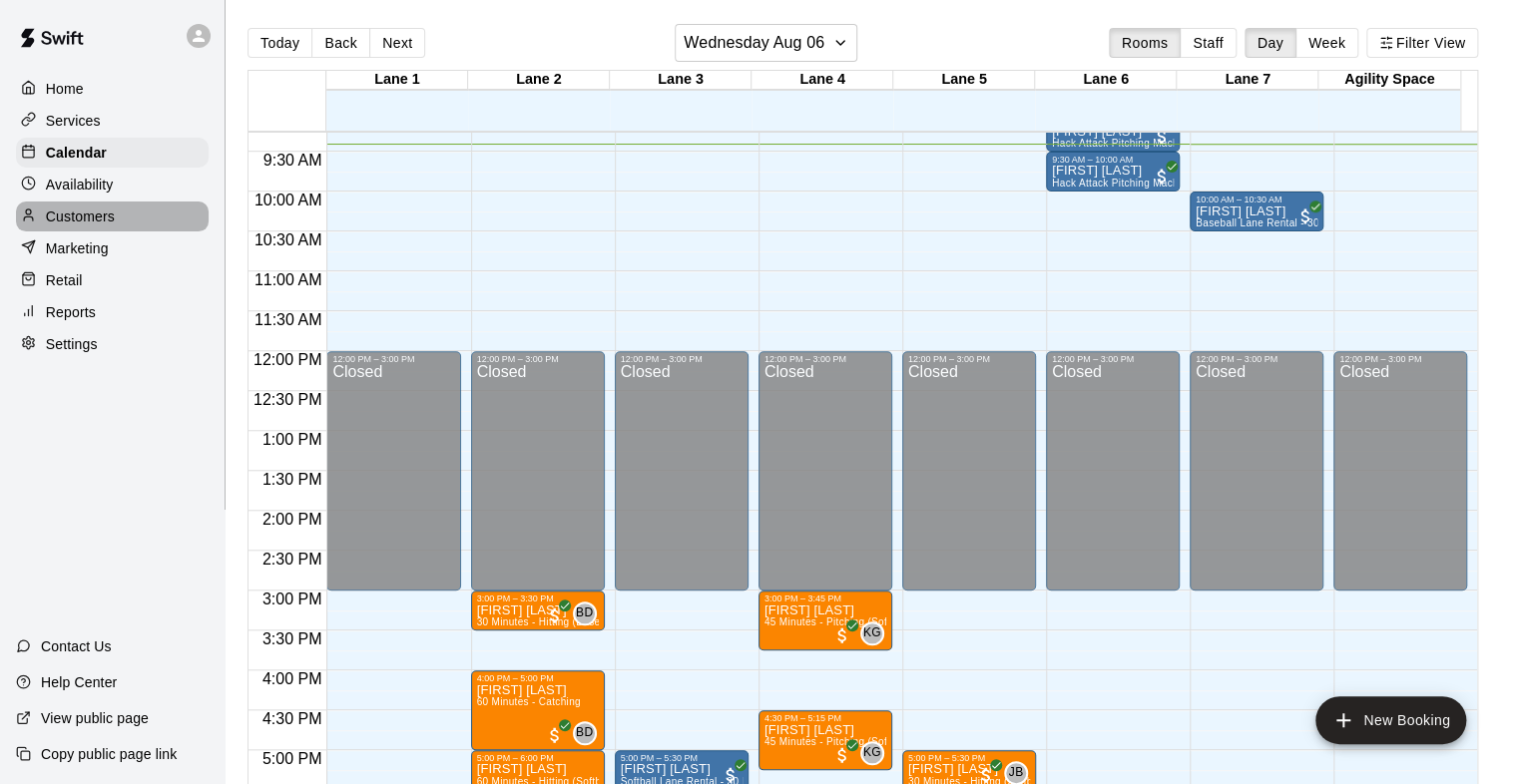 click on "Customers" at bounding box center [80, 216] 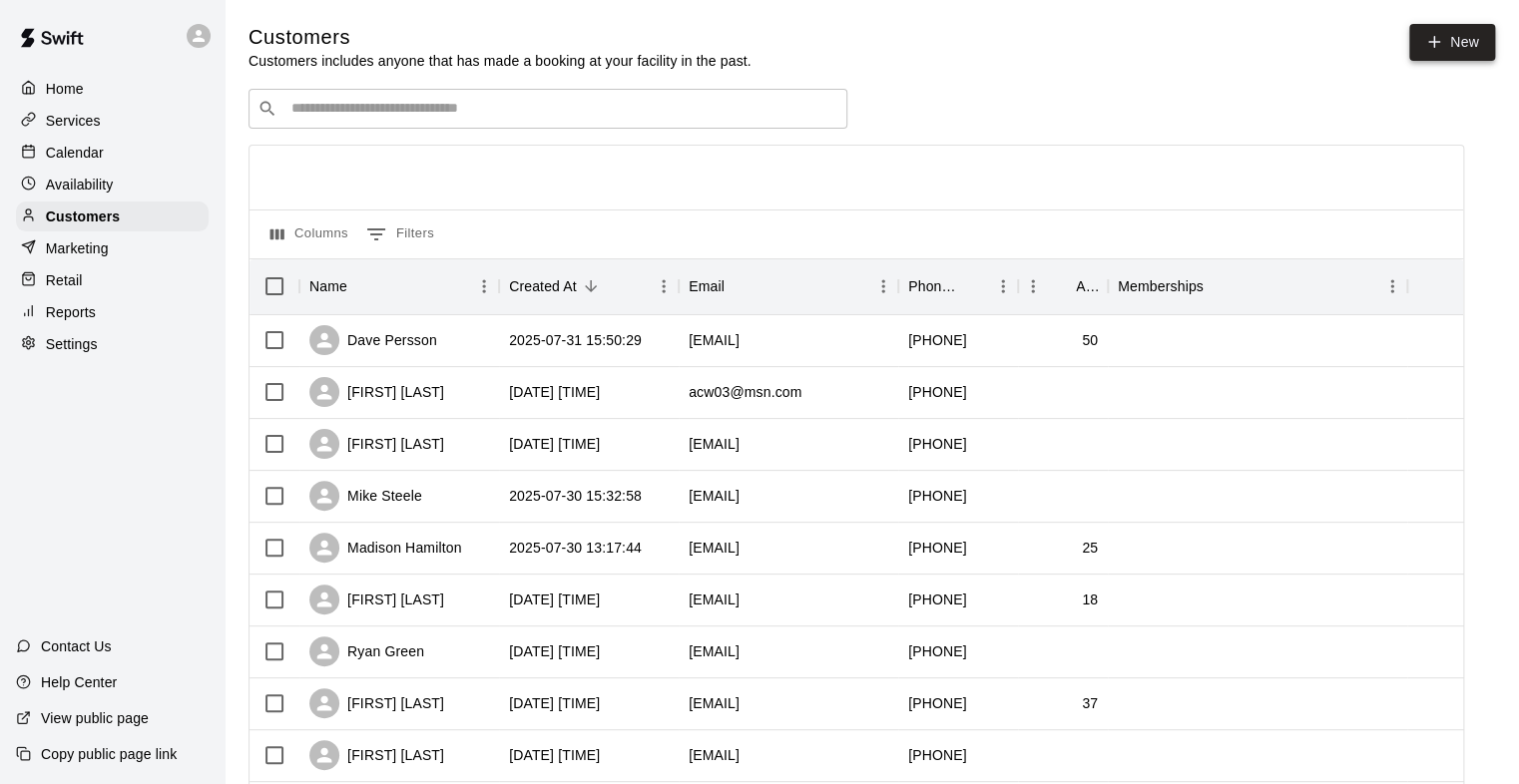 click on "New" at bounding box center [1452, 42] 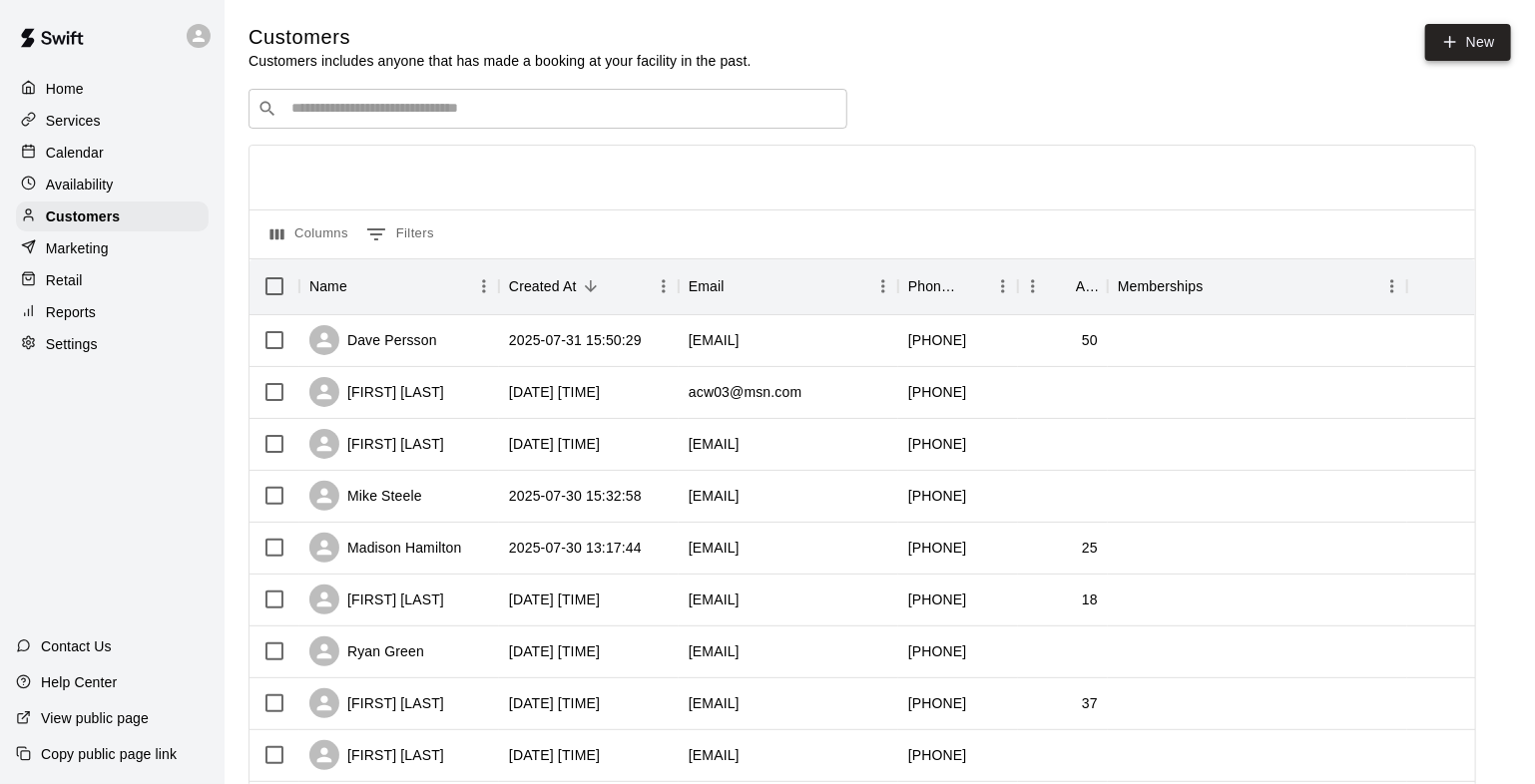 select on "**" 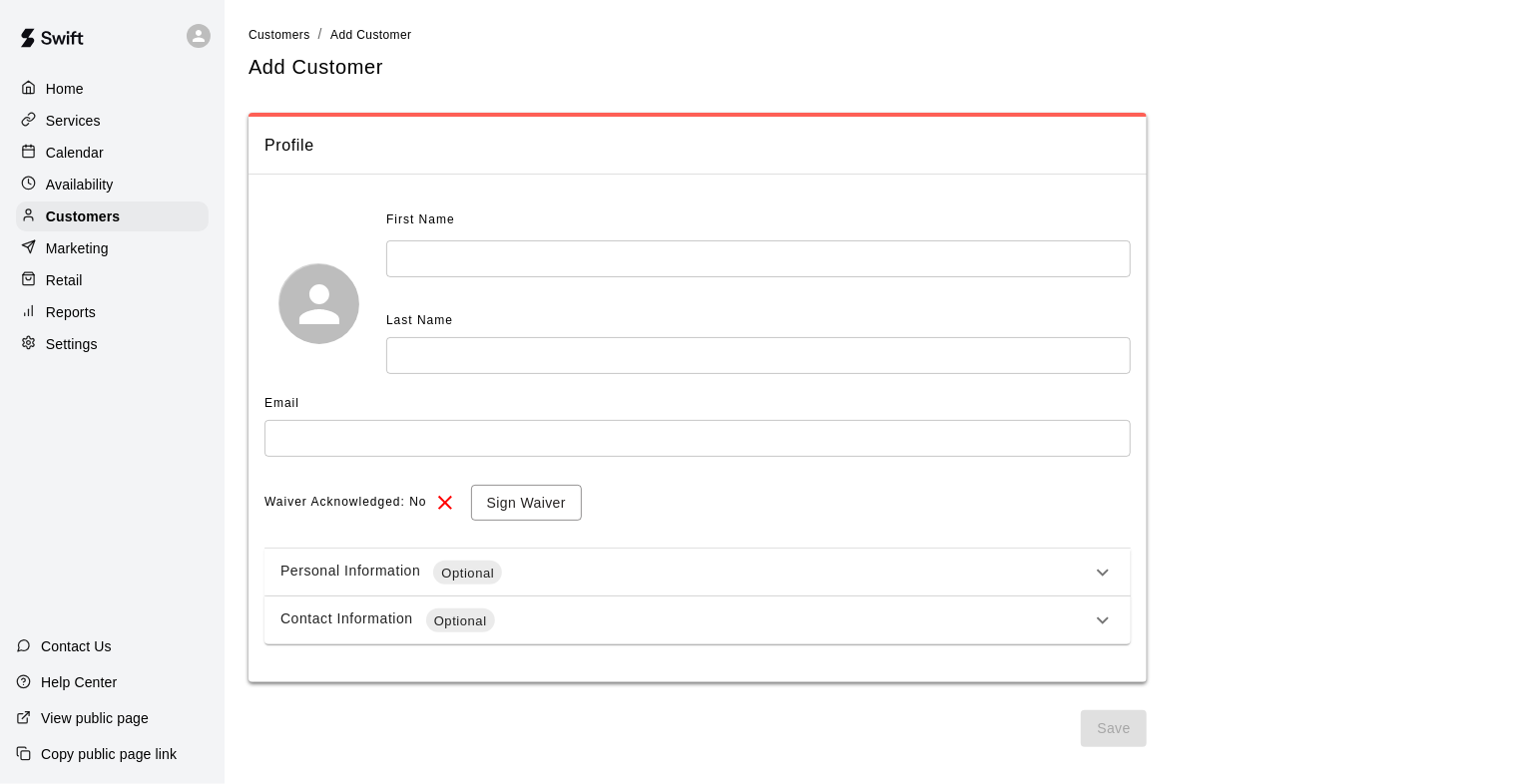 click at bounding box center [759, 258] 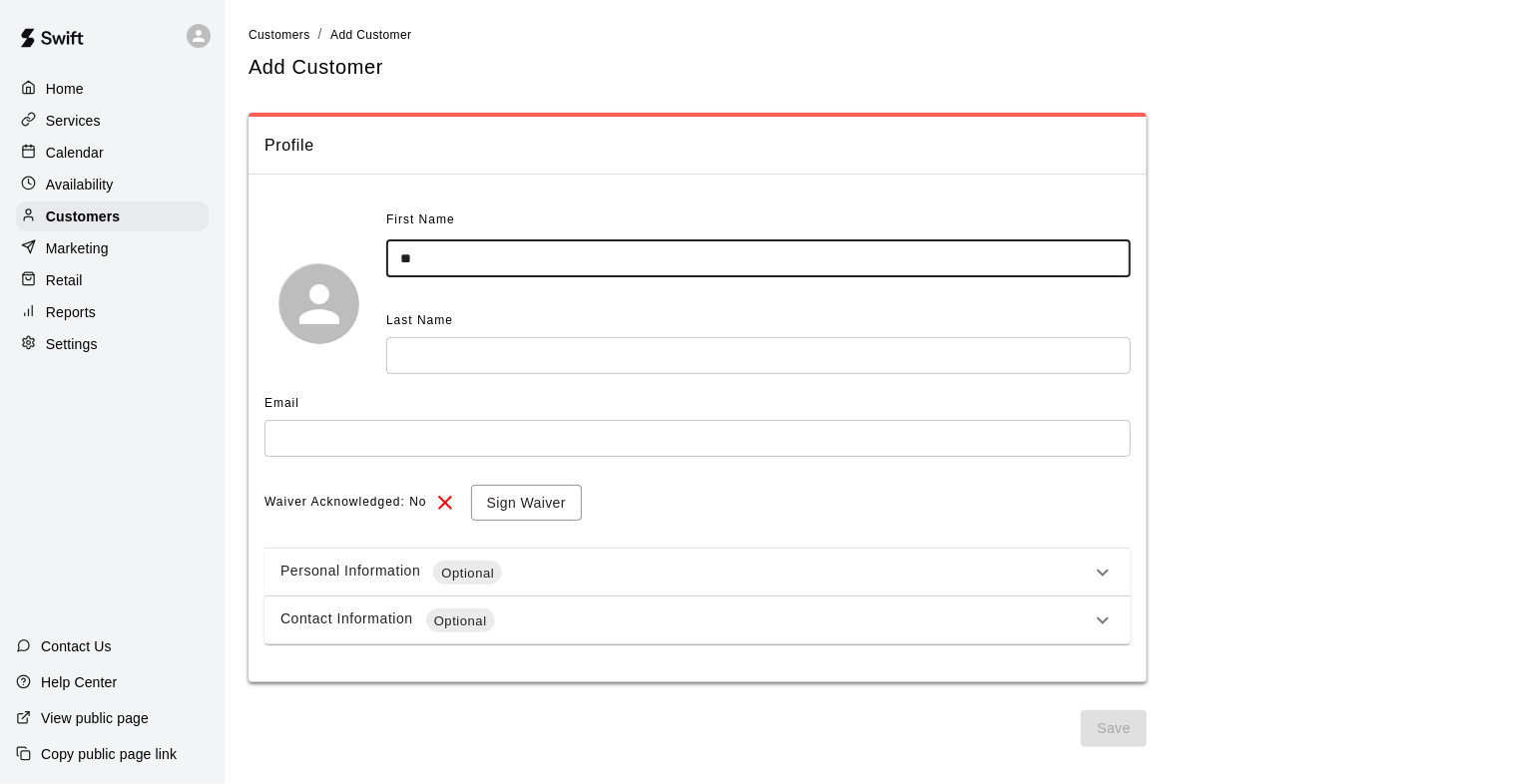 type on "*" 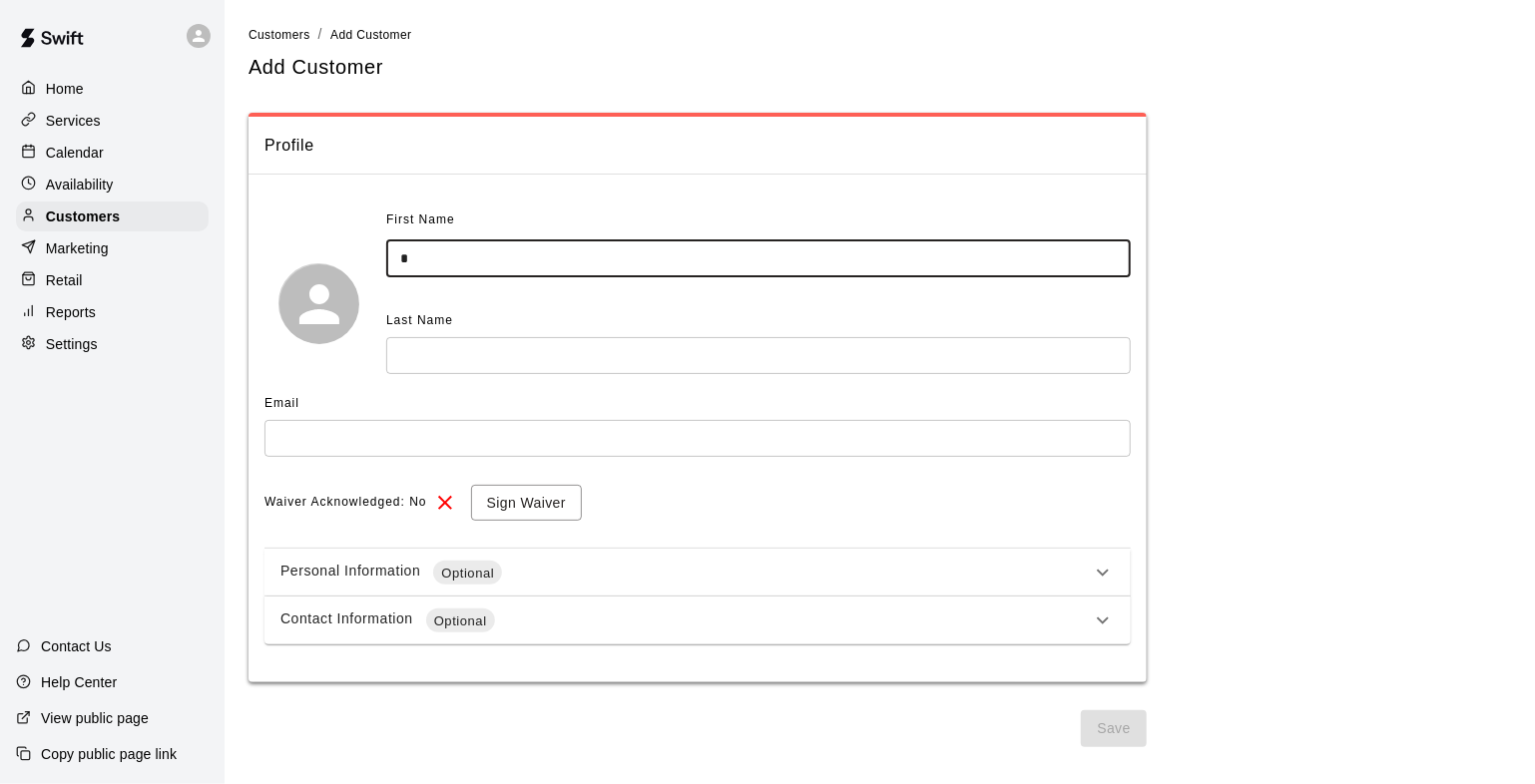 type 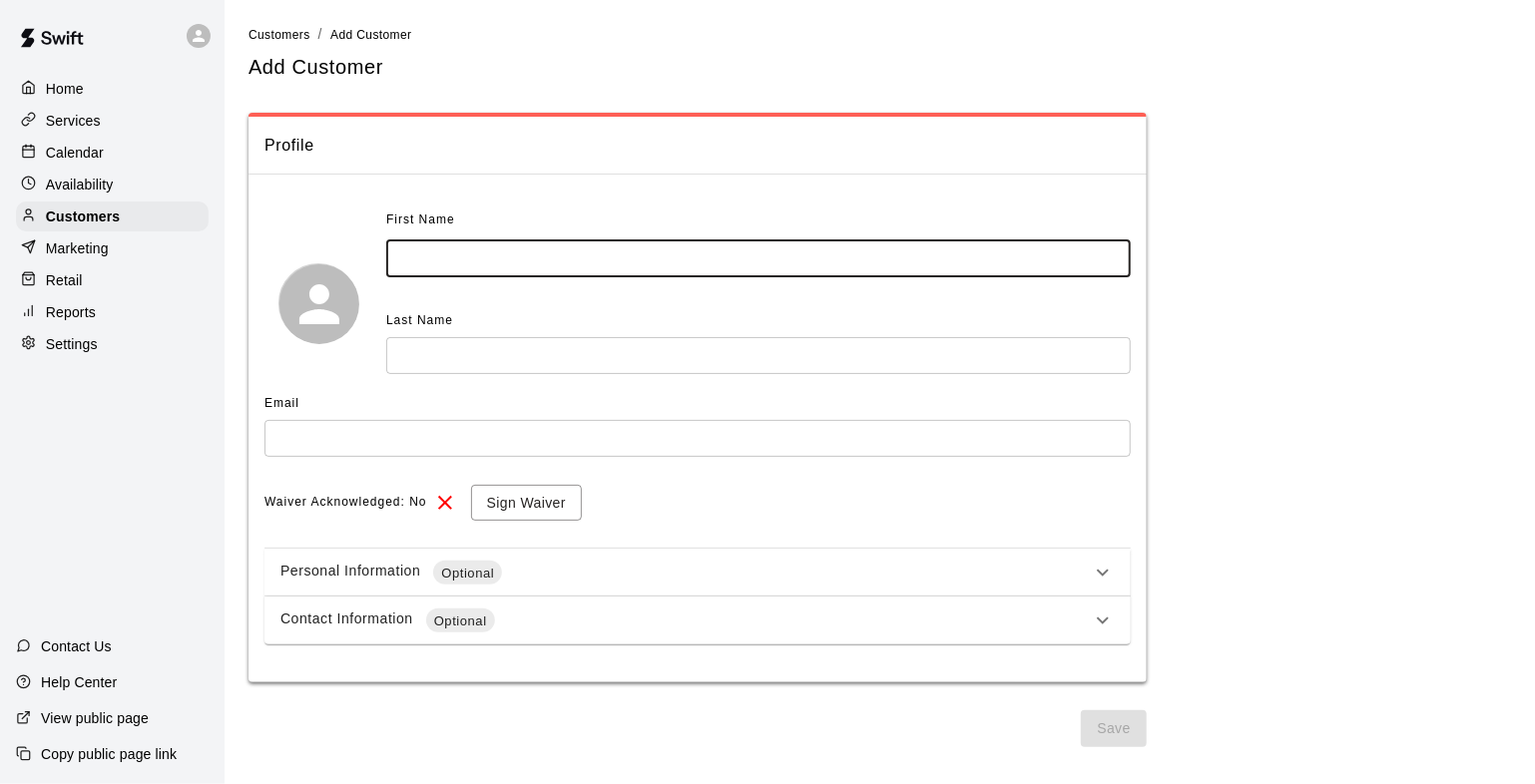 click on "Calendar" at bounding box center [75, 153] 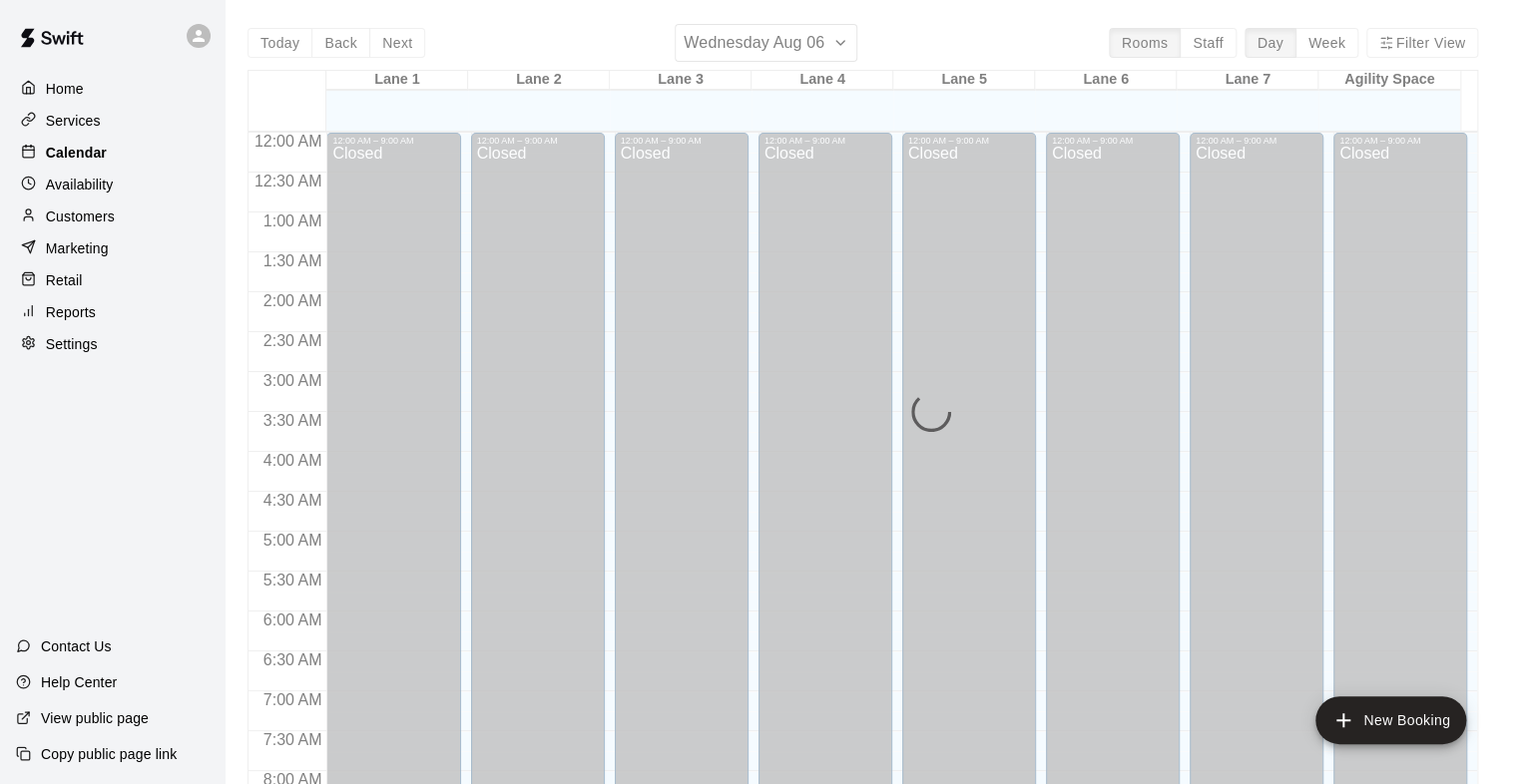 scroll, scrollTop: 754, scrollLeft: 0, axis: vertical 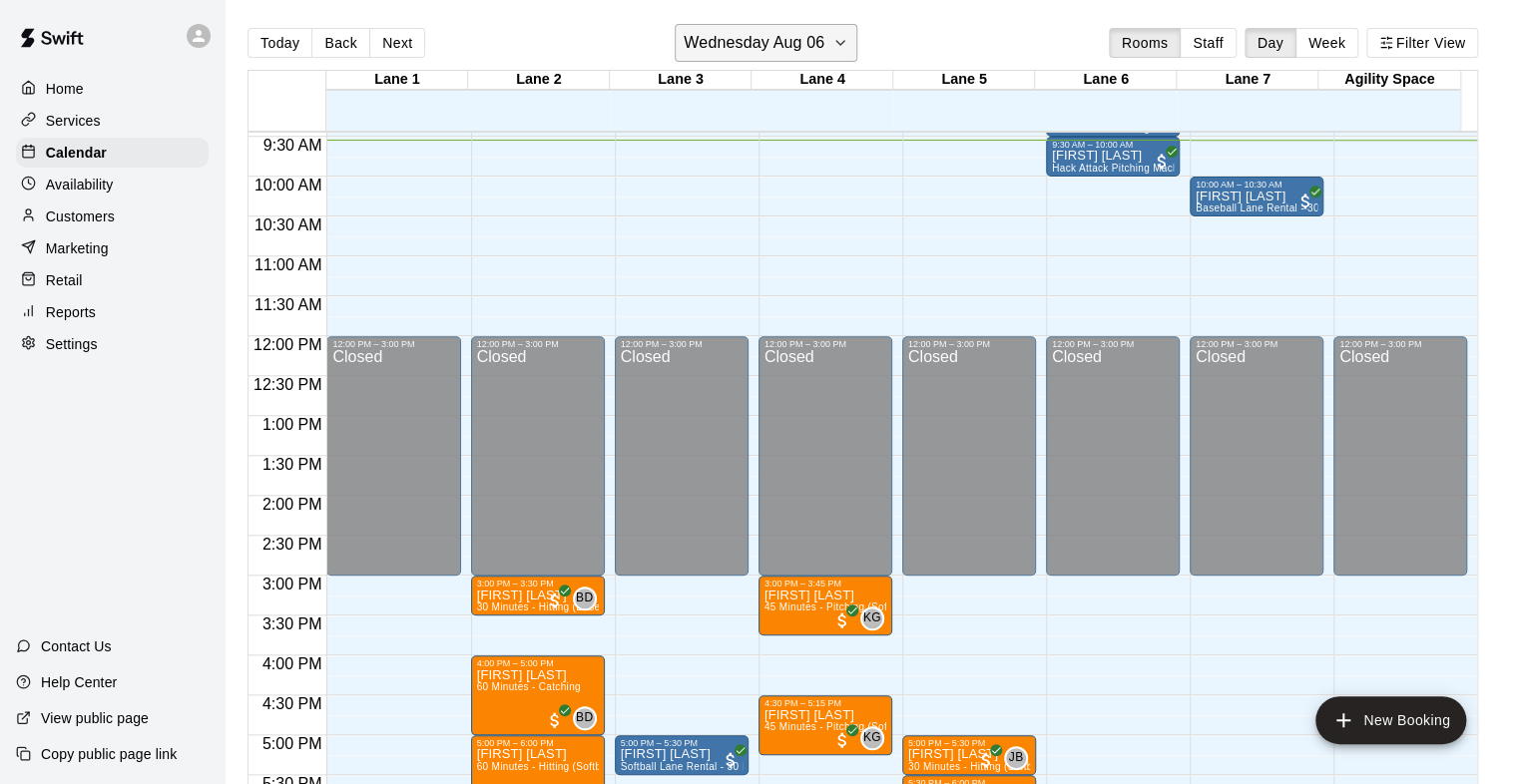 click on "Wednesday Aug 06" at bounding box center [754, 43] 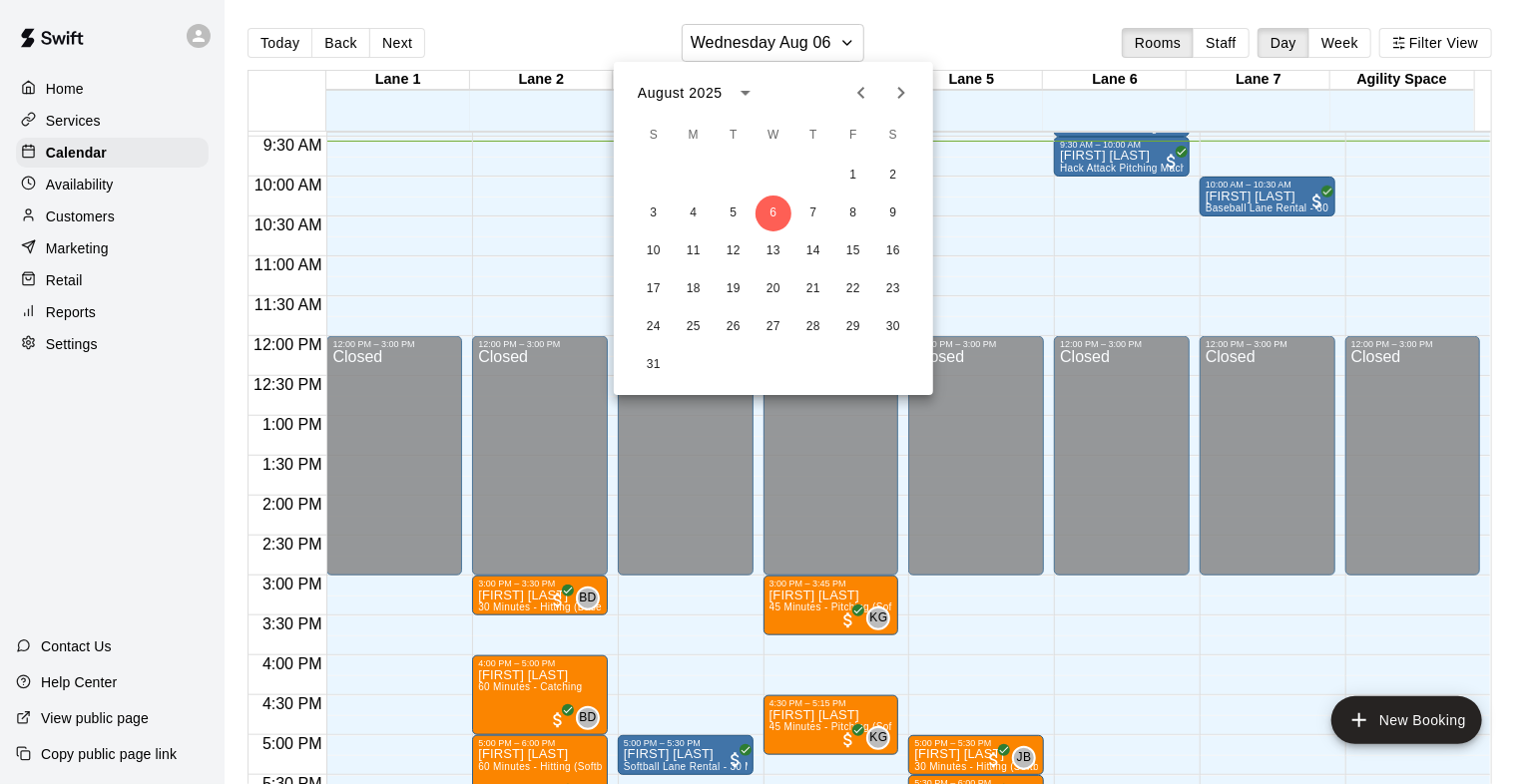 click at bounding box center (768, 392) 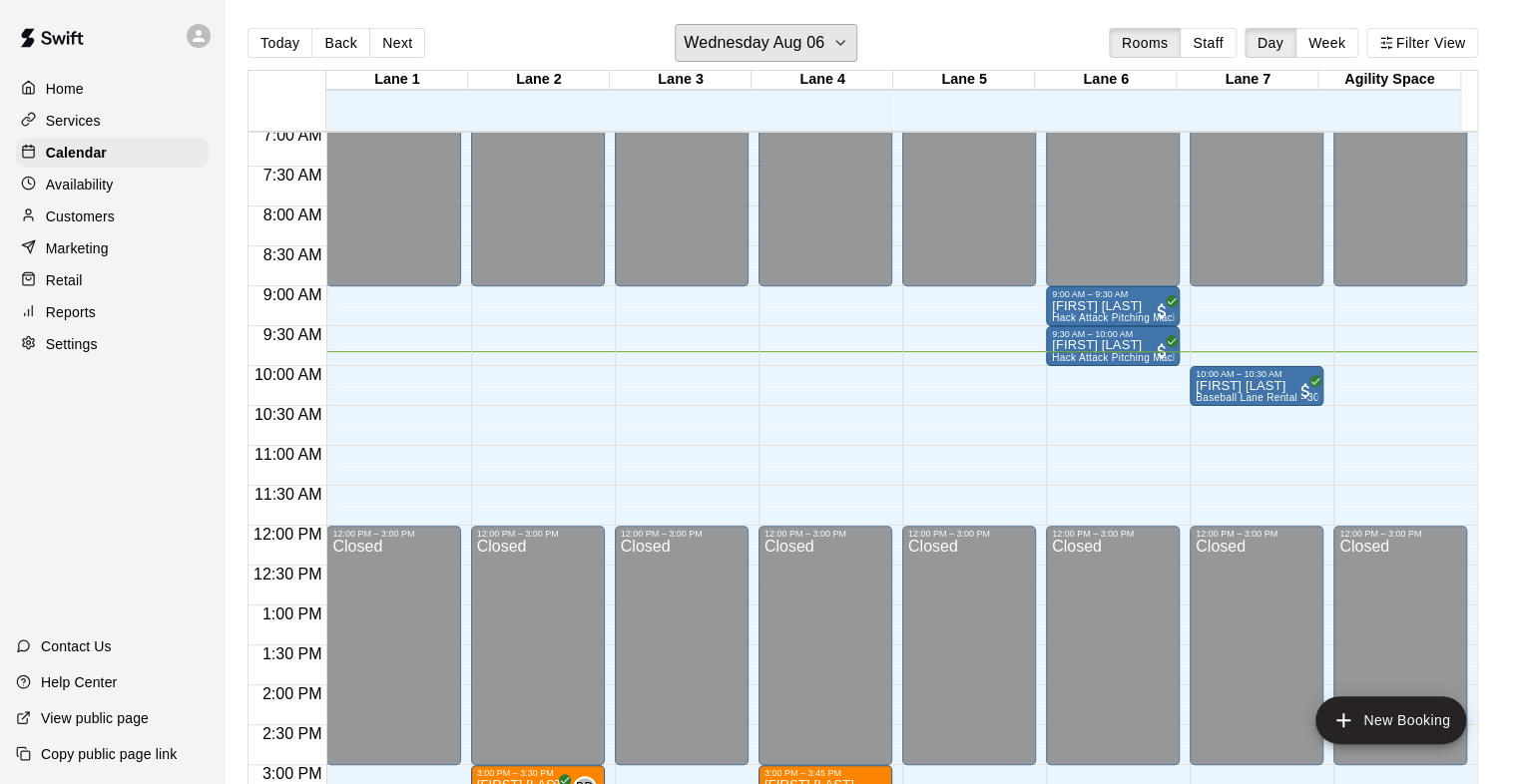scroll, scrollTop: 555, scrollLeft: 0, axis: vertical 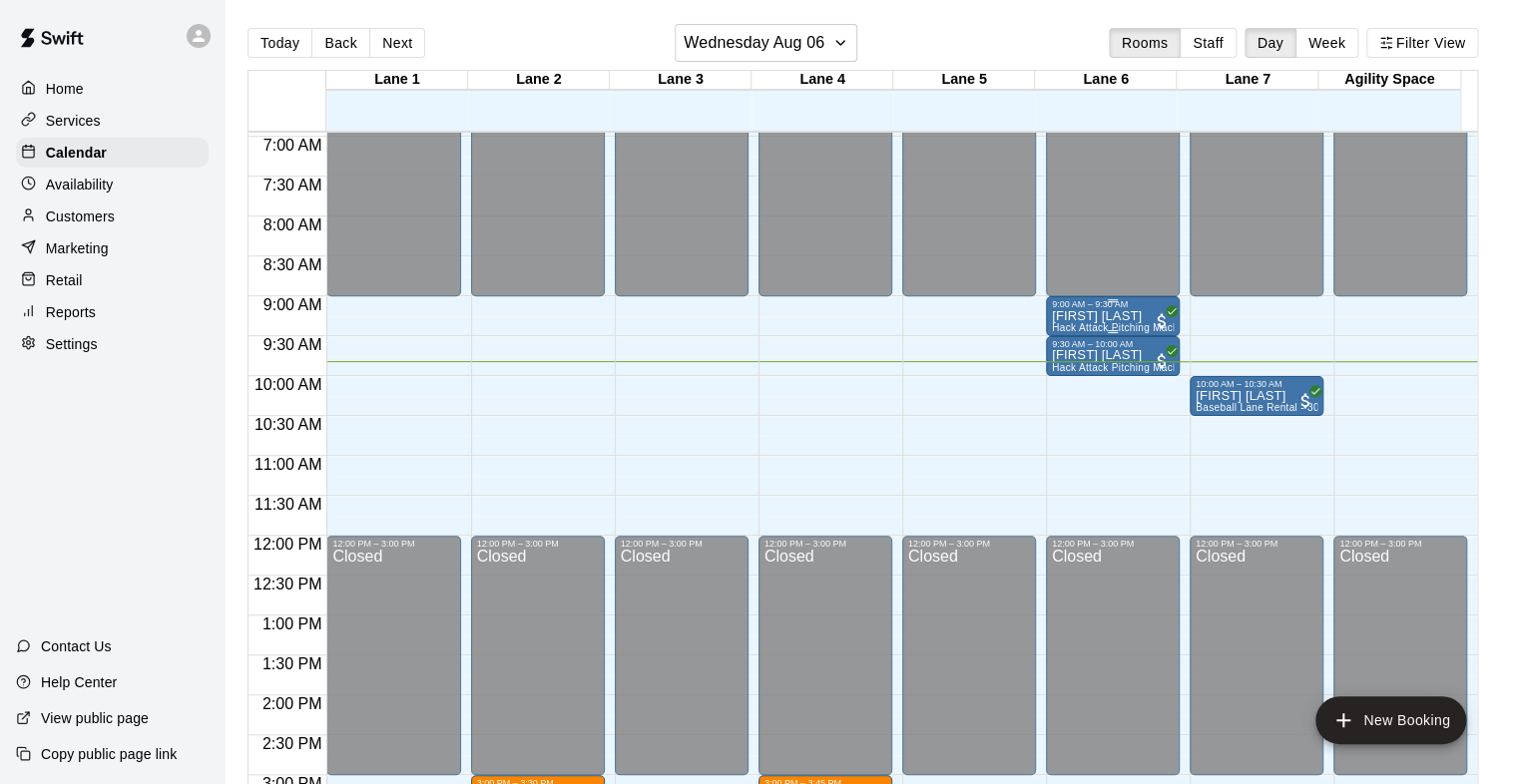 click on "[FIRST] [LAST] Hack Attack Pitching Machine Lane Rental - Baseball" at bounding box center [1113, 701] 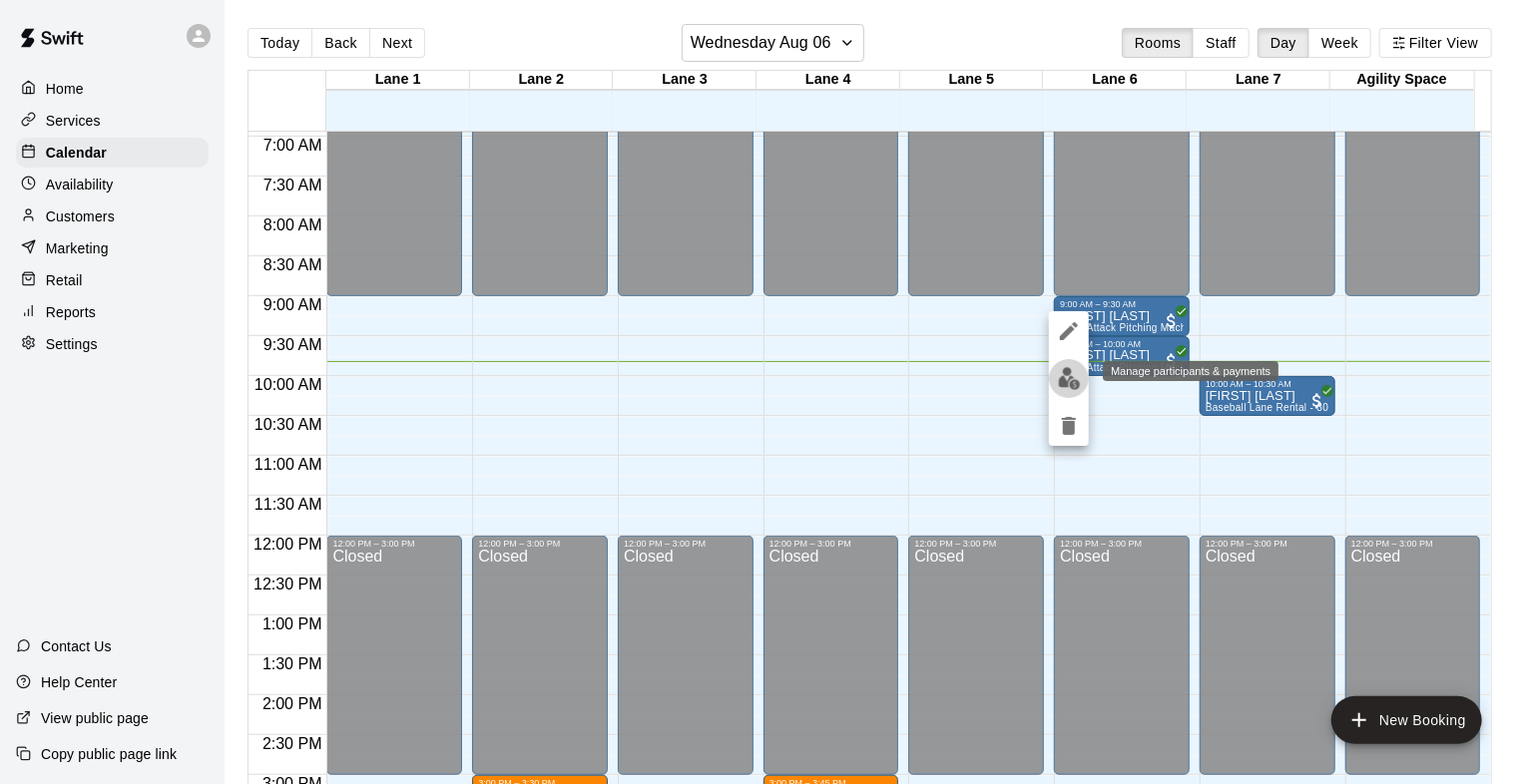 click at bounding box center (1069, 378) 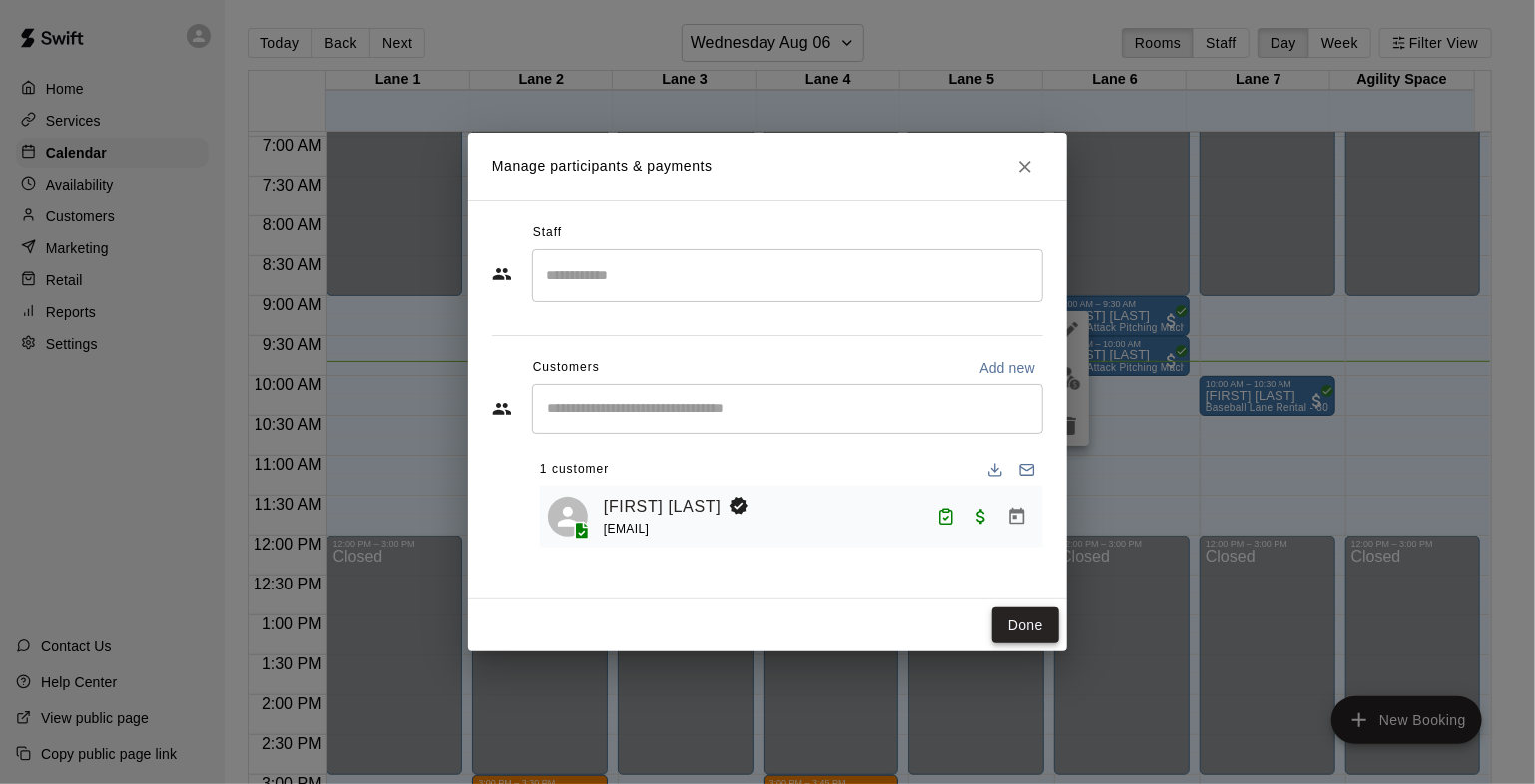 click on "Done" at bounding box center (1025, 625) 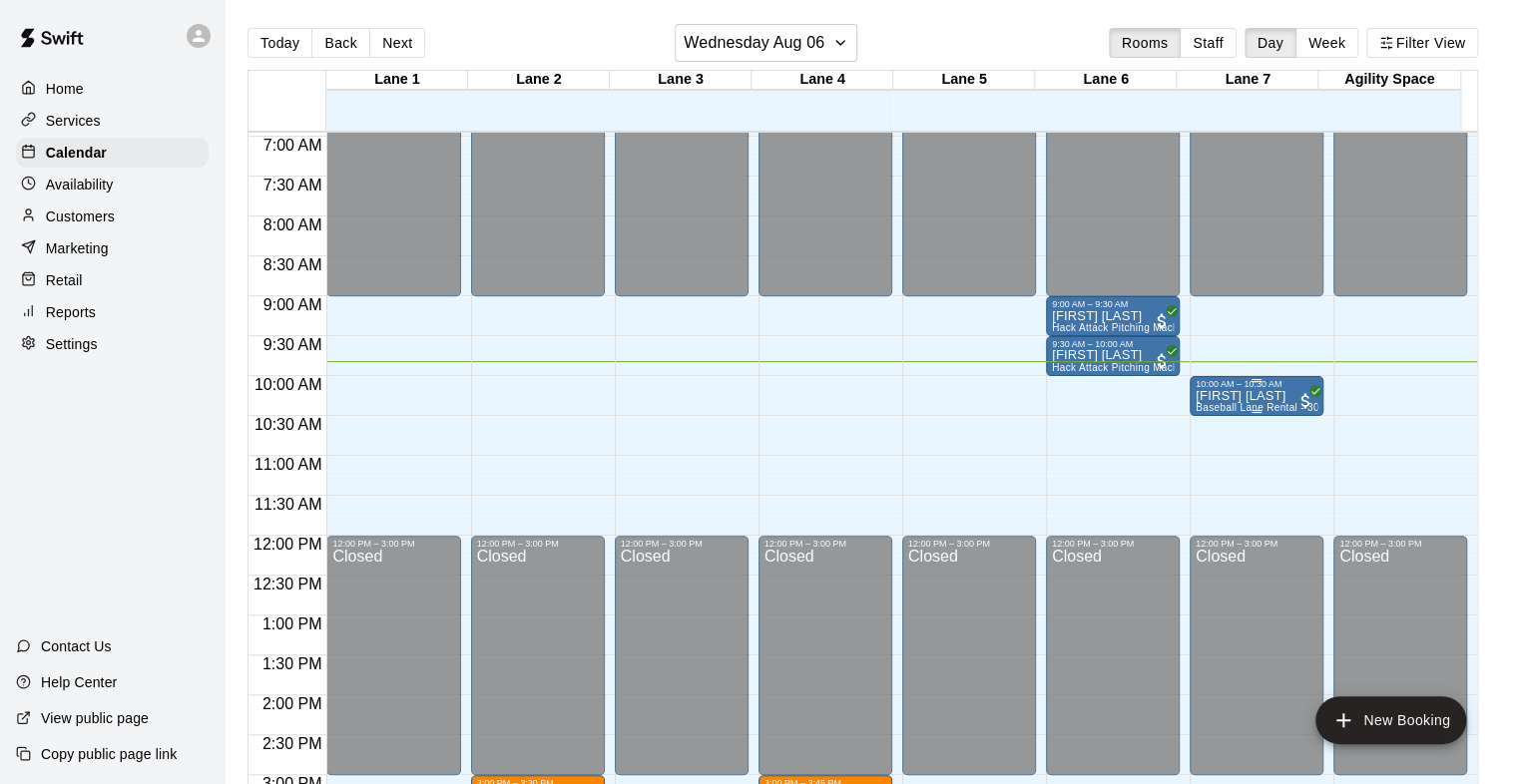 click on "[FIRST] [LAST]" at bounding box center [1257, 396] 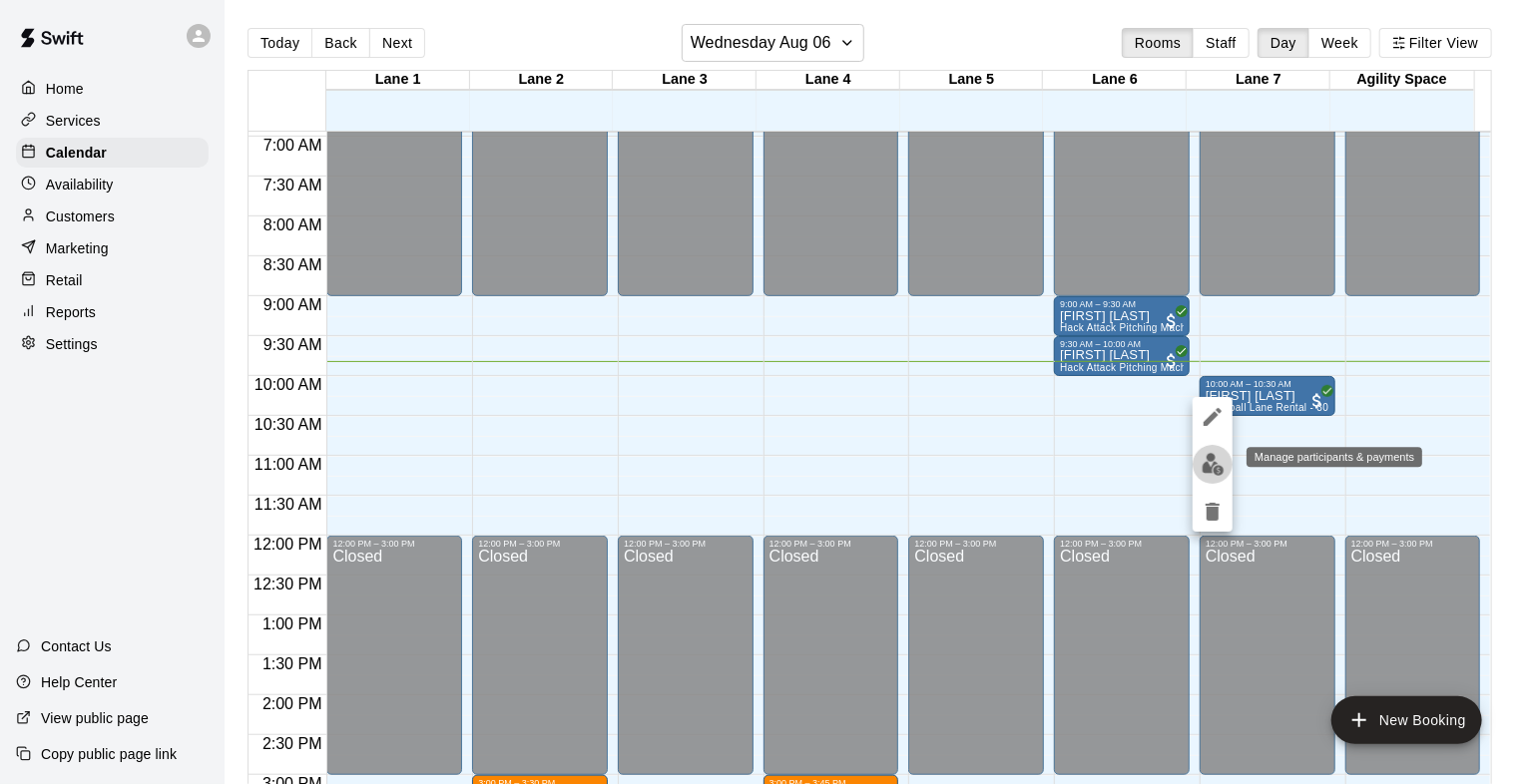 click at bounding box center [1213, 464] 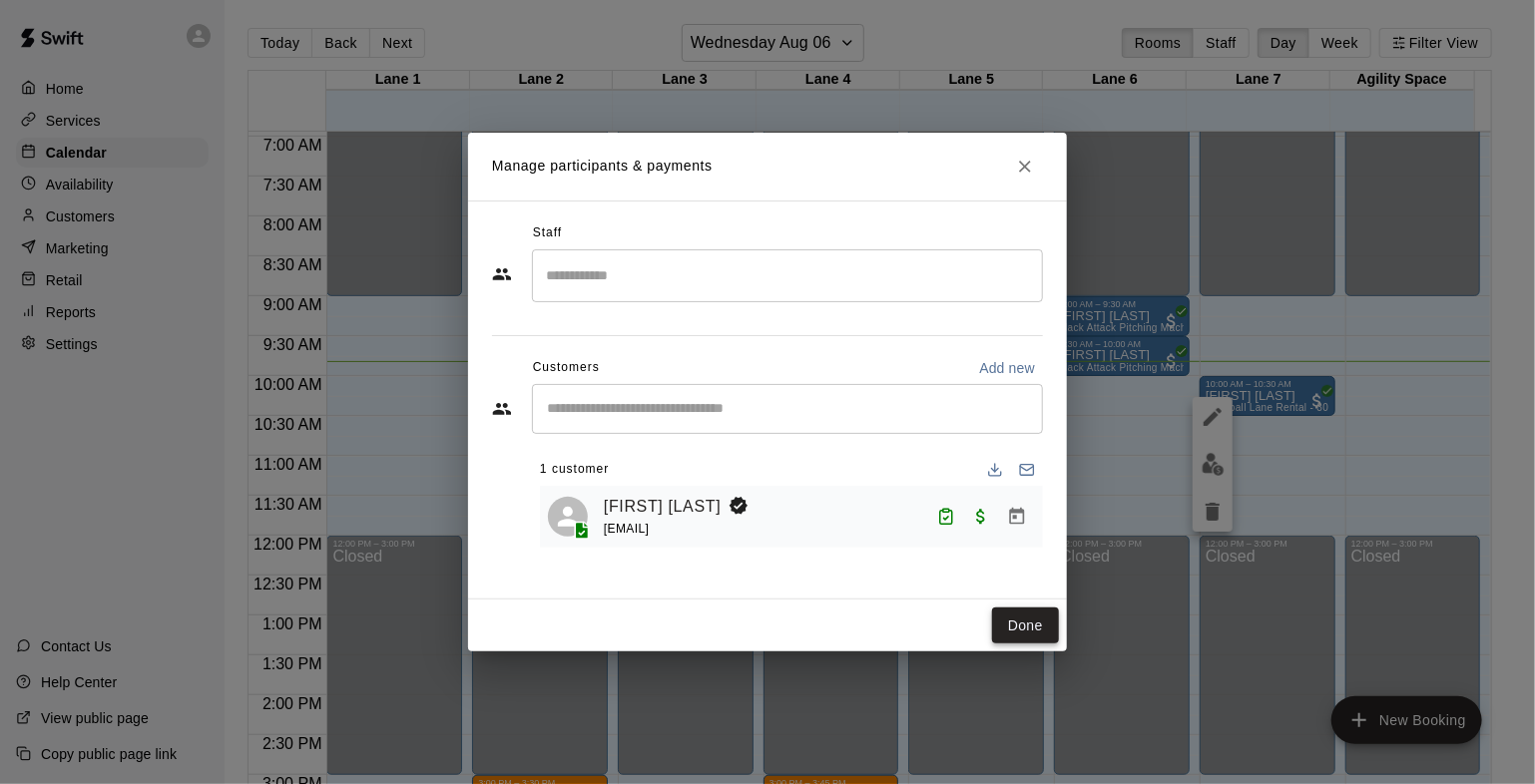 click on "Done" at bounding box center (1025, 625) 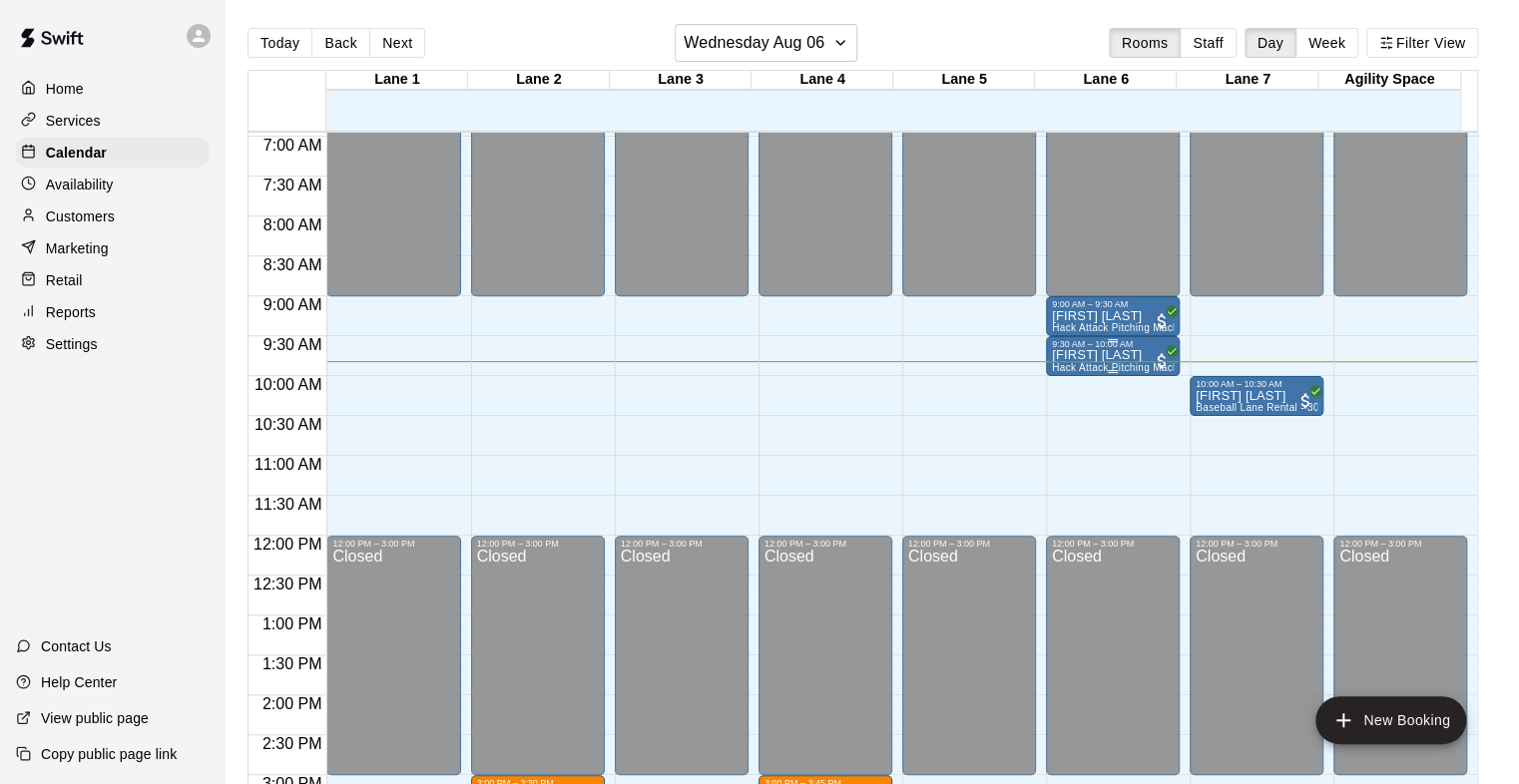 click on "[FIRST] [LAST]" at bounding box center [1113, 355] 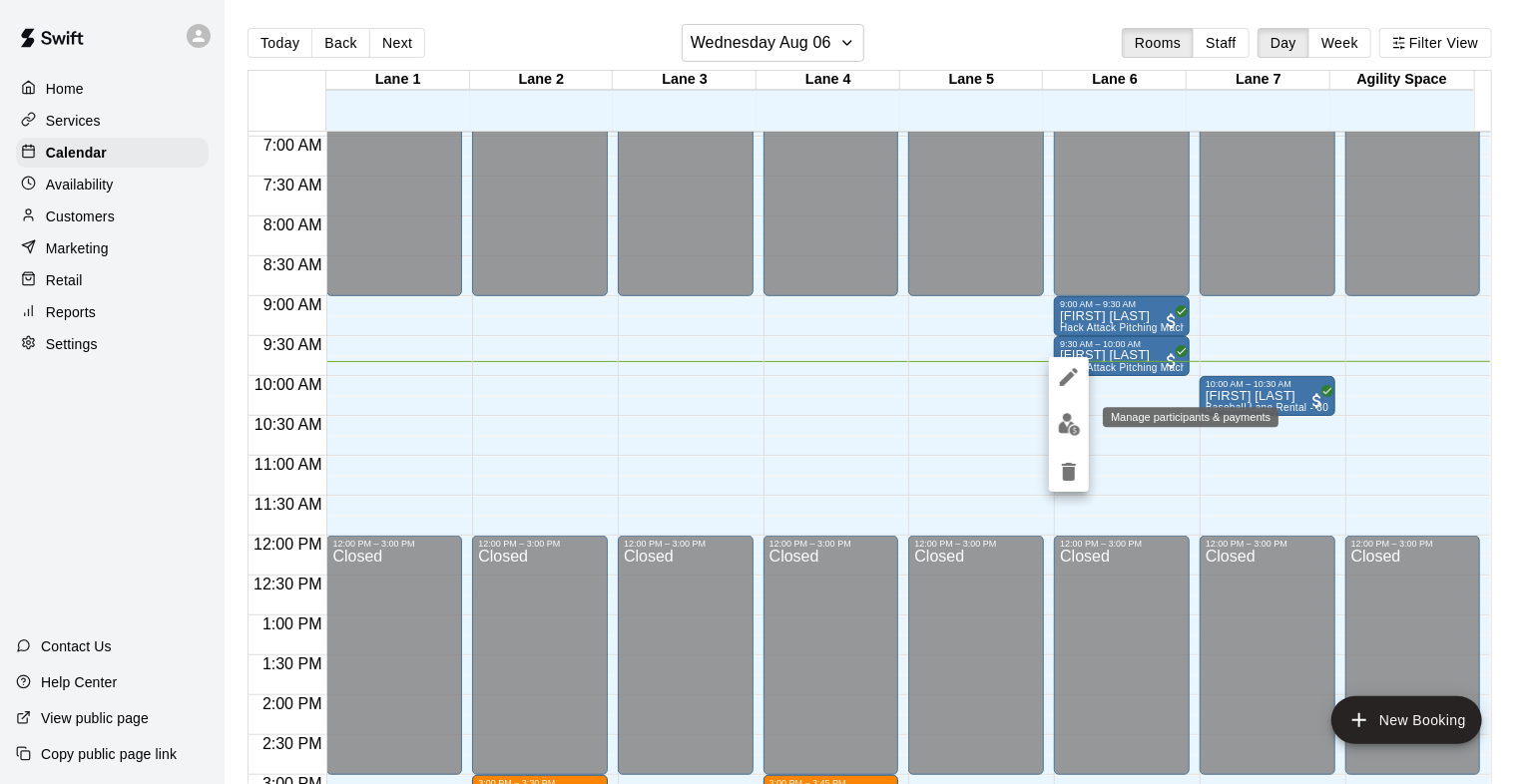 click at bounding box center [1069, 424] 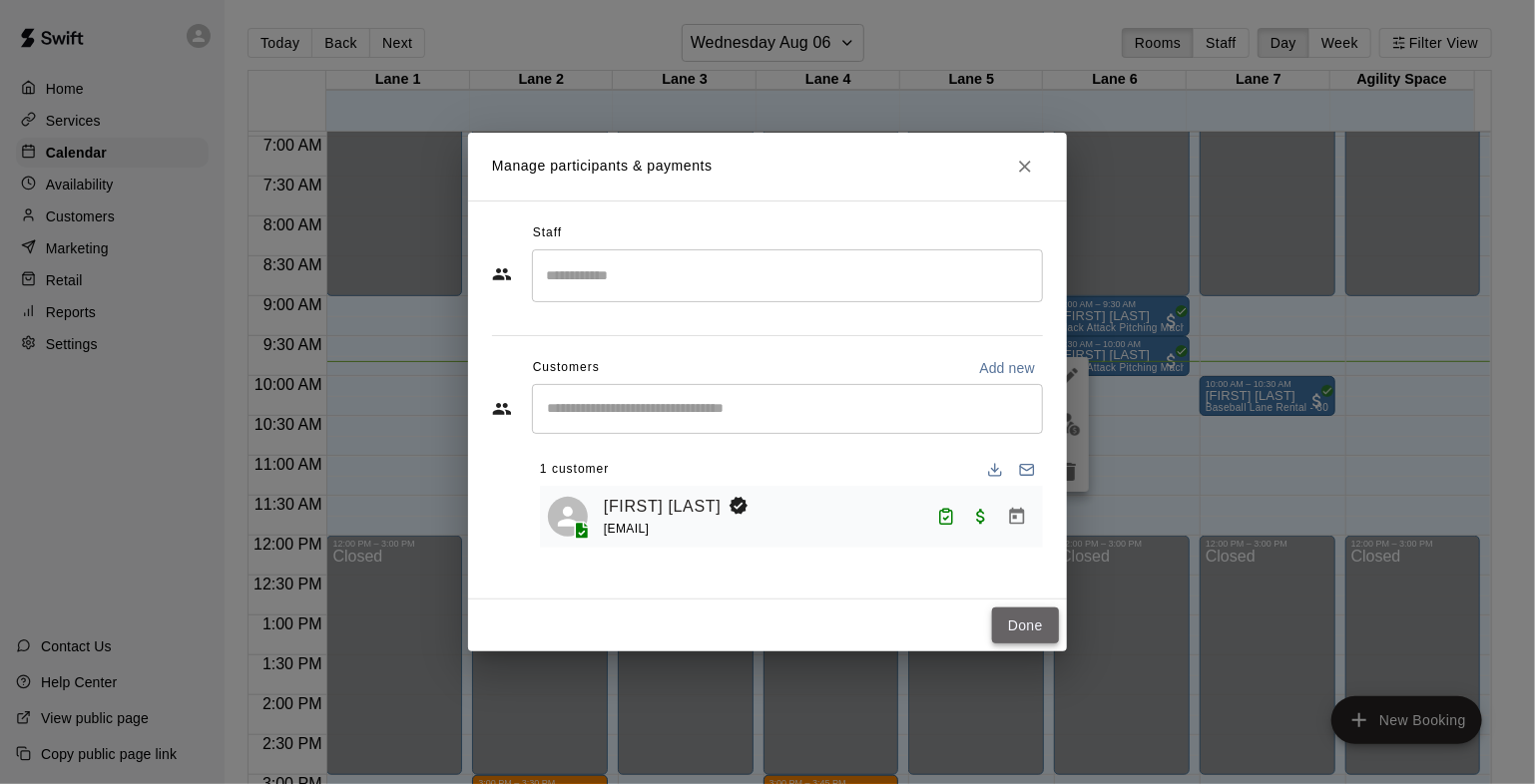 click on "Done" at bounding box center [1025, 625] 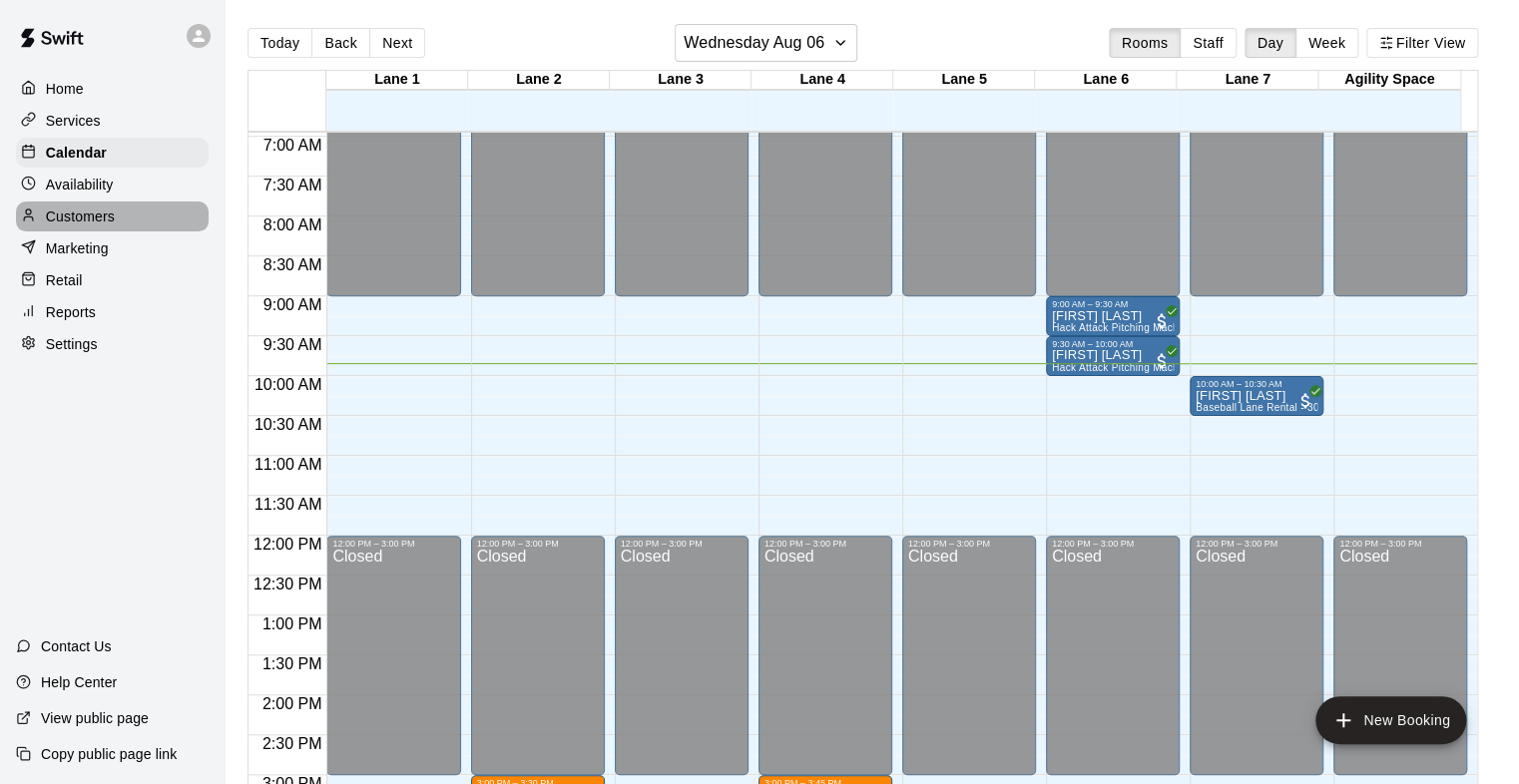 click on "Customers" at bounding box center [80, 216] 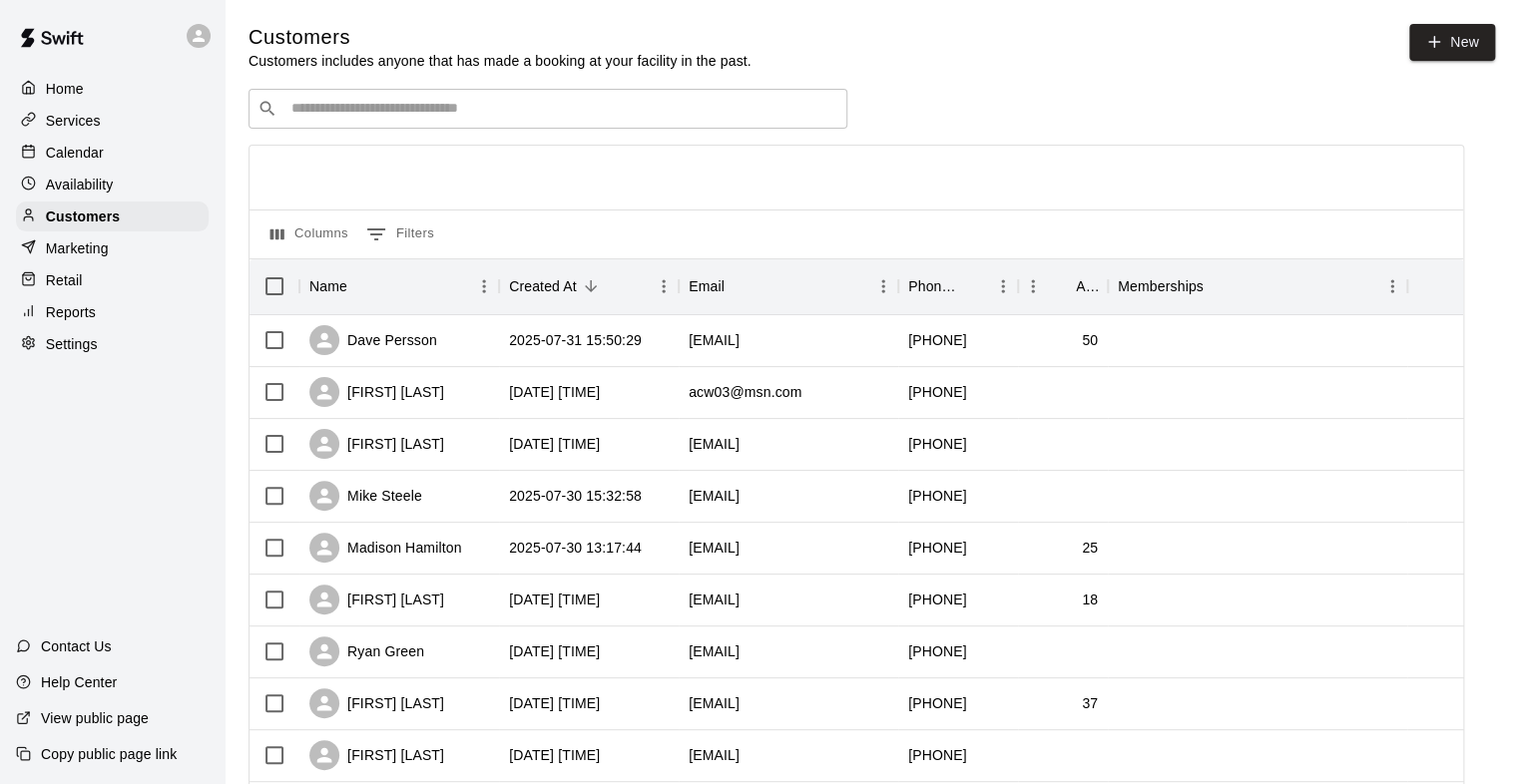 click on "Calendar" at bounding box center [75, 153] 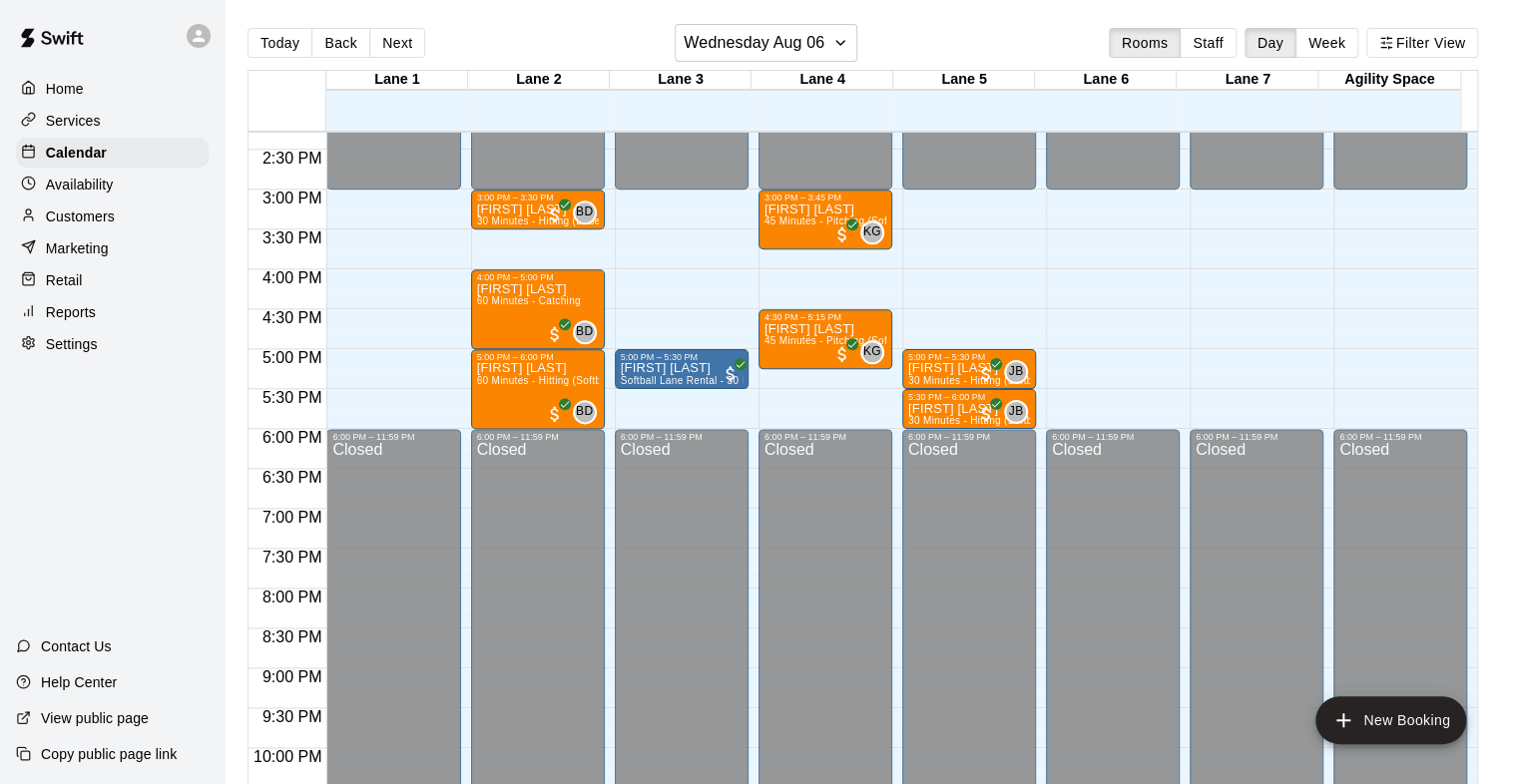 scroll, scrollTop: 1040, scrollLeft: 0, axis: vertical 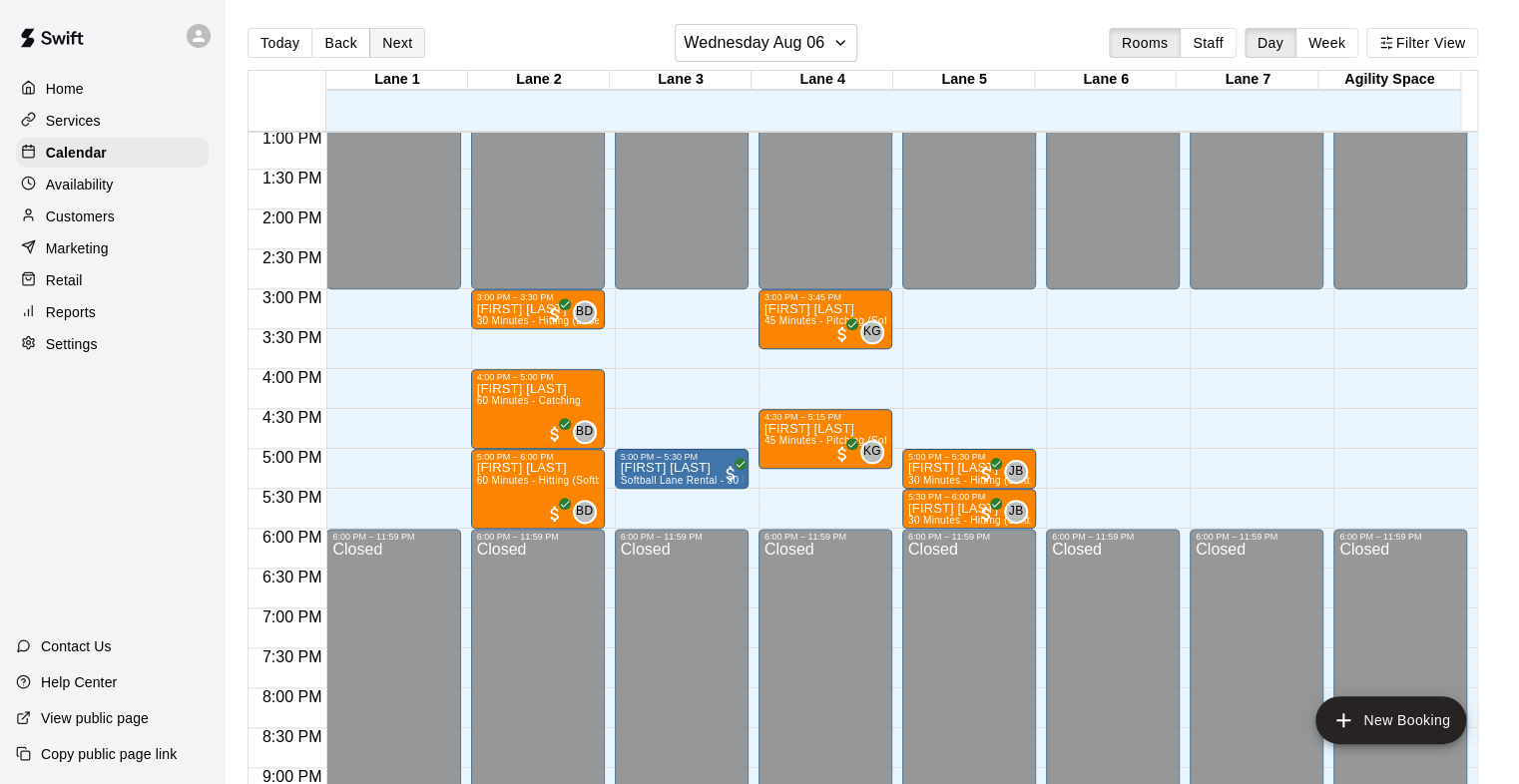 click on "Next" at bounding box center [397, 43] 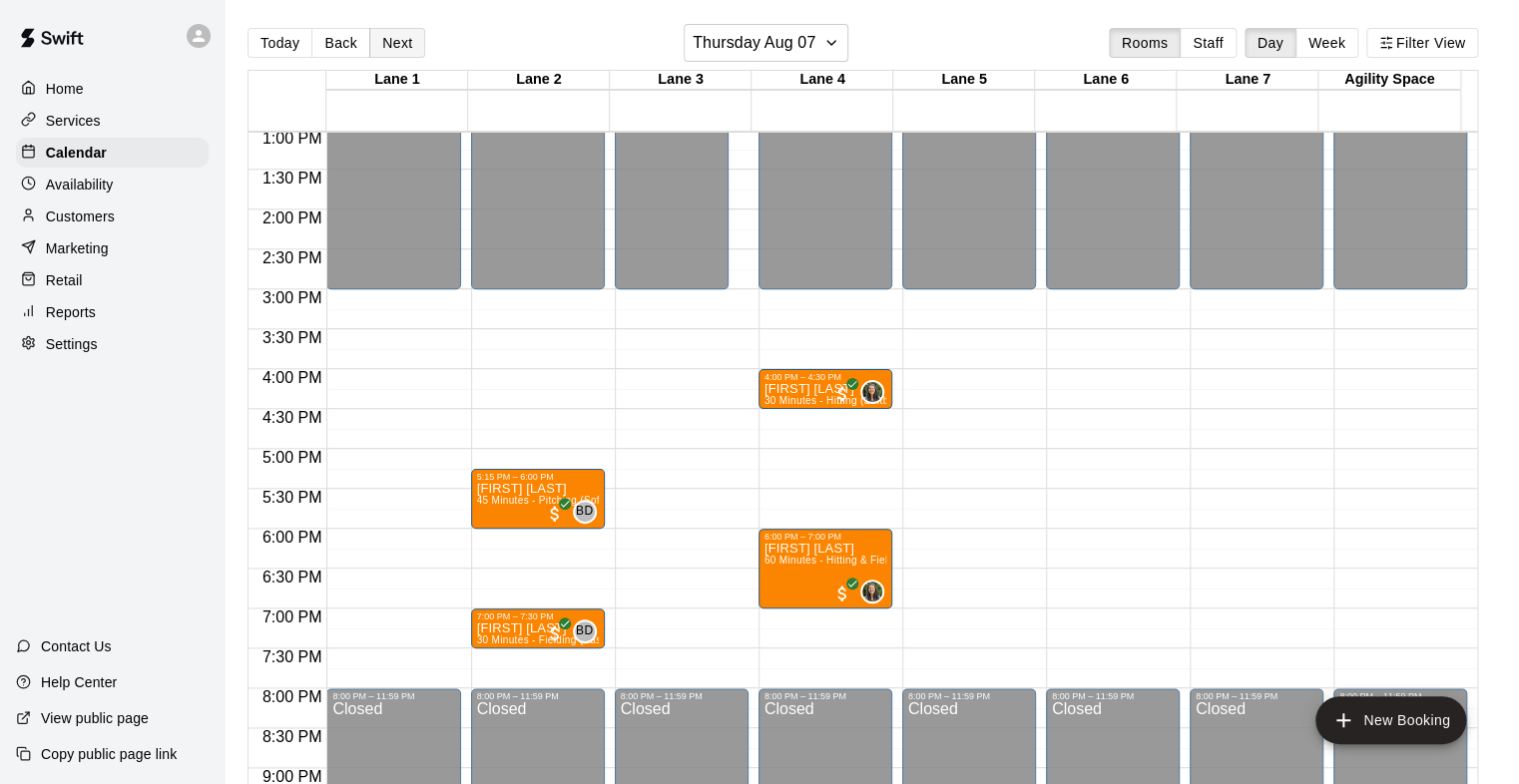 click on "Next" at bounding box center [397, 43] 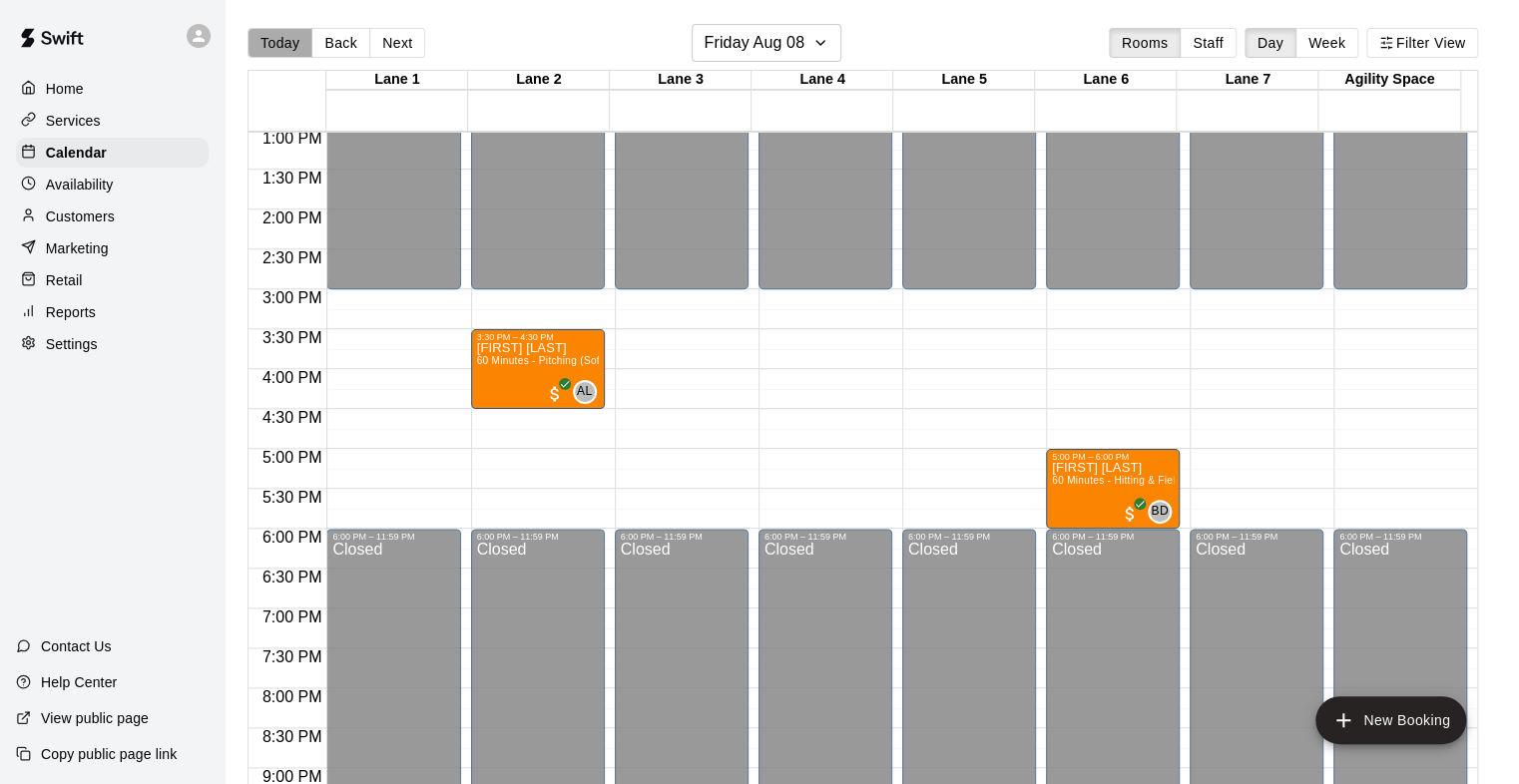 click on "Today" at bounding box center (279, 43) 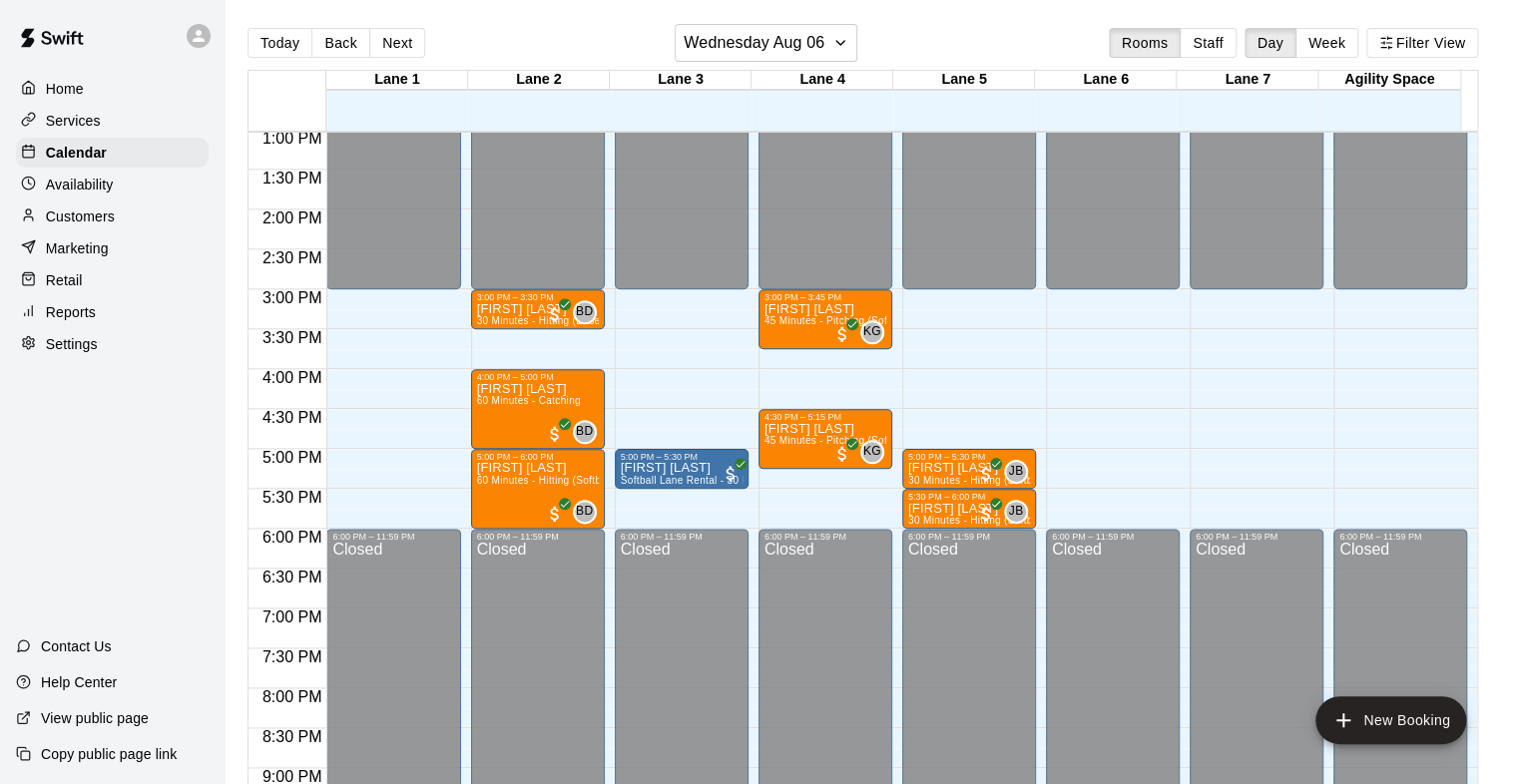 click on "Reports" at bounding box center [112, 312] 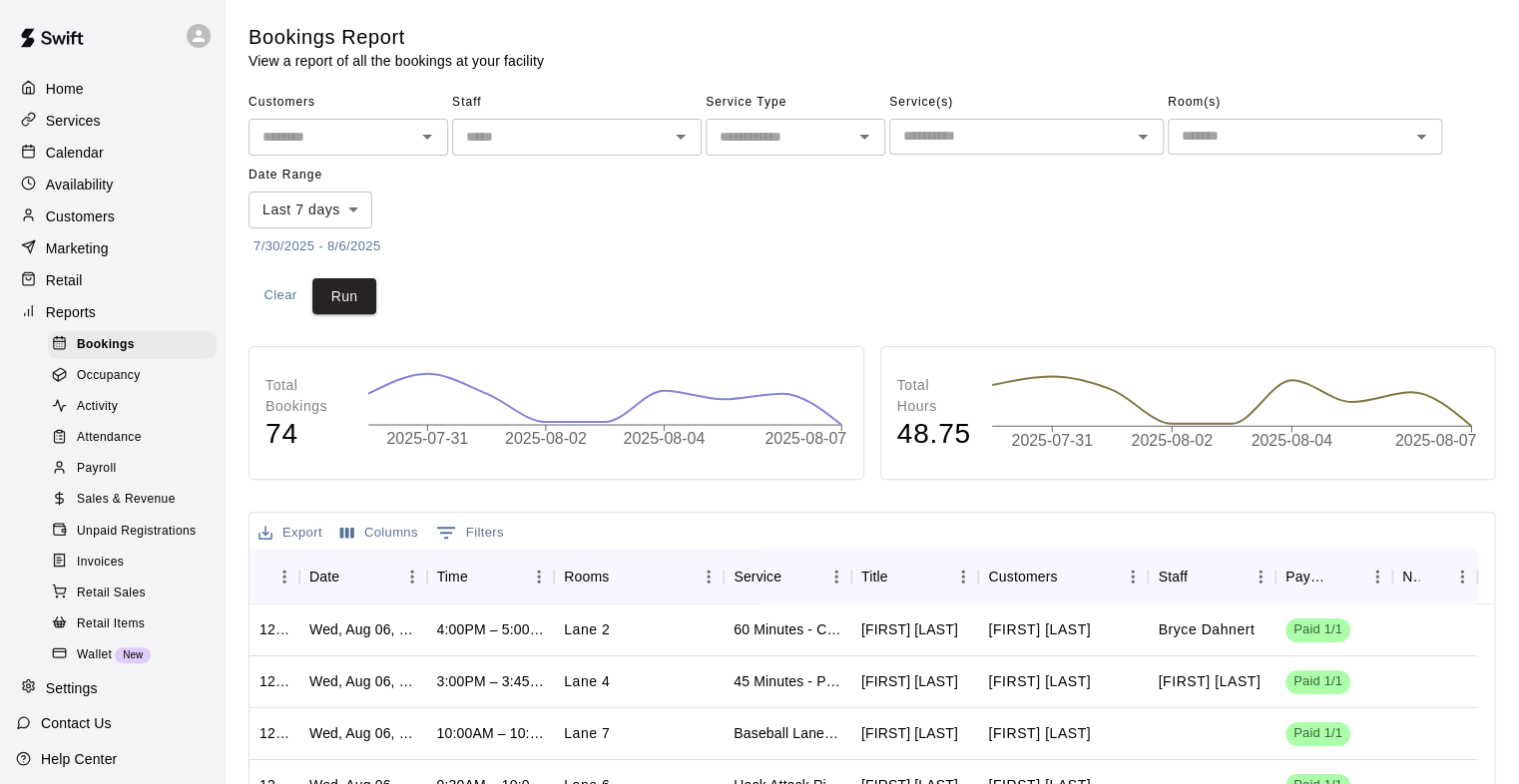 click on "Sales & Revenue" at bounding box center (126, 500) 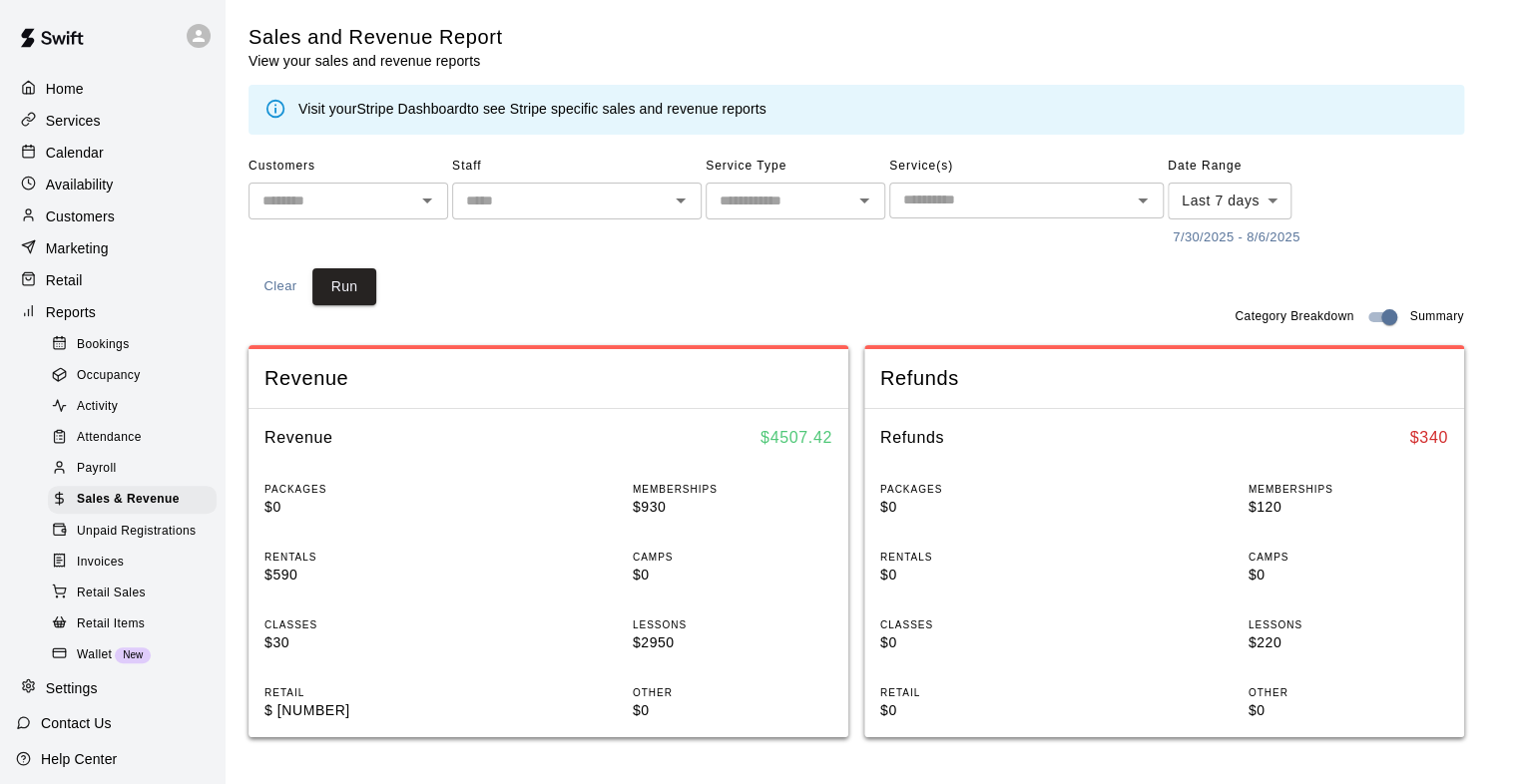 click on "Home Services Calendar Availability Customers Marketing Retail Reports Bookings Occupancy Activity Attendance Payroll Sales ​ Revenue Revenue $ [NUMBER] PACKAGES $0 MEMBERSHIPS $ [NUMBER] RENTALS $ [NUMBER] CAMPS $0 CLASSES $ [NUMBER] LESSONS $ [NUMBER] RETAIL $ [NUMBER] OTHER $0   Refunds Refunds $ [NUMBER] PACKAGES $0 MEMBERSHIPS $ [NUMBER] RENTALS $0 CAMPS $0 CLASSES $0 LESSONS $ [NUMBER] RETAIL $0 OTHER $0 Export Columns 0 Filters InvoiceId Date Service Name Revenue Category Payment Method Type Stripe Payment Id Coupon Status Subtotal [NUMBER] [DATE], [TIME] Triple (Softball) Jon Signorelli Memberships Card Charge N/A N/A" at bounding box center [760, 745] 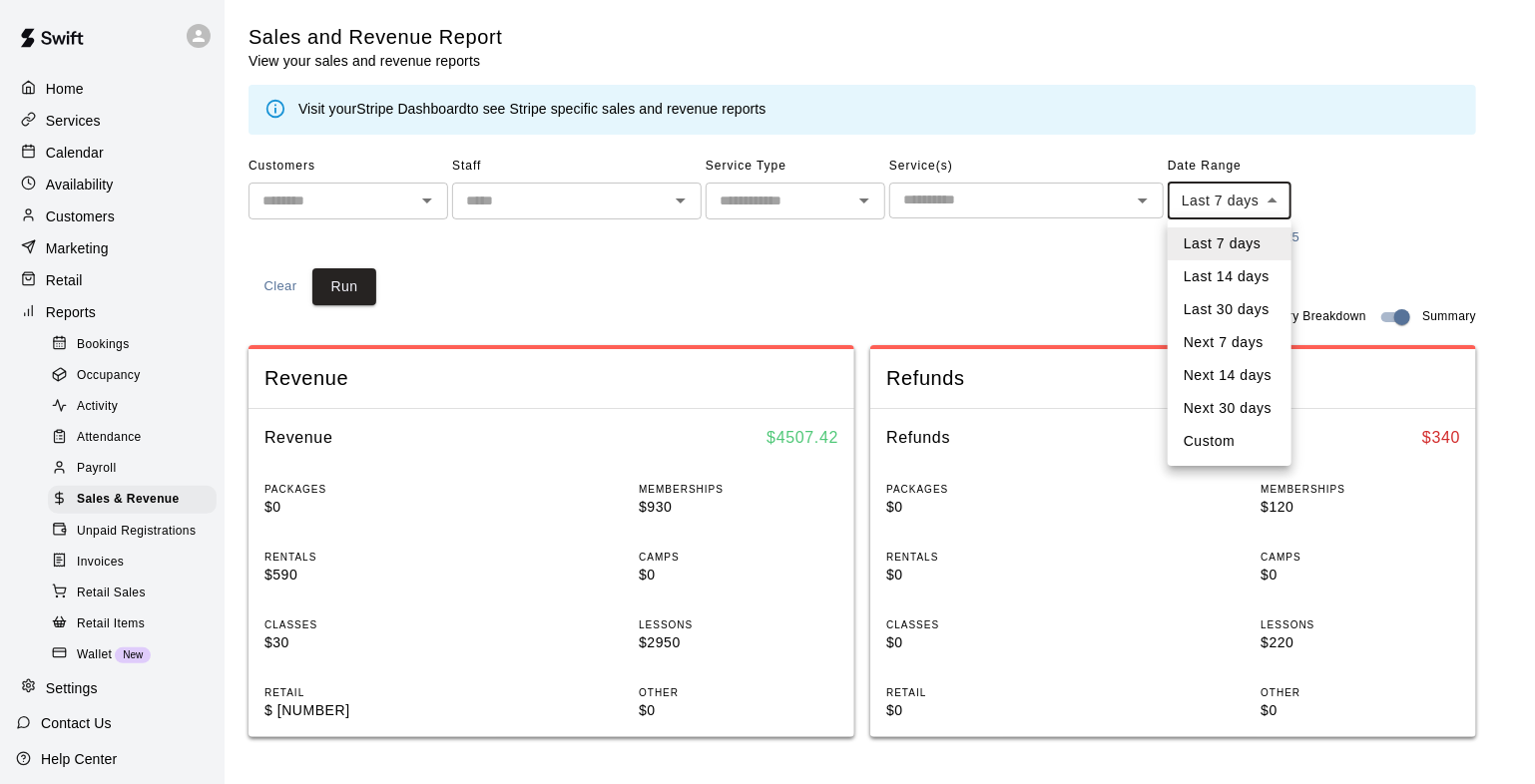 click on "Custom" at bounding box center [1230, 441] 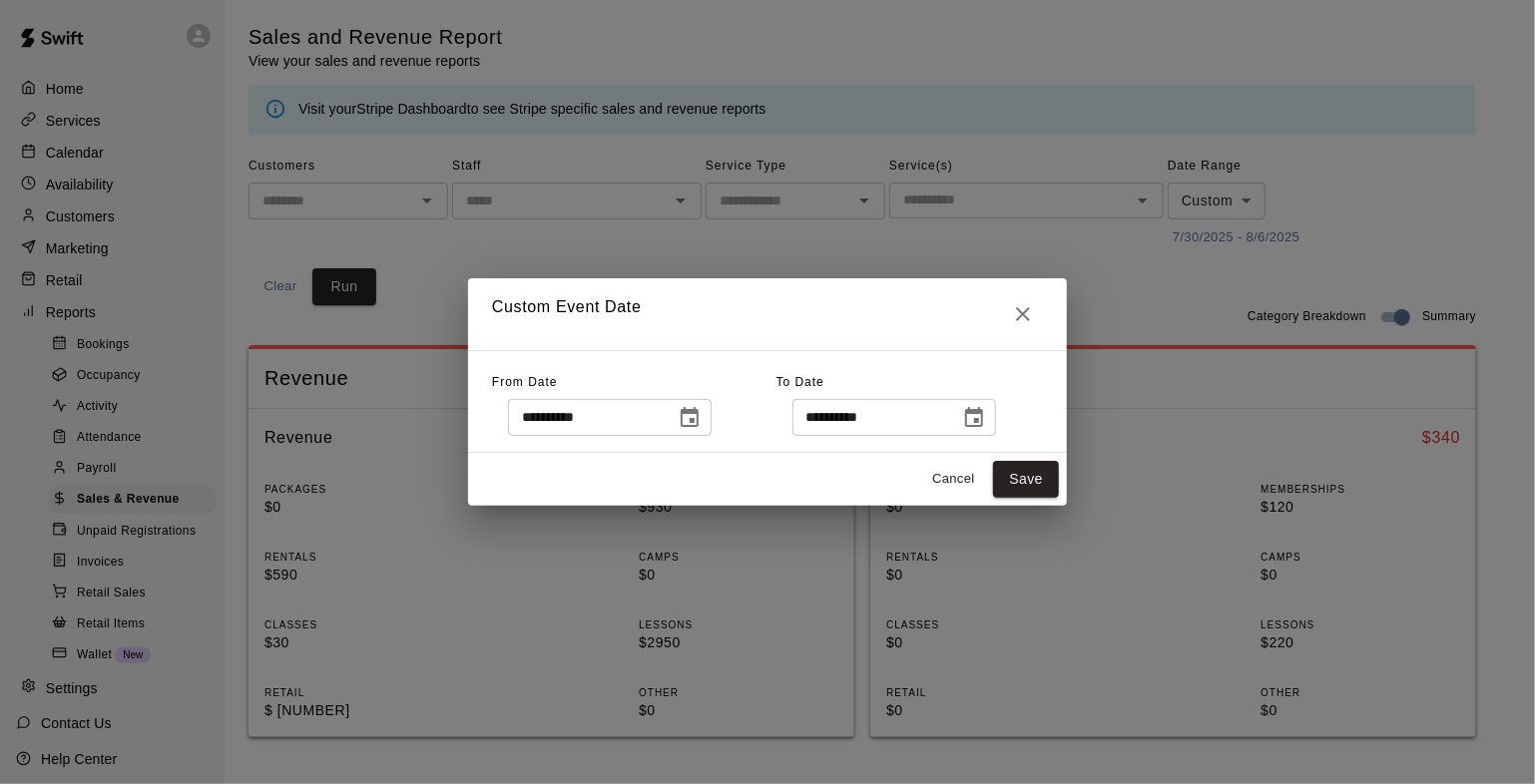 click 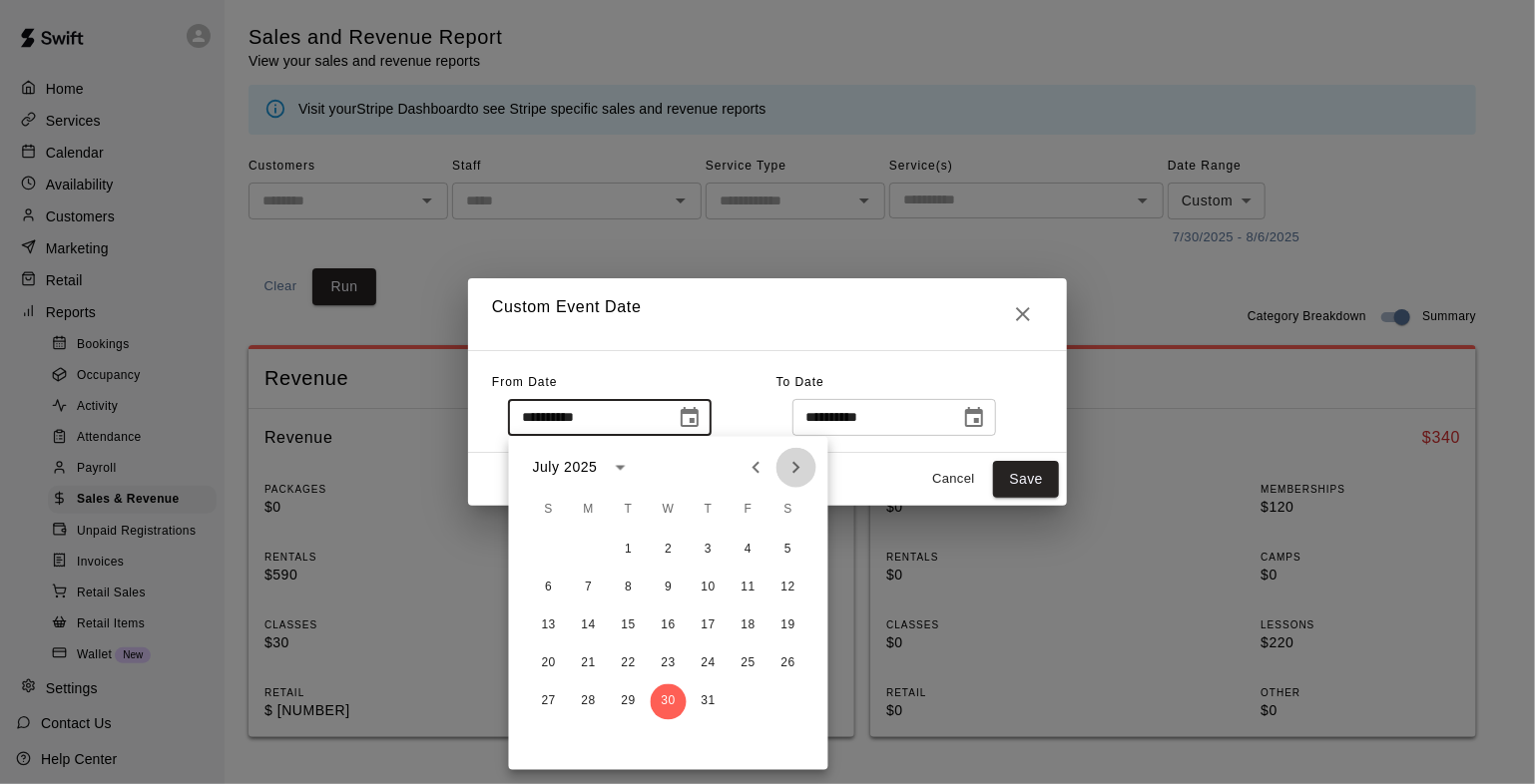 click 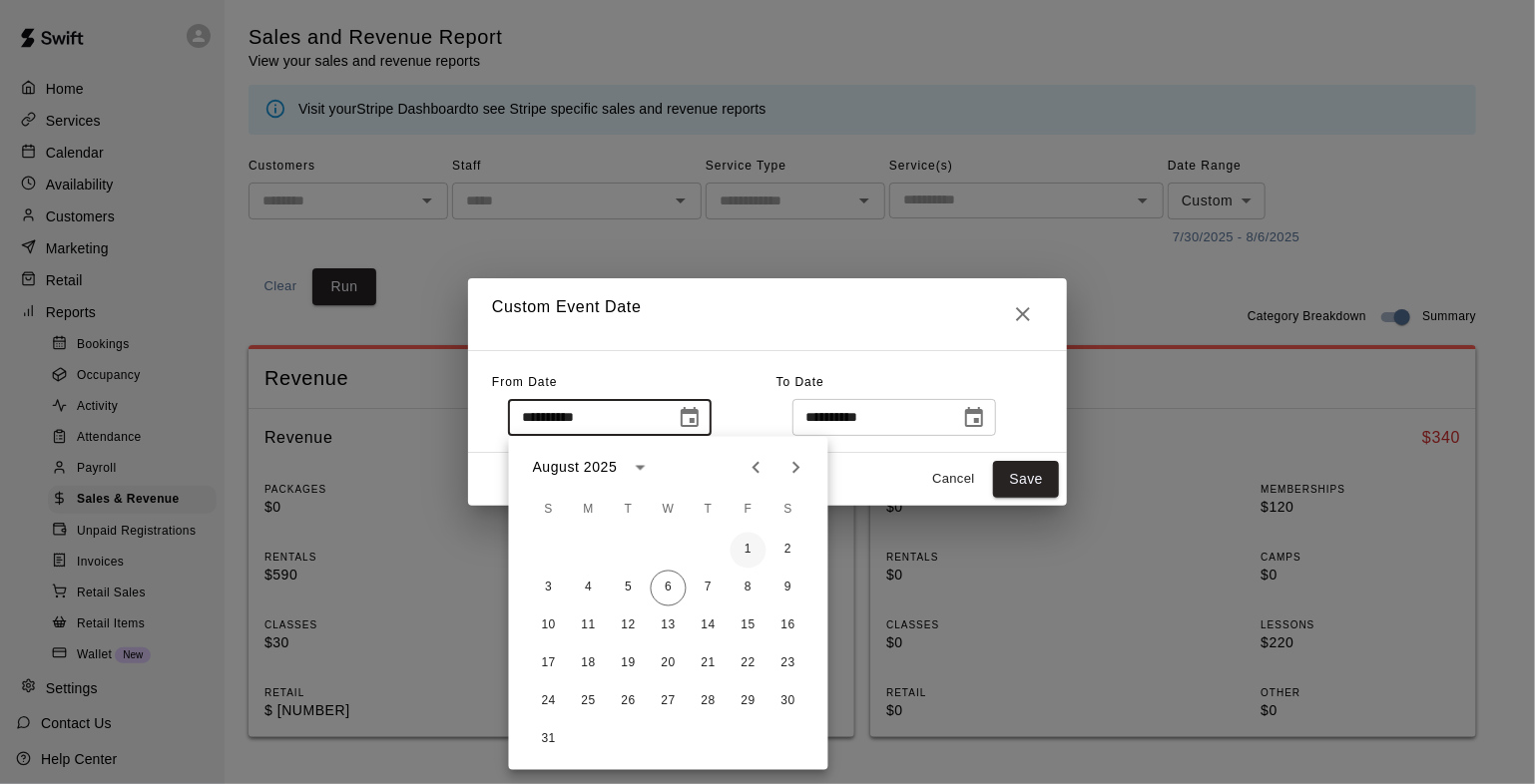 click on "1" at bounding box center [749, 551] 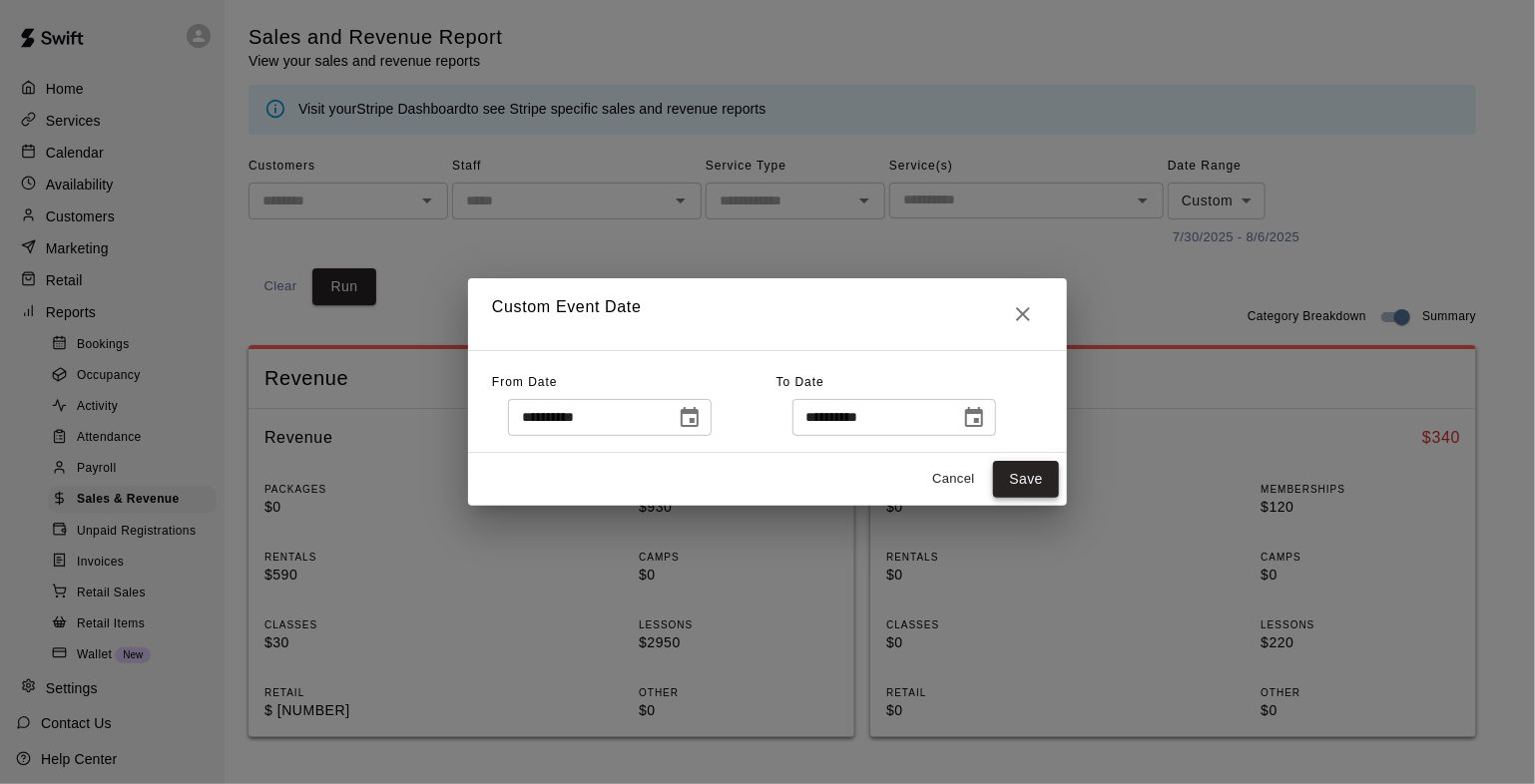 click on "Save" at bounding box center (1026, 479) 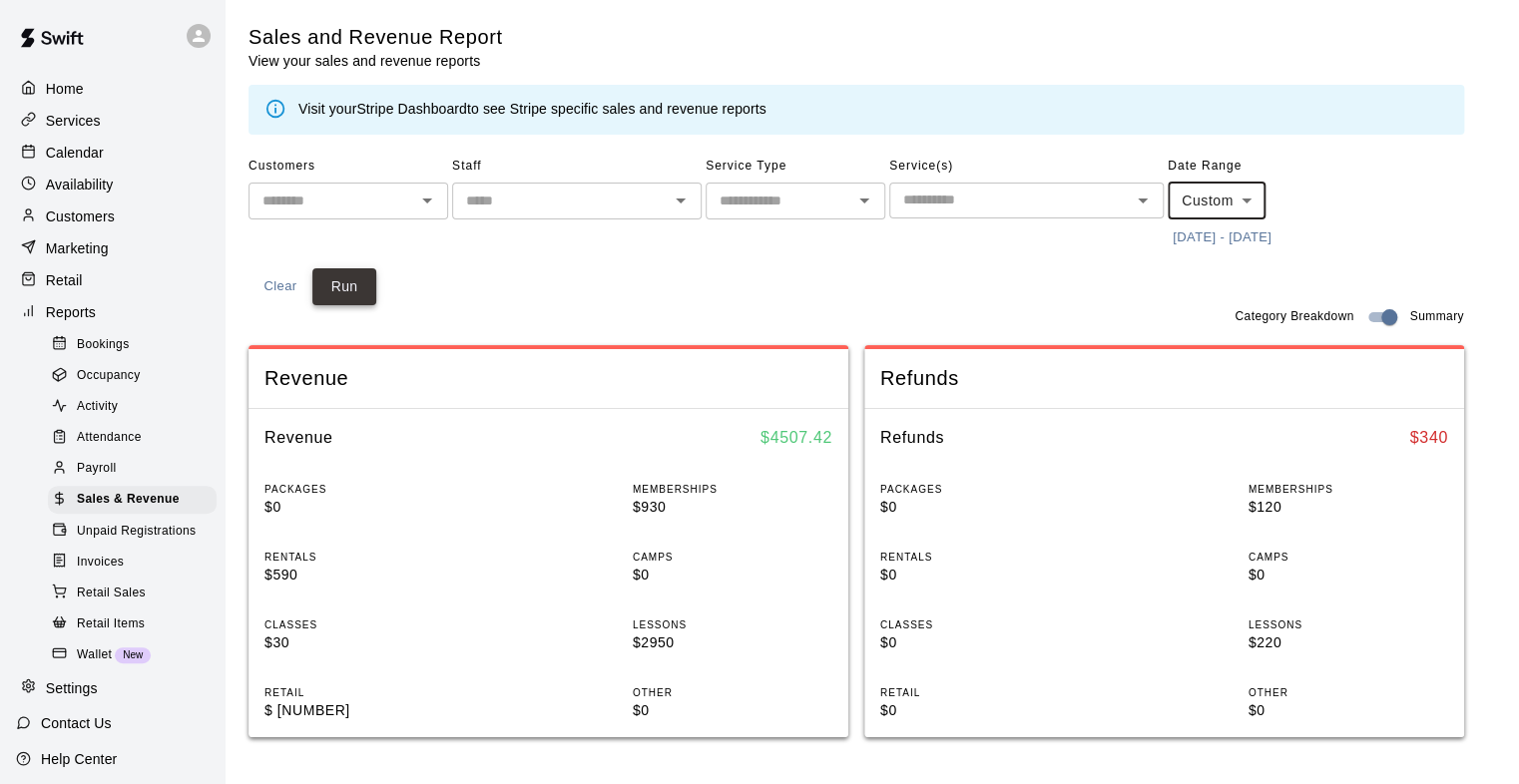 click on "Run" at bounding box center [344, 286] 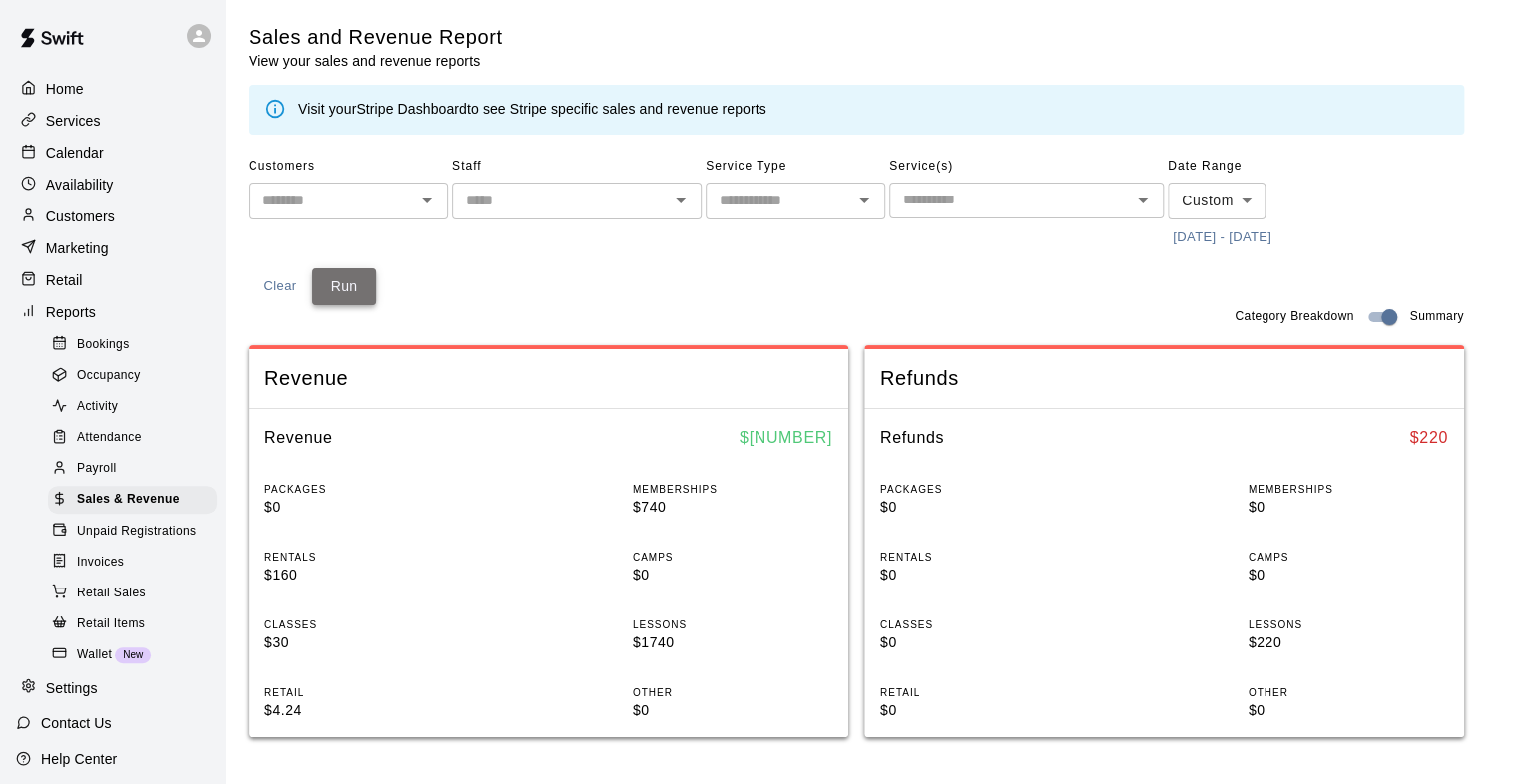 click on "Run" at bounding box center (344, 286) 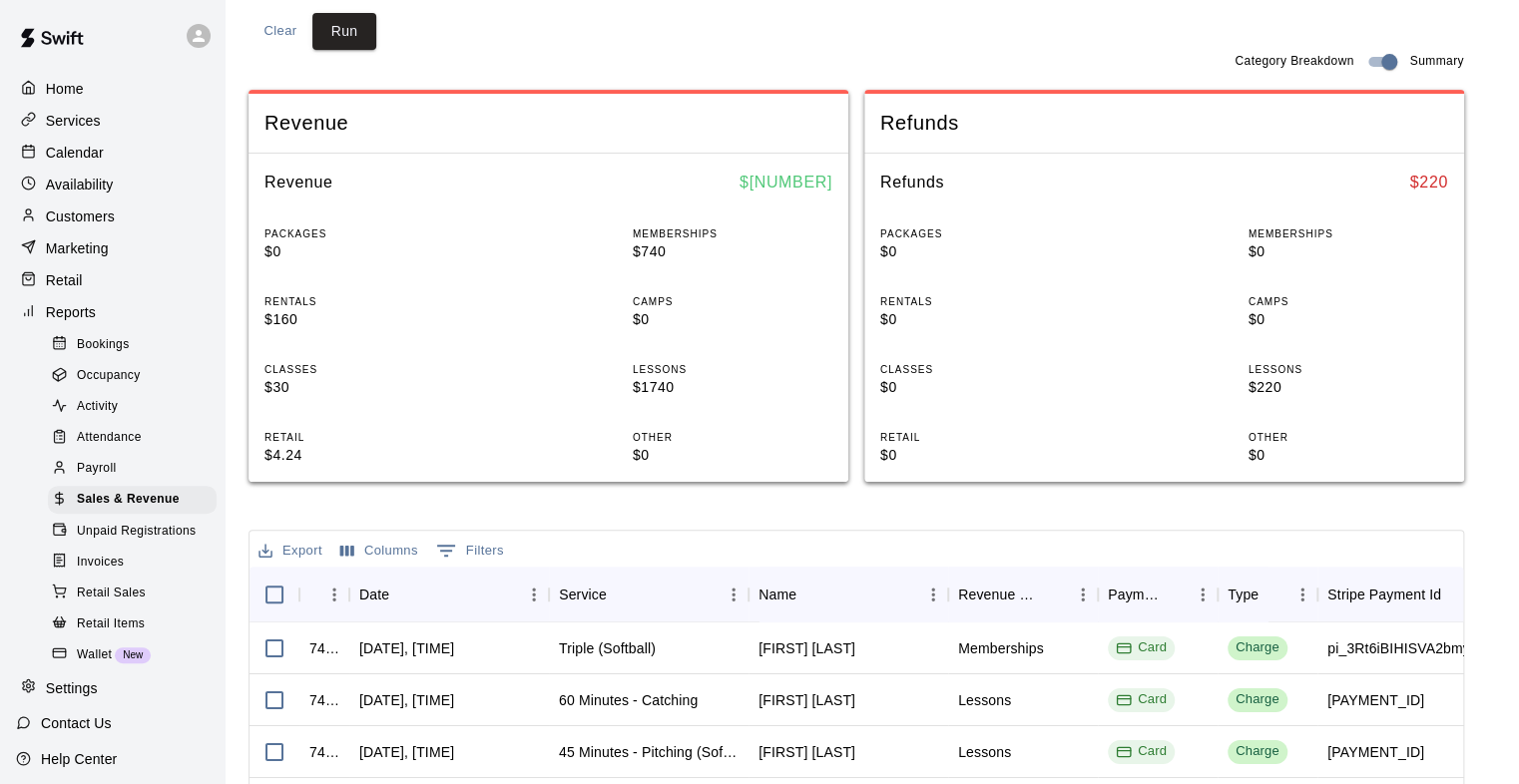 scroll, scrollTop: 598, scrollLeft: 0, axis: vertical 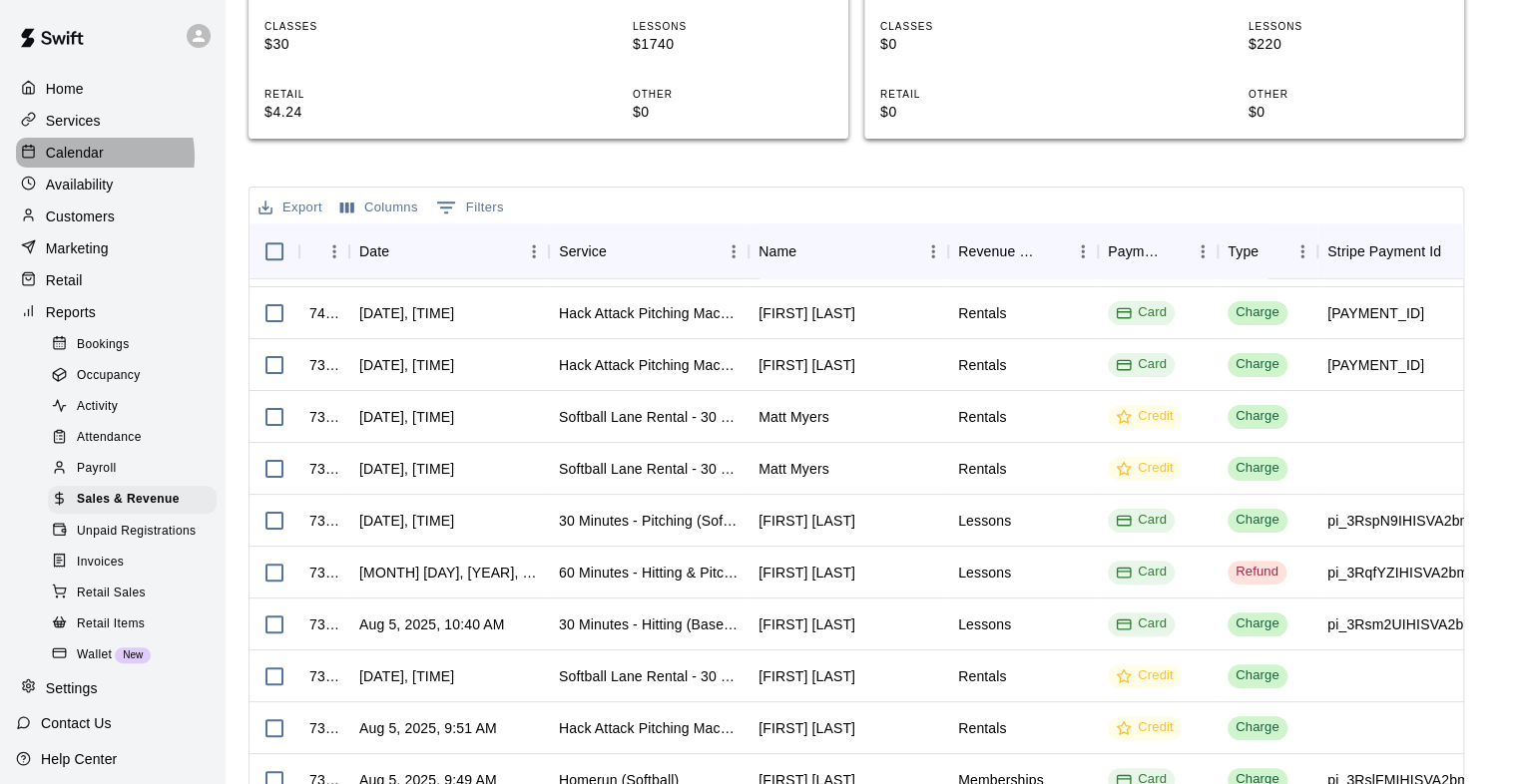 click on "Calendar" at bounding box center (75, 153) 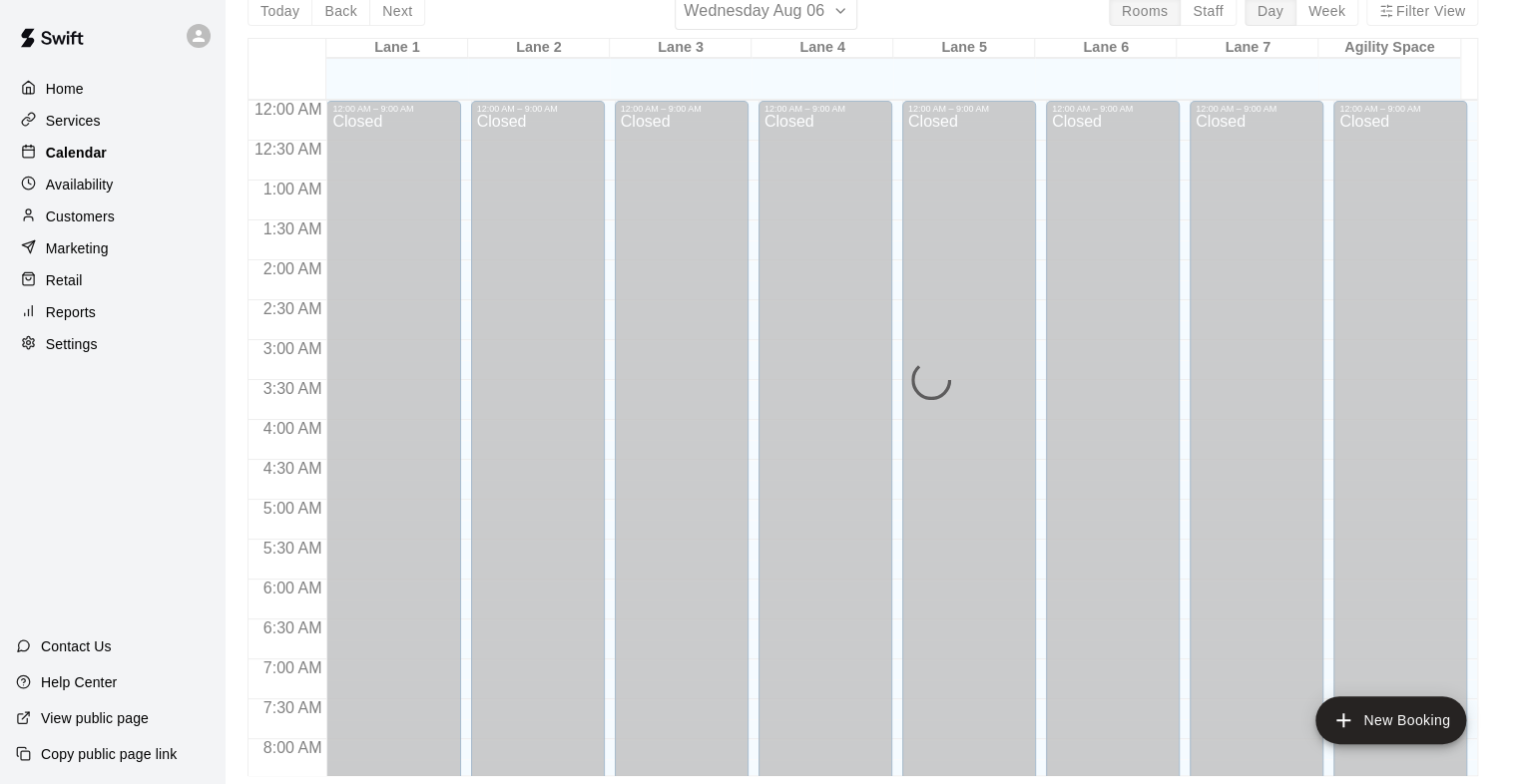 scroll, scrollTop: 0, scrollLeft: 0, axis: both 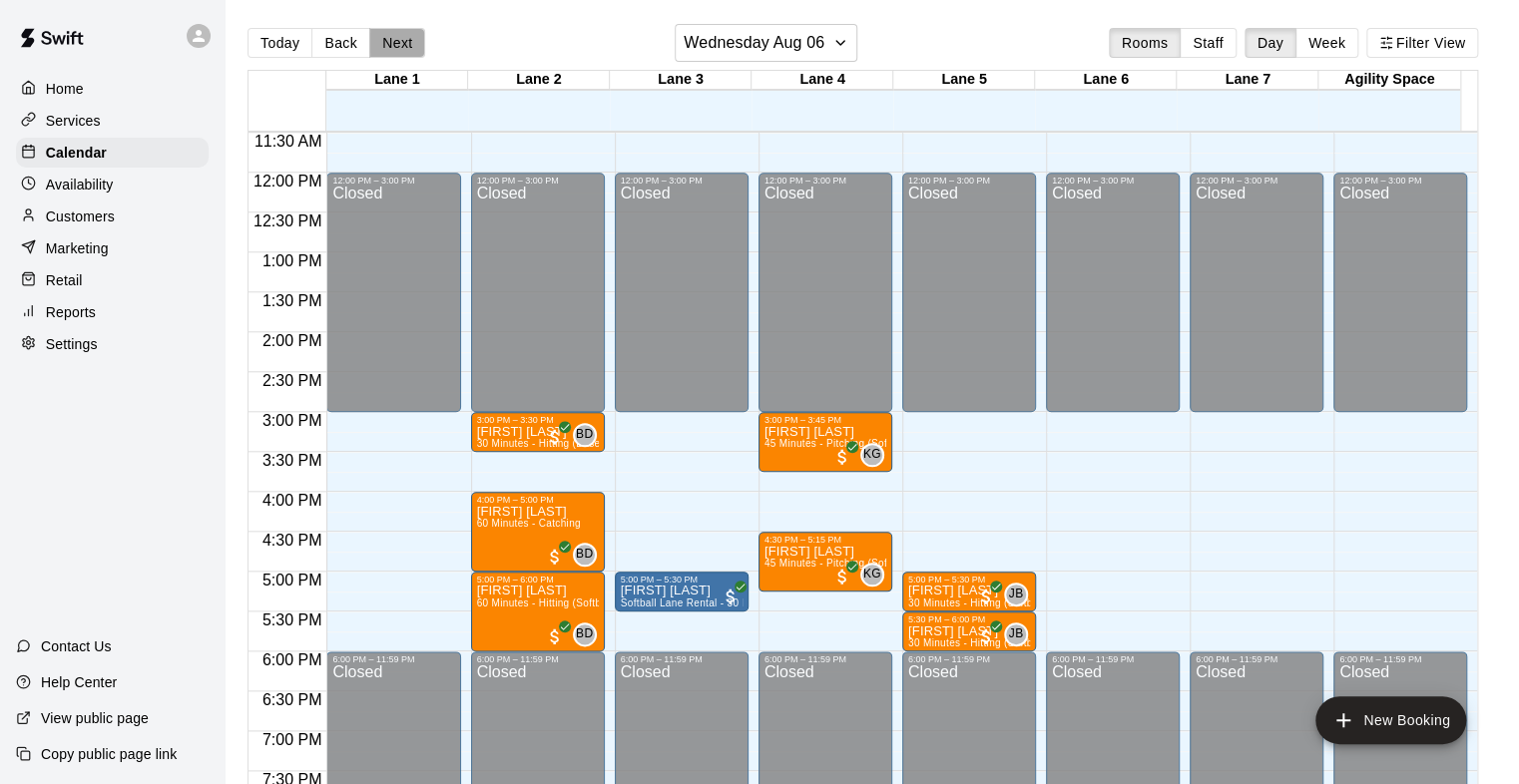 click on "Next" at bounding box center [397, 43] 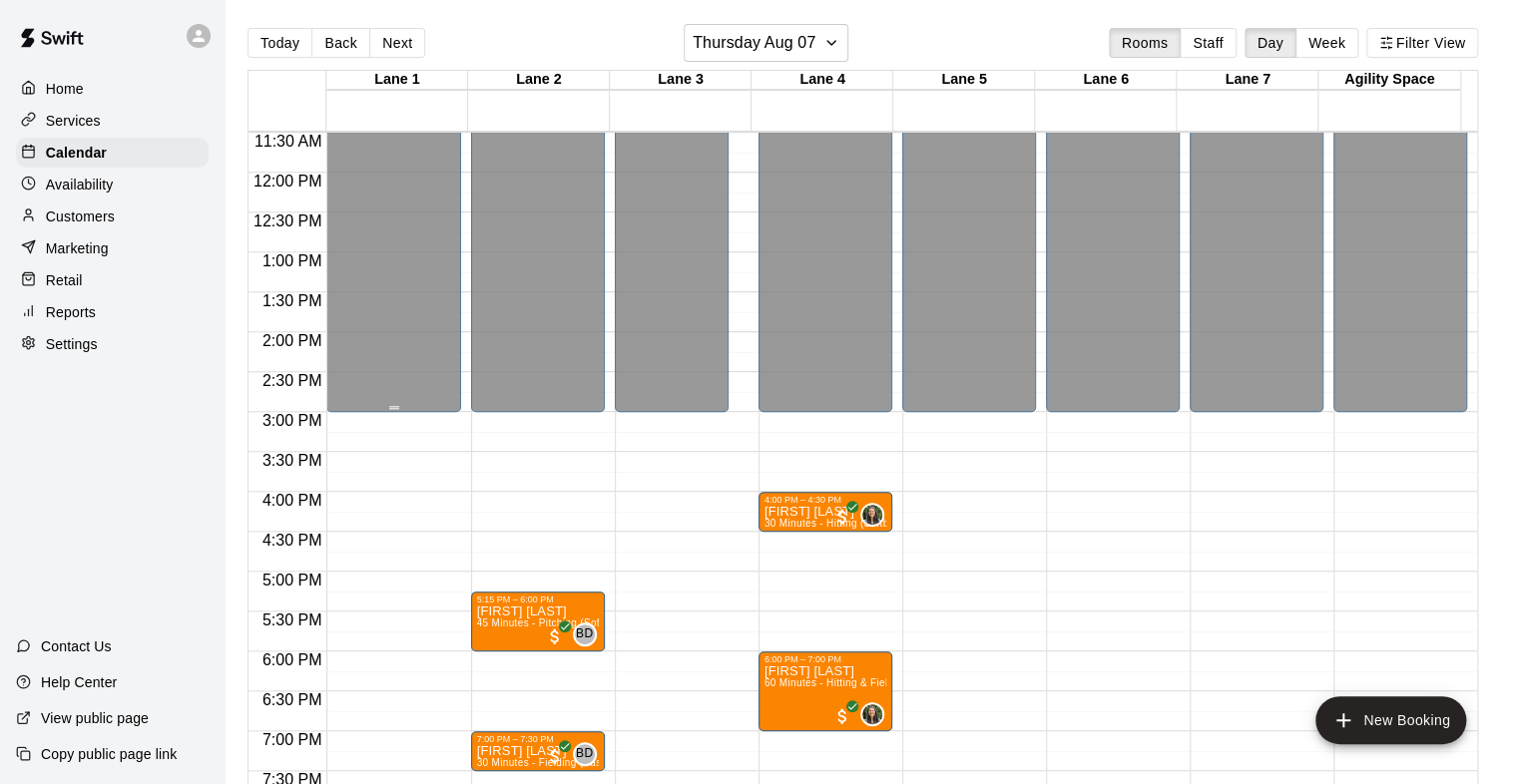 scroll, scrollTop: 1217, scrollLeft: 0, axis: vertical 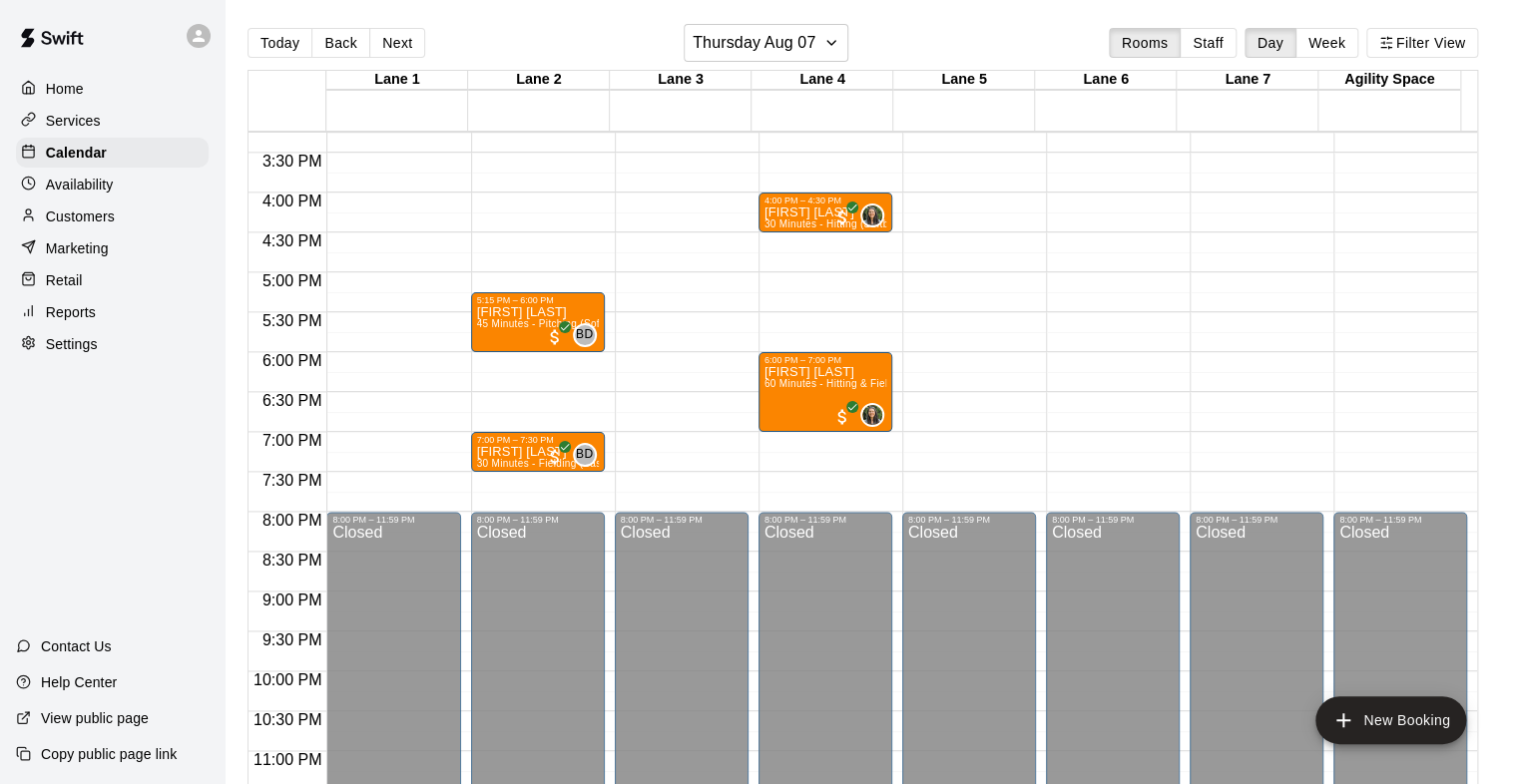 click on "Availability" at bounding box center (112, 185) 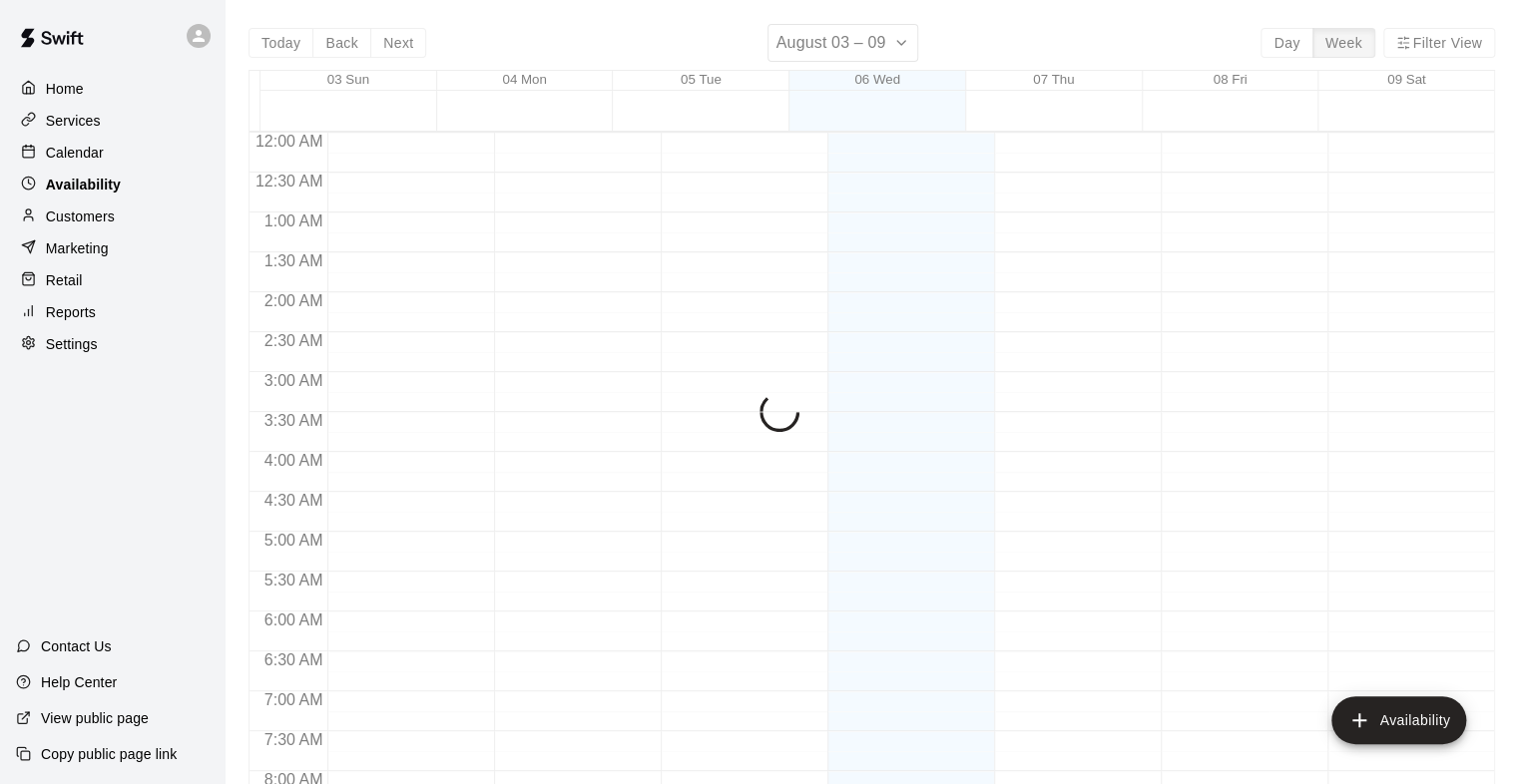 scroll, scrollTop: 818, scrollLeft: 0, axis: vertical 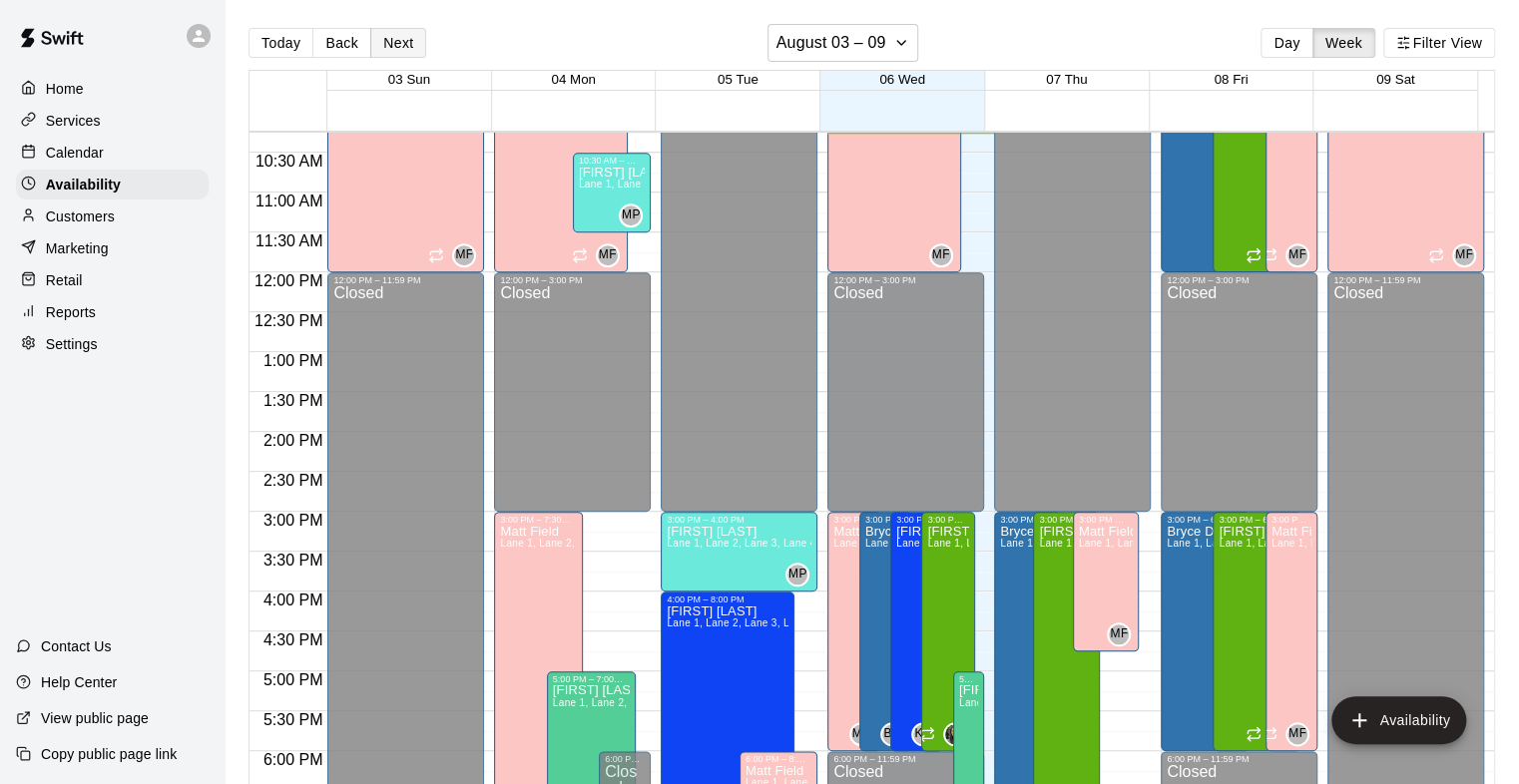 click on "Next" at bounding box center (398, 43) 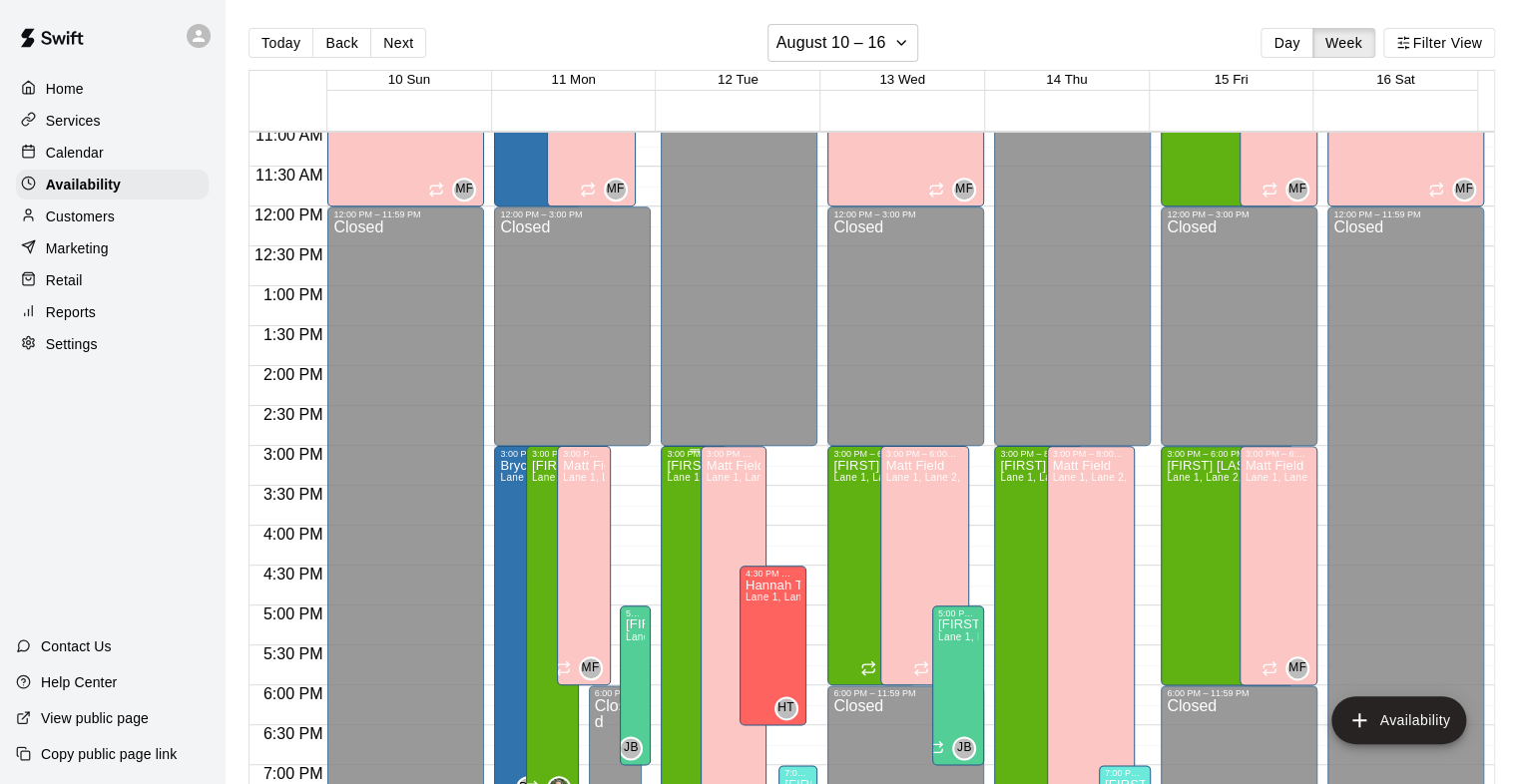 scroll, scrollTop: 918, scrollLeft: 0, axis: vertical 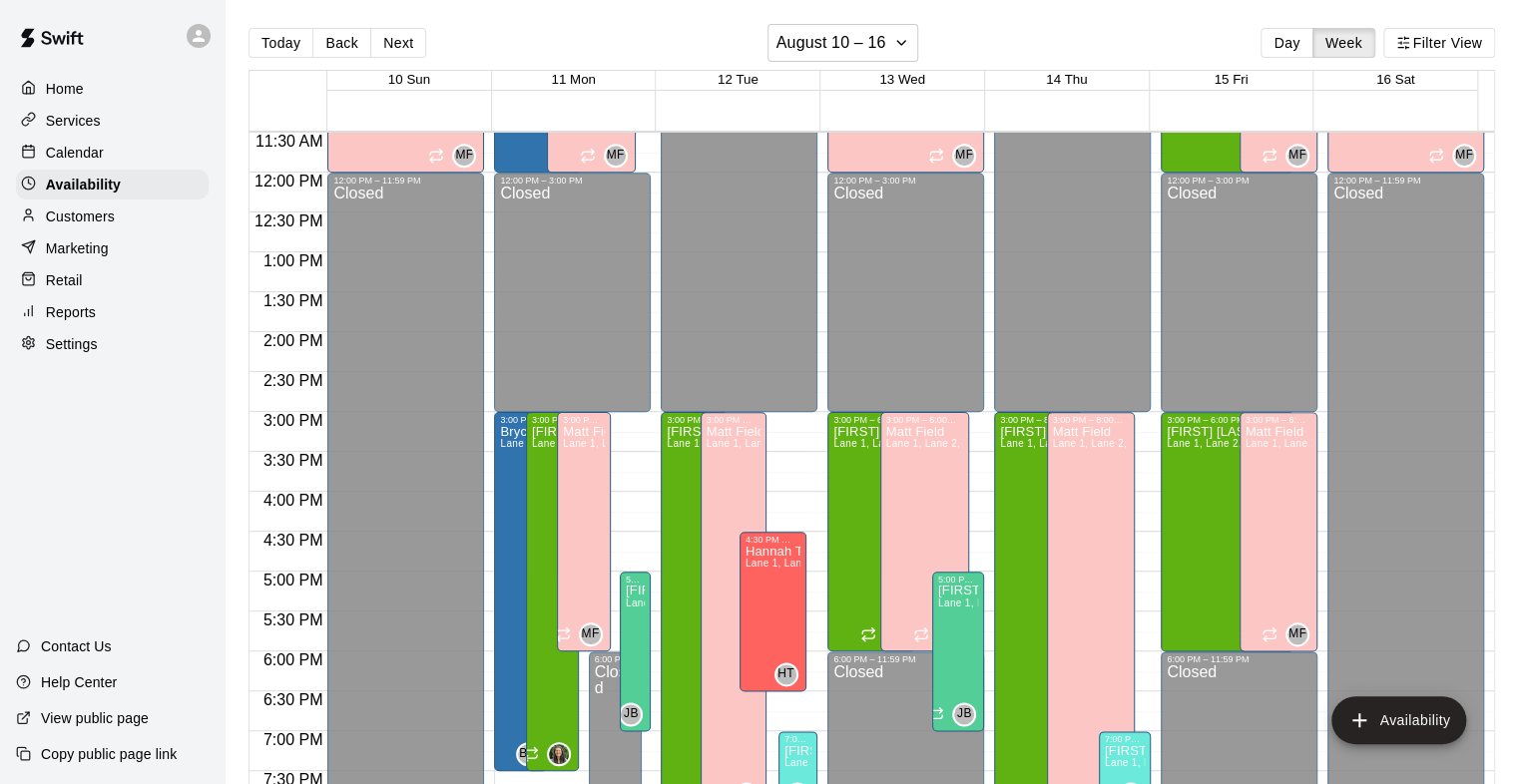 click on "Calendar" at bounding box center (112, 153) 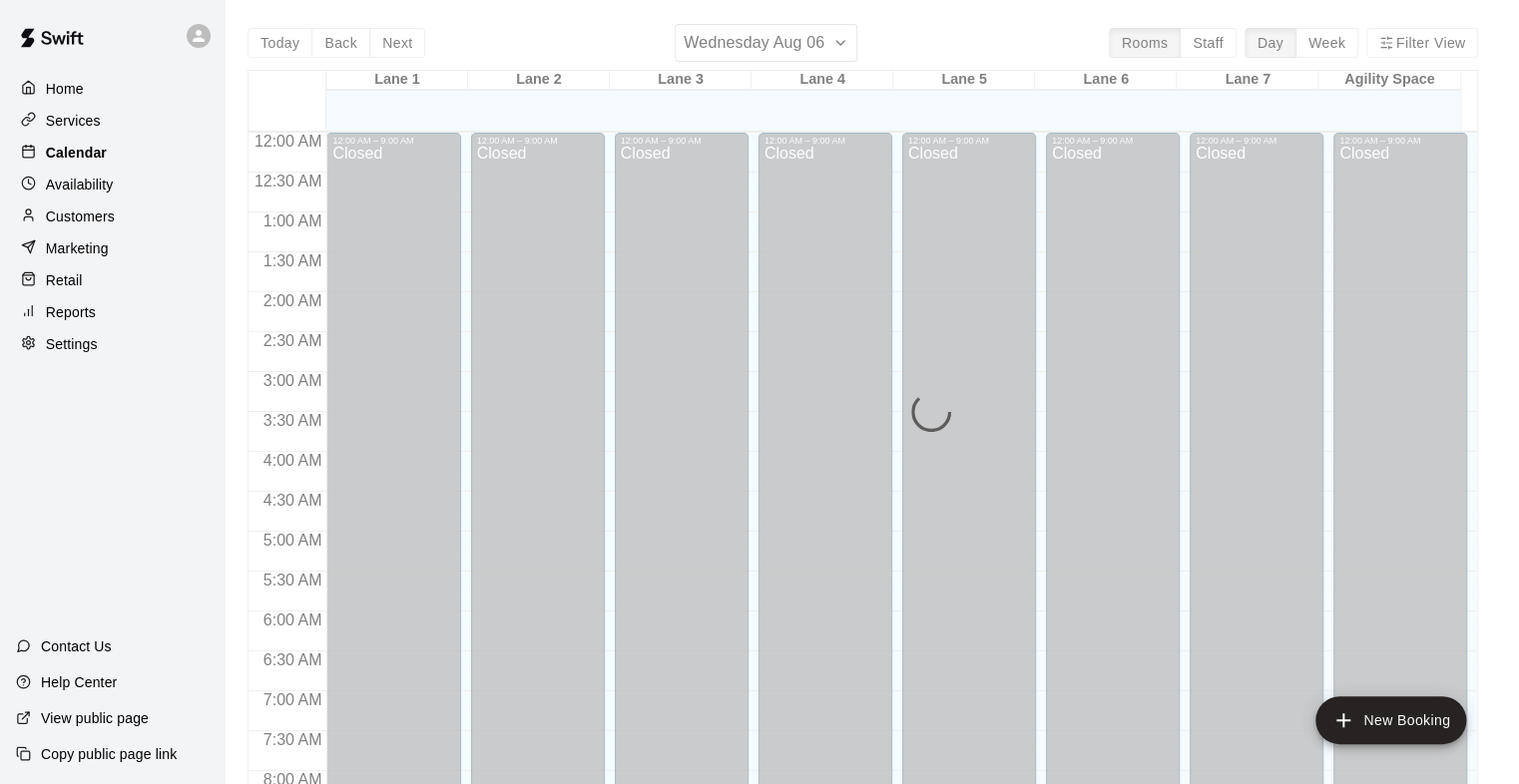 scroll, scrollTop: 818, scrollLeft: 0, axis: vertical 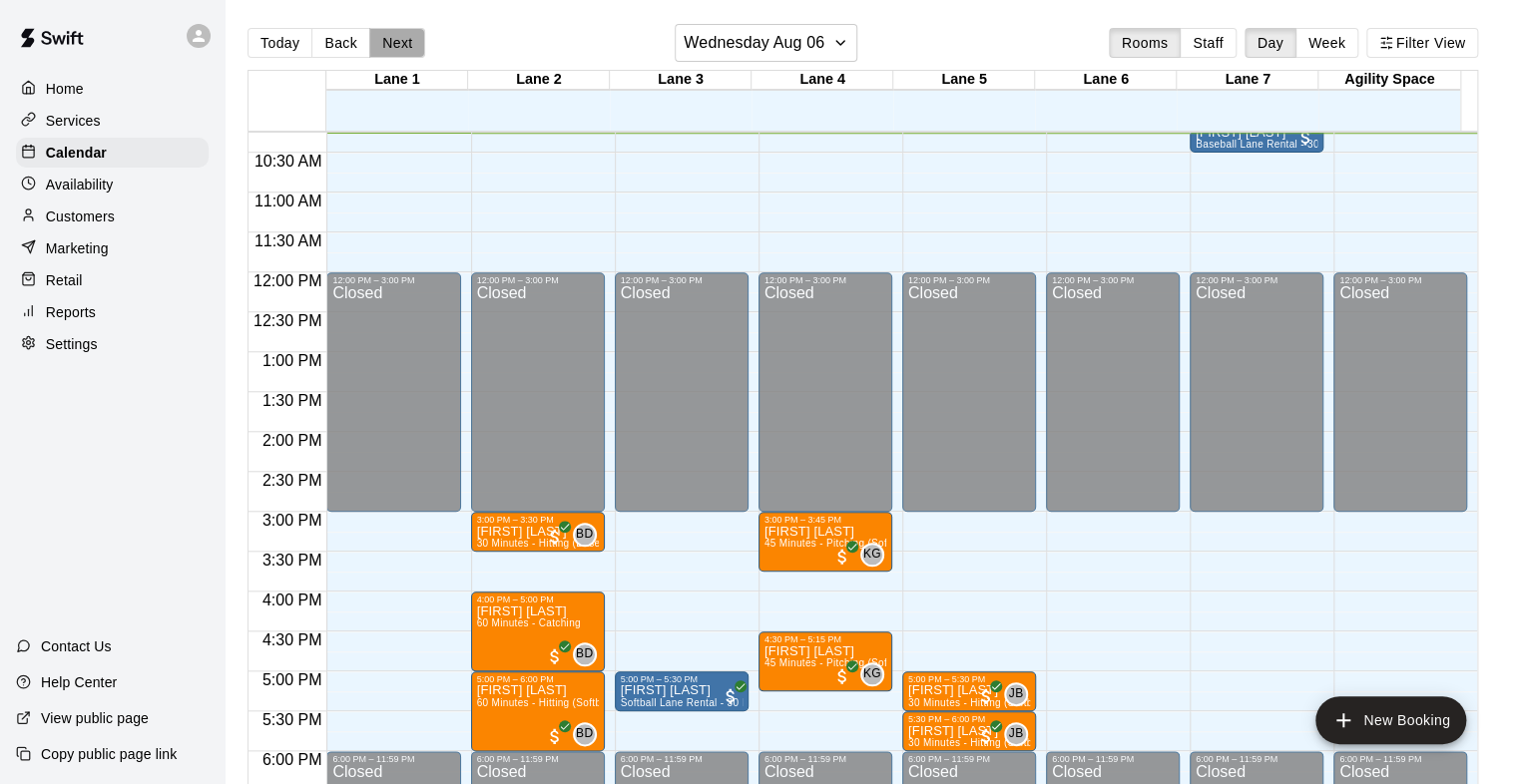 click on "Next" at bounding box center [397, 43] 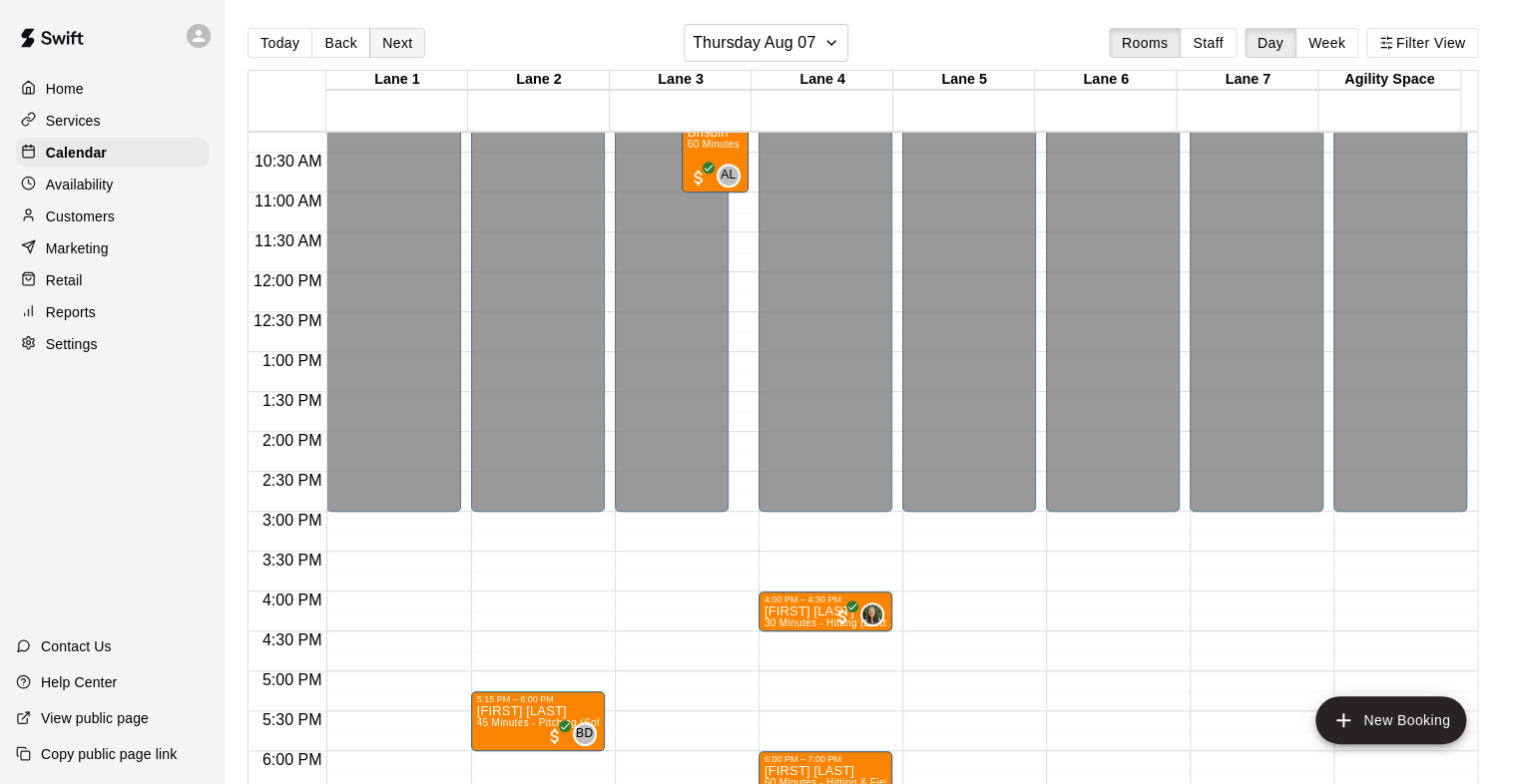 click on "Next" at bounding box center (397, 43) 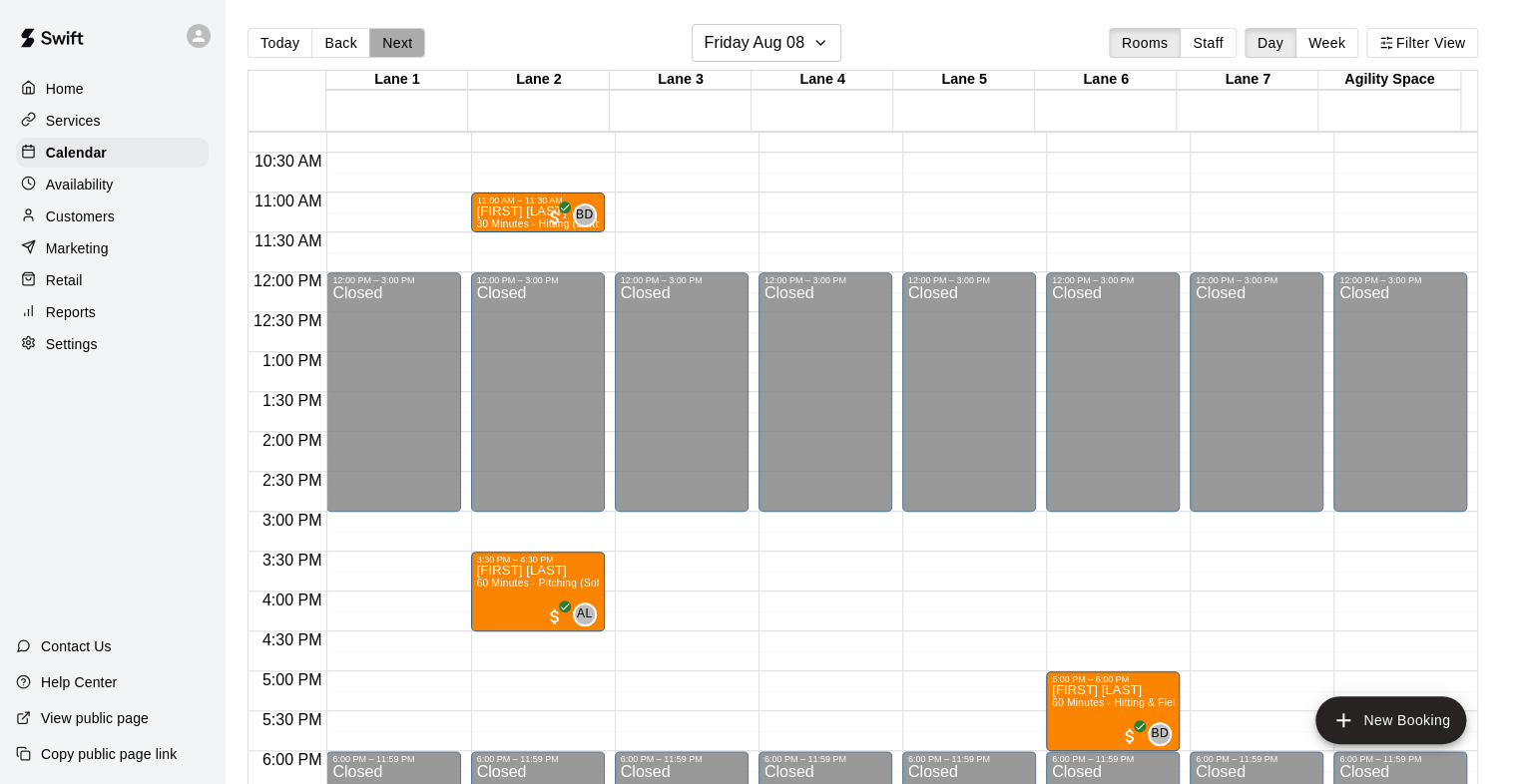 click on "Next" at bounding box center (397, 43) 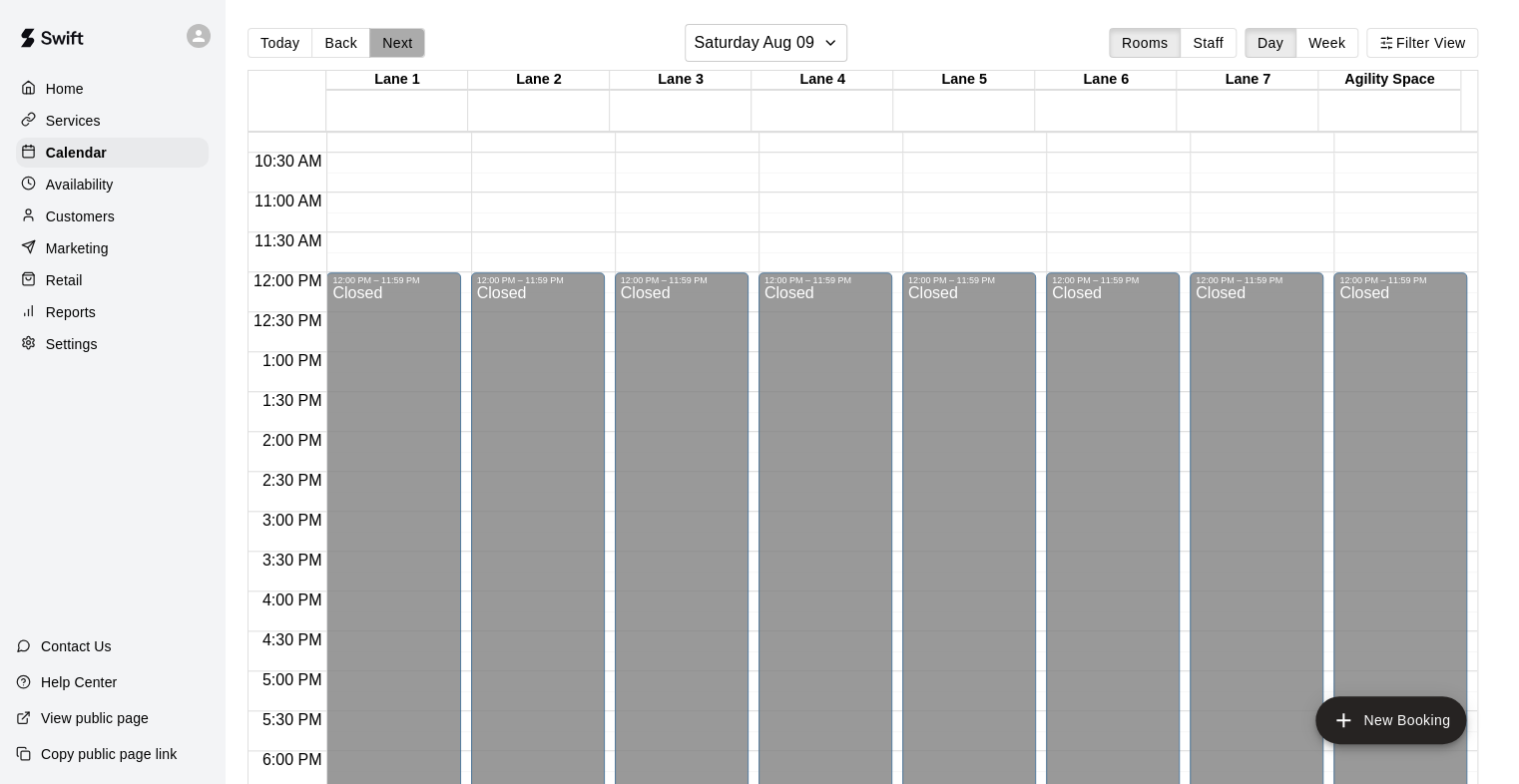 click on "Next" at bounding box center [397, 43] 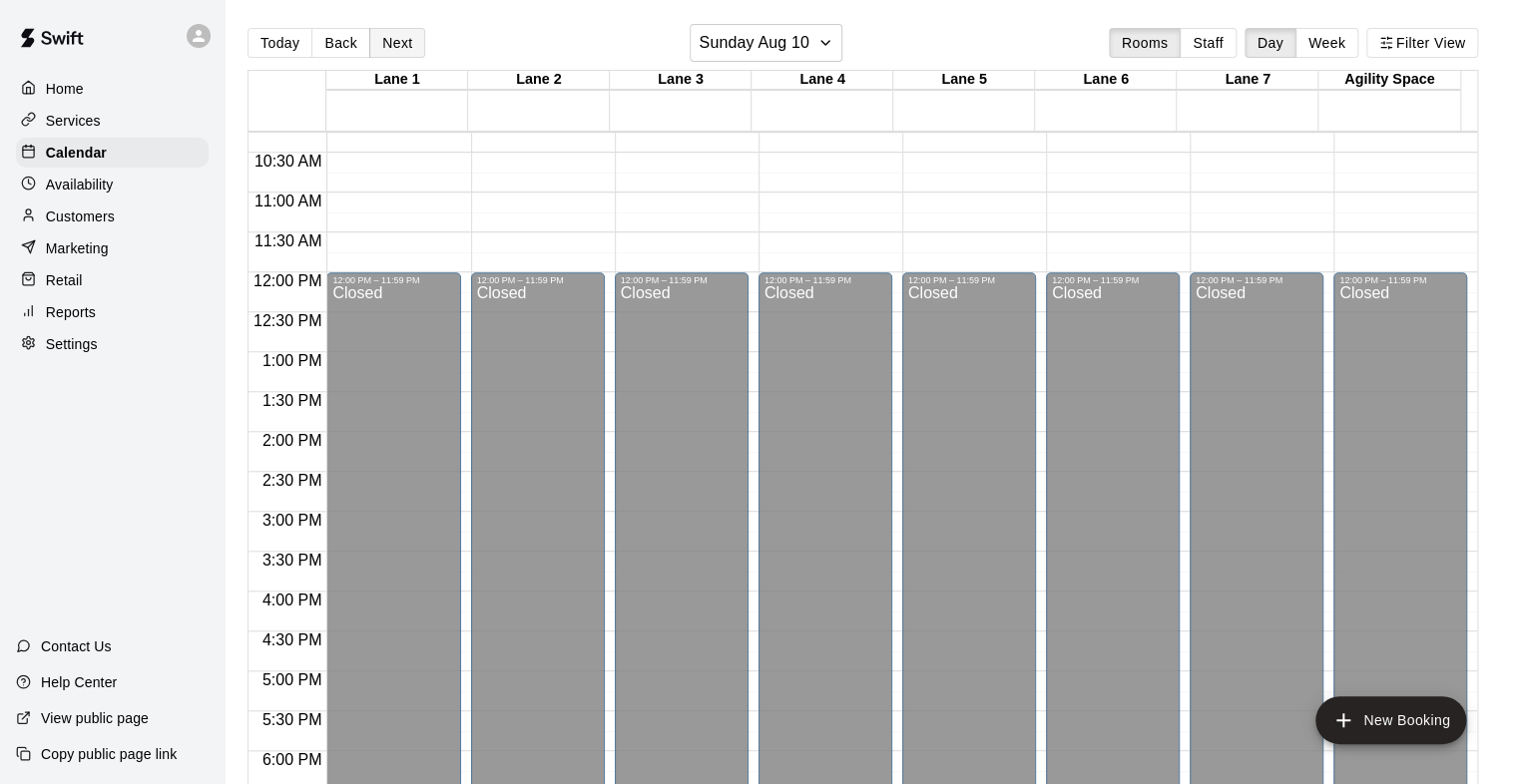 click on "Next" at bounding box center (397, 43) 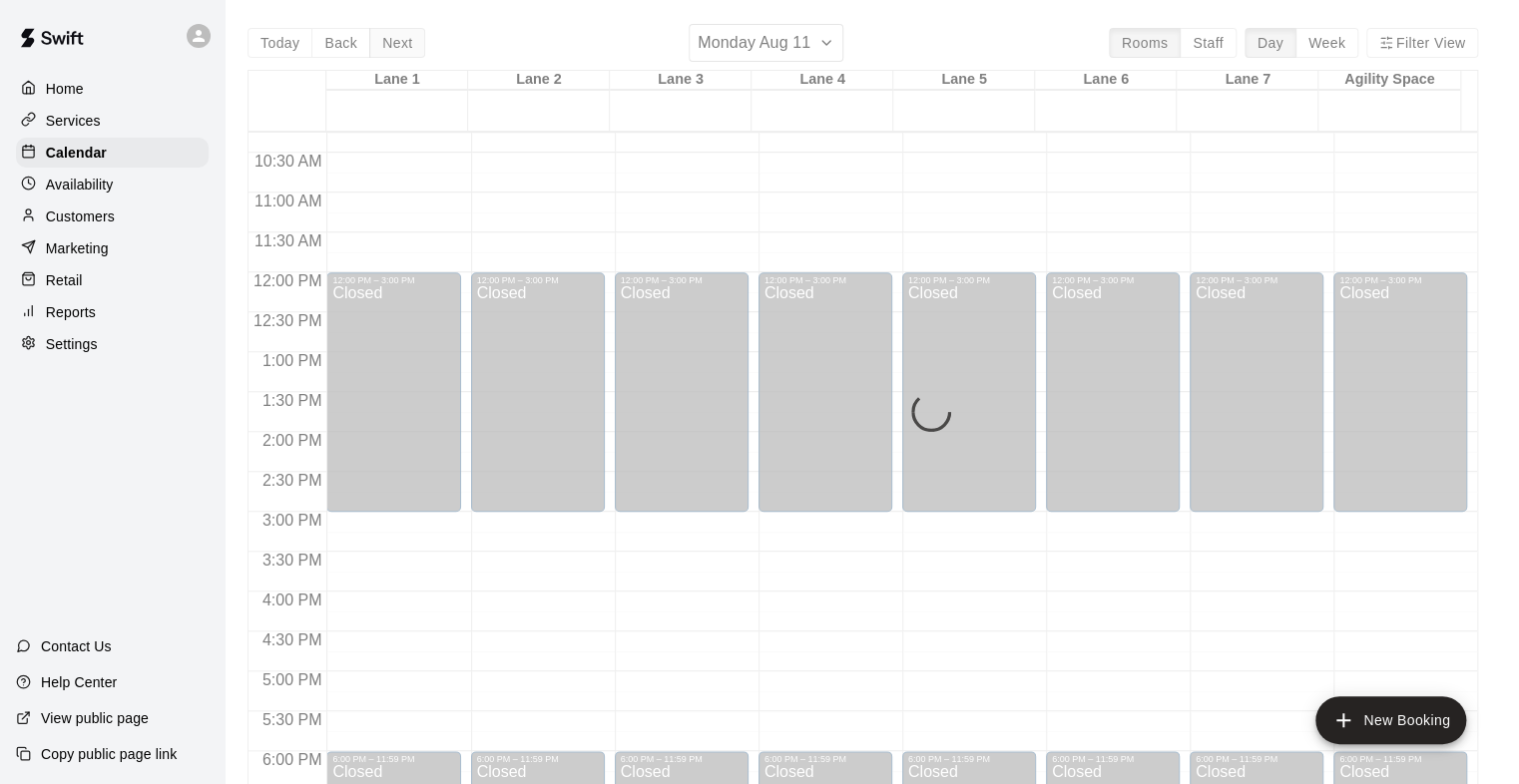 click on "Today Back Next Monday Aug 11 Rooms Staff Day Week Filter View Lane 1 11 Mon Lane 2 11 Mon Lane 3 11 Mon Lane 4 11 Mon Lane 5 11 Mon Lane 6 11 Mon Lane 7 11 Mon Agility Space 11 Mon 12:00 AM 12:30 AM 1:00 AM 1:30 AM 2:00 AM 2:30 AM 3:00 AM 3:30 AM 4:00 AM 4:30 AM 5:00 AM 5:30 AM 6:00 AM 6:30 AM 7:00 AM 7:30 AM 8:00 AM 8:30 AM 9:00 AM 9:30 AM 10:00 AM 10:30 AM 11:00 AM 11:30 AM 12:00 PM 12:30 PM 1:00 PM 1:30 PM 2:00 PM 2:30 PM 3:00 PM 3:30 PM 4:00 PM 4:30 PM 5:00 PM 5:30 PM 6:00 PM 6:30 PM 7:00 PM 7:30 PM 8:00 PM 8:30 PM 9:00 PM 9:30 PM 10:00 PM 10:30 PM 11:00 PM 11:30 PM 12:00 AM – 9:00 AM Closed 12:00 PM – 3:00 PM Closed 6:00 PM – 11:59 PM Closed 12:00 AM – 9:00 AM Closed 12:00 PM – 3:00 PM Closed 6:00 PM – 11:59 PM Closed 12:00 AM – 9:00 AM Closed 12:00 PM – 3:00 PM Closed 6:00 PM – 11:59 PM Closed 12:00 AM – 9:00 AM Closed 12:00 PM – 3:00 PM Closed 6:00 PM – 11:59 PM Closed 12:00 AM – 9:00 AM Closed 12:00 PM – 3:00 PM Closed 6:00 PM – 11:59 PM Closed 12:00 AM – 9:00 AM" at bounding box center [862, 416] 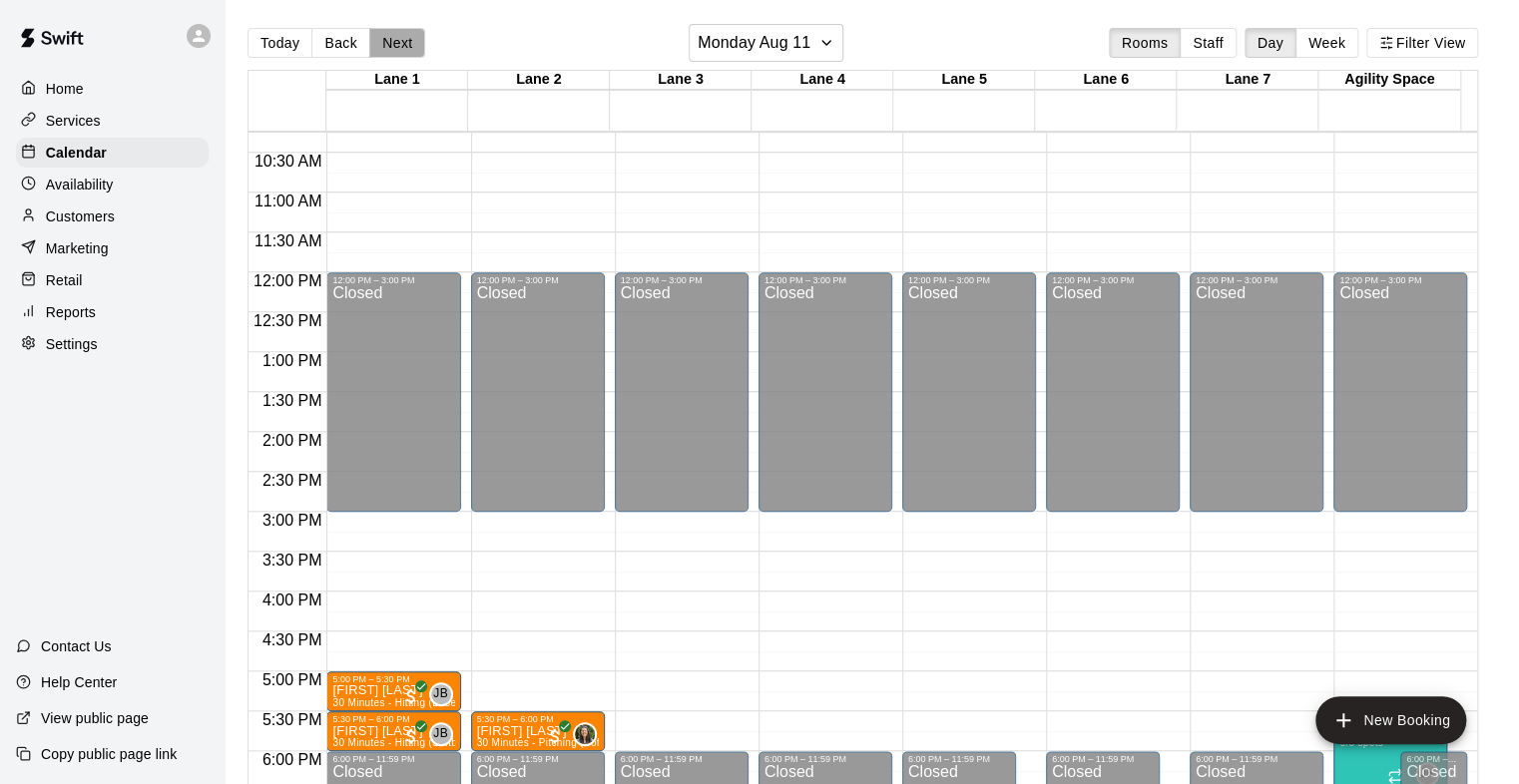click on "Next" at bounding box center [397, 43] 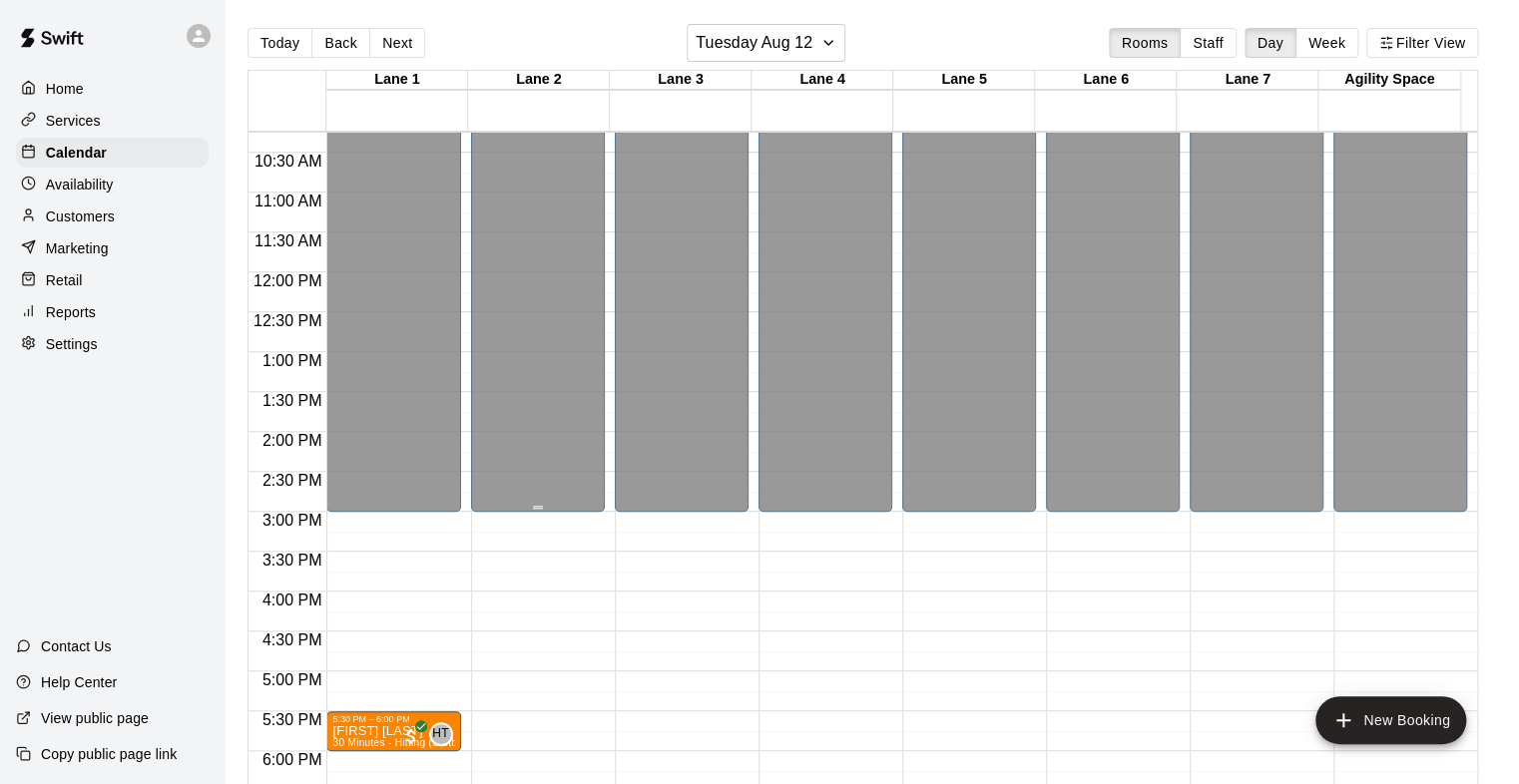 scroll, scrollTop: 1117, scrollLeft: 0, axis: vertical 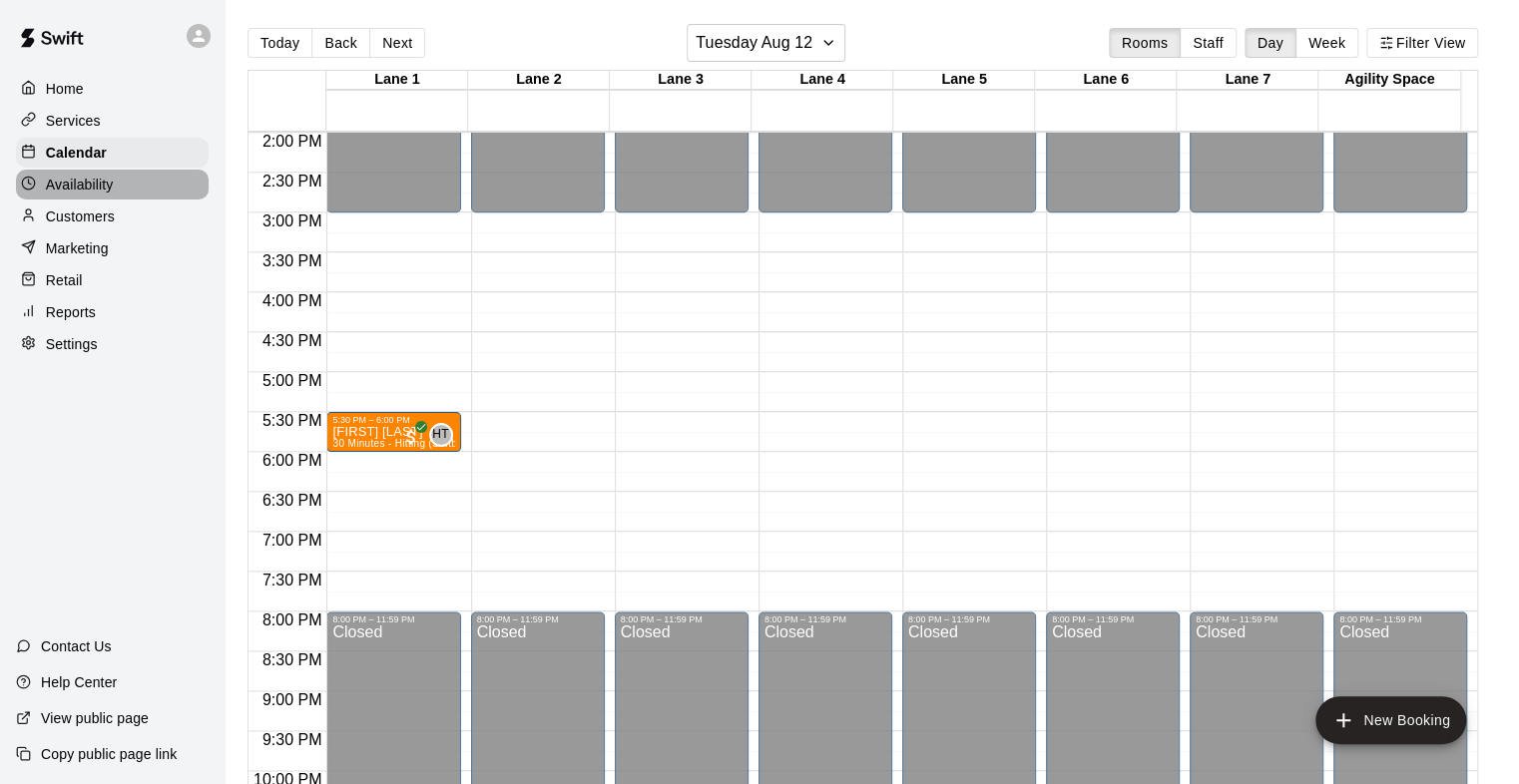 click on "Availability" at bounding box center [80, 185] 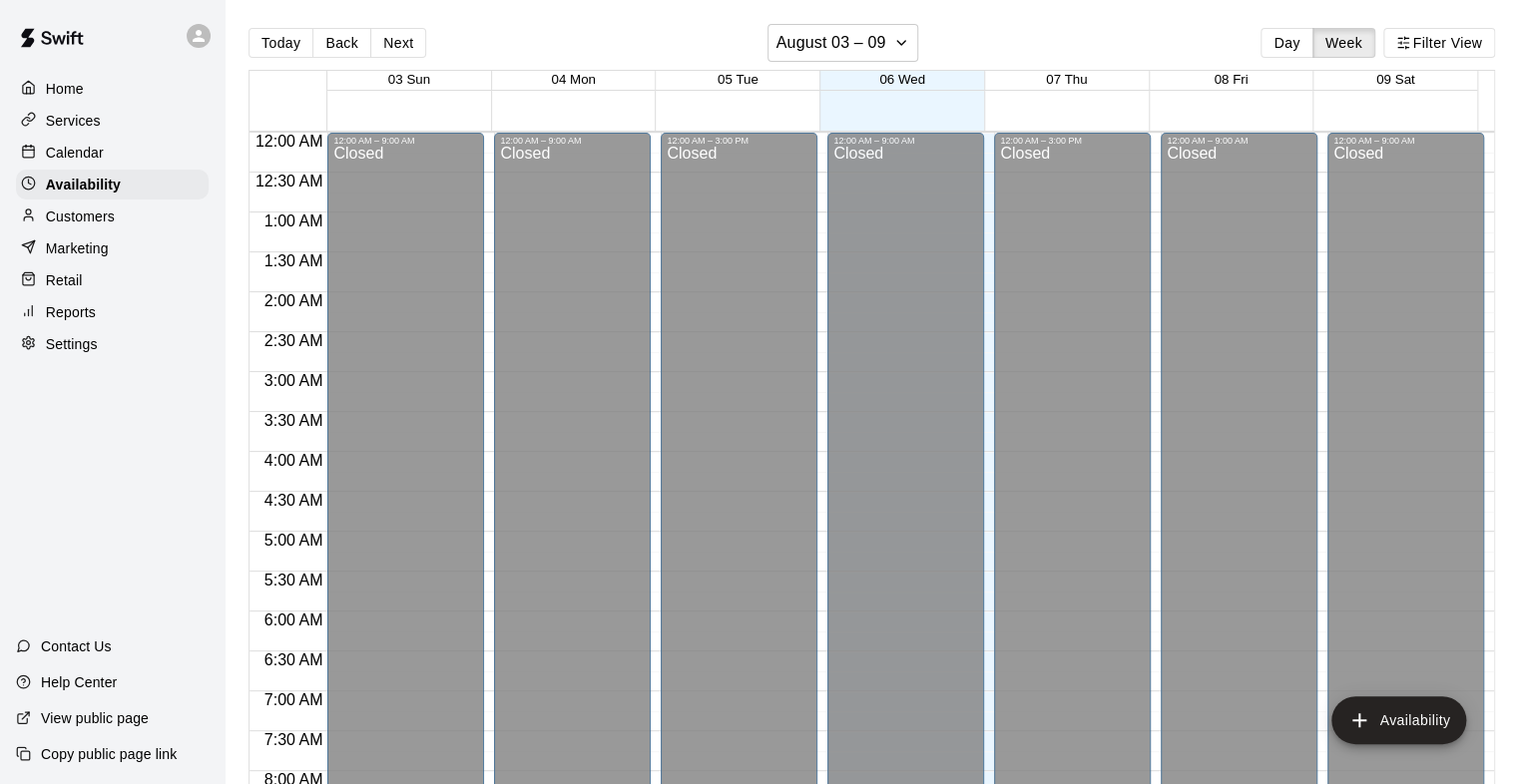 scroll, scrollTop: 818, scrollLeft: 0, axis: vertical 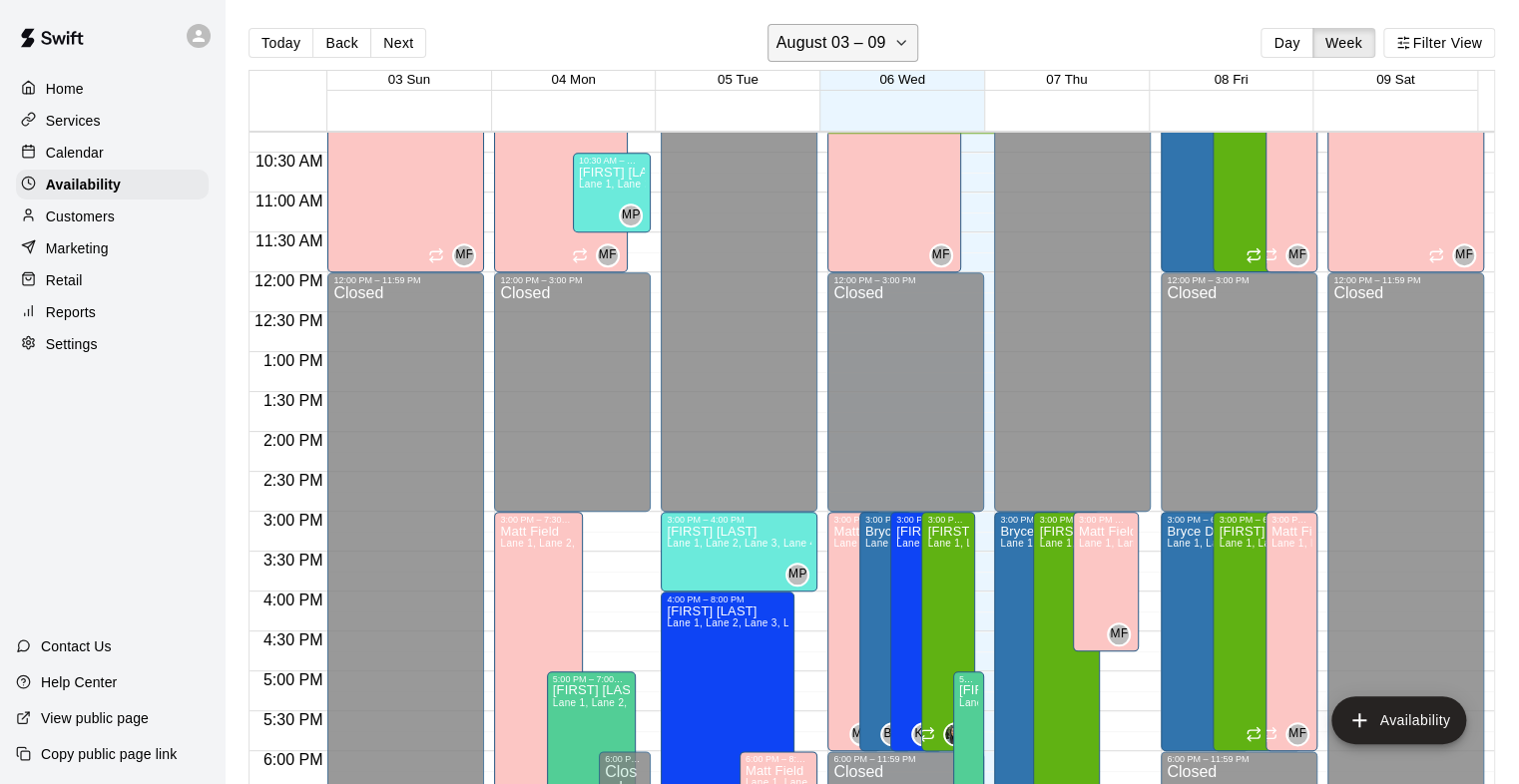 click 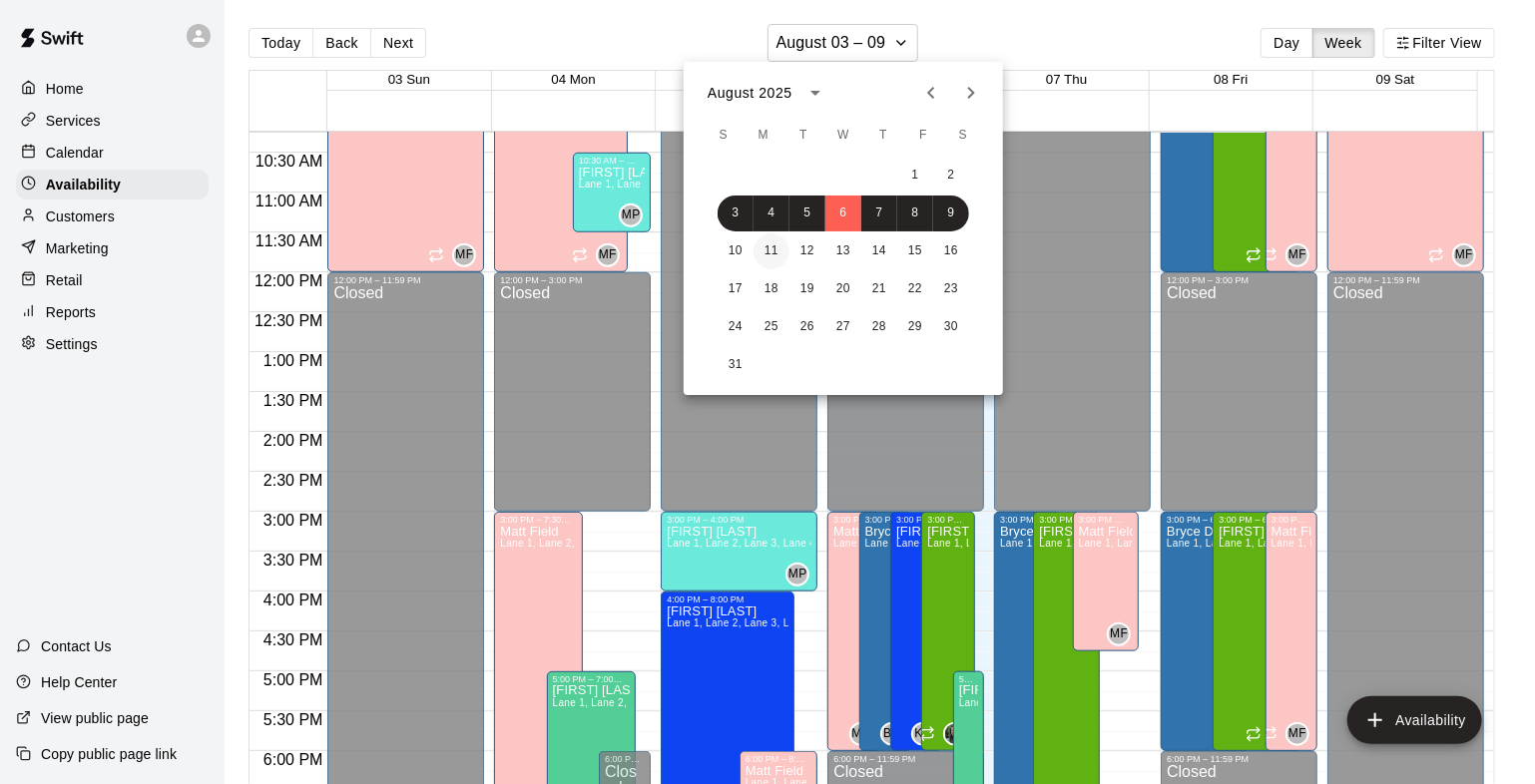 click on "11" at bounding box center [771, 251] 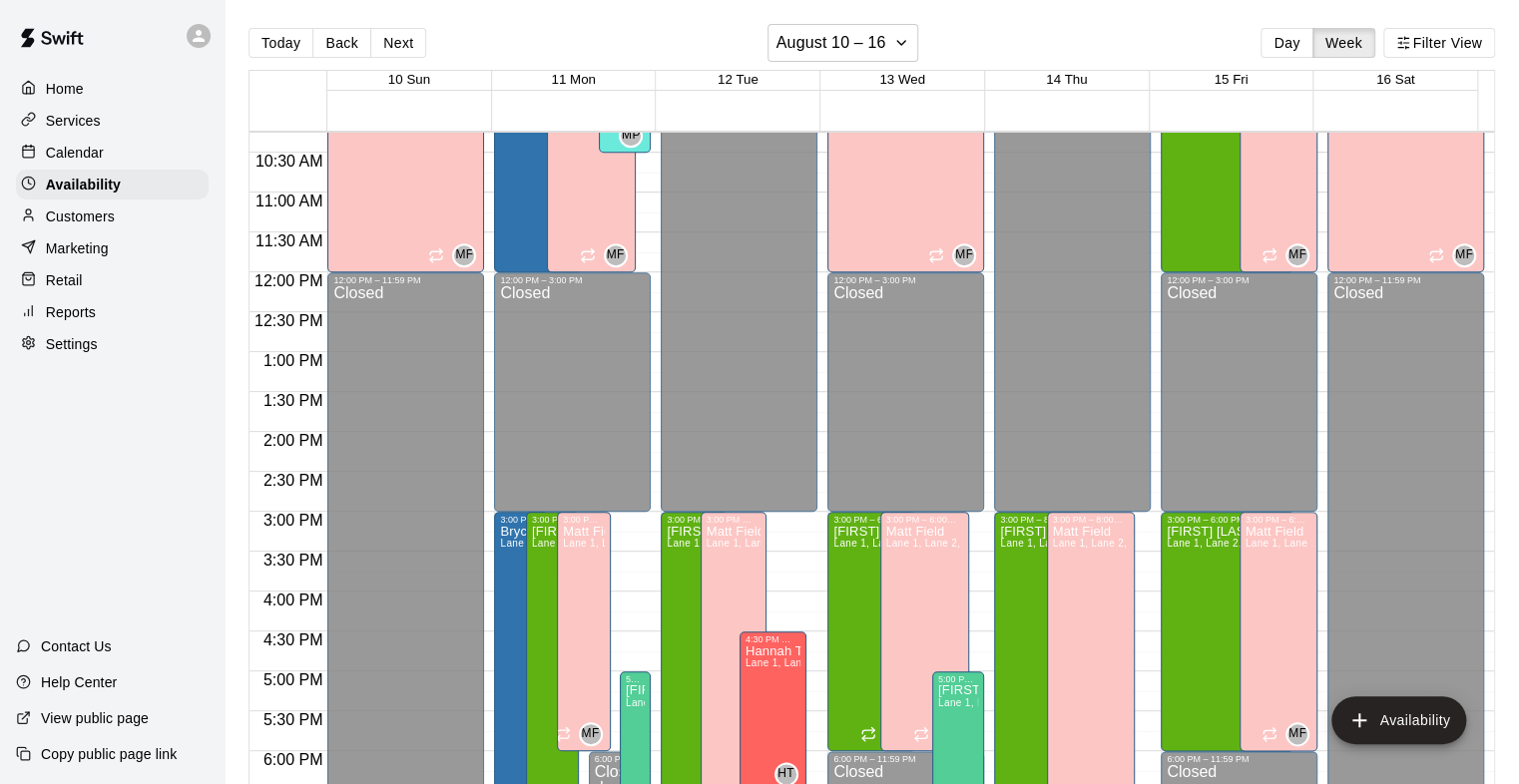 click on "Calendar" at bounding box center [112, 153] 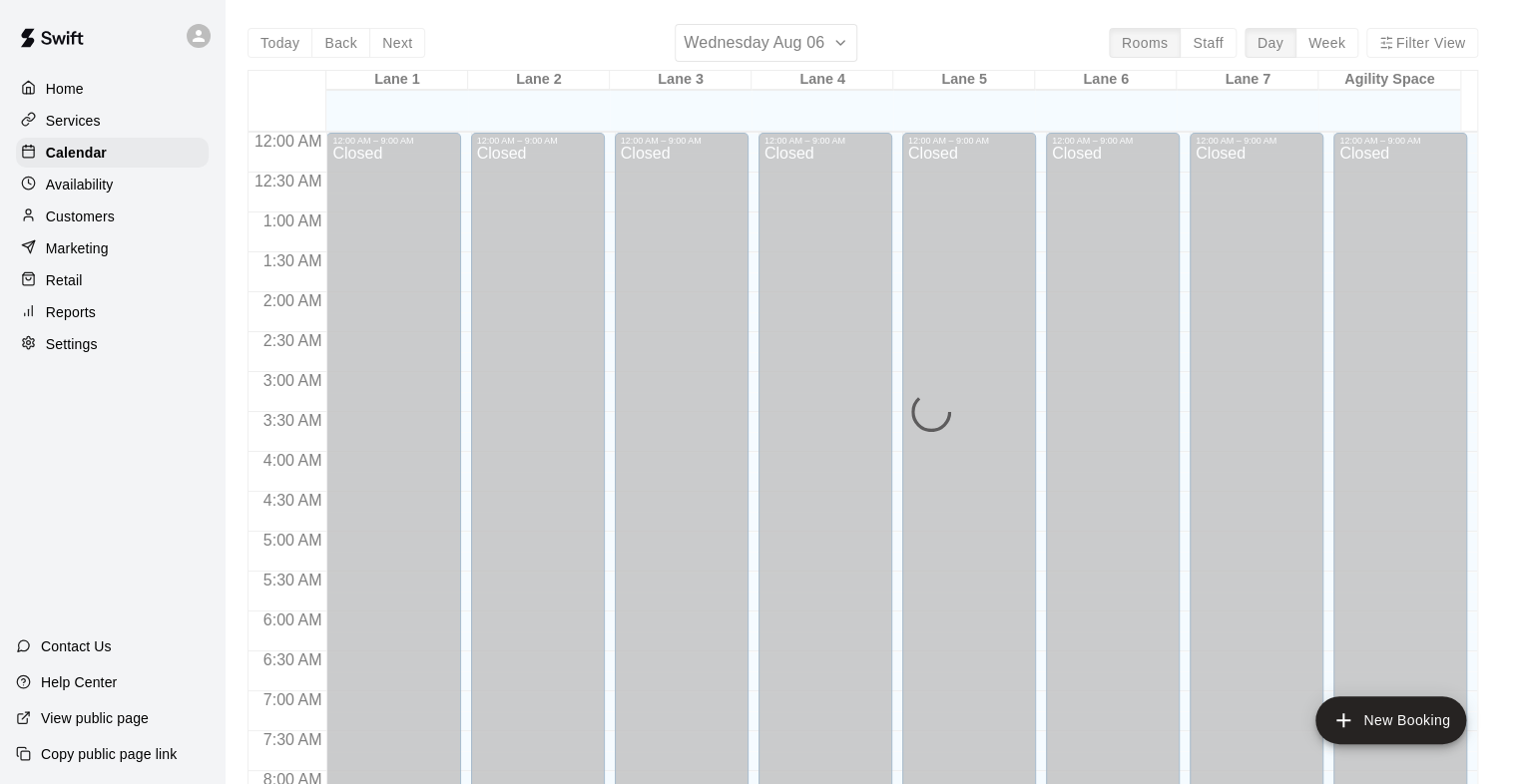scroll, scrollTop: 819, scrollLeft: 0, axis: vertical 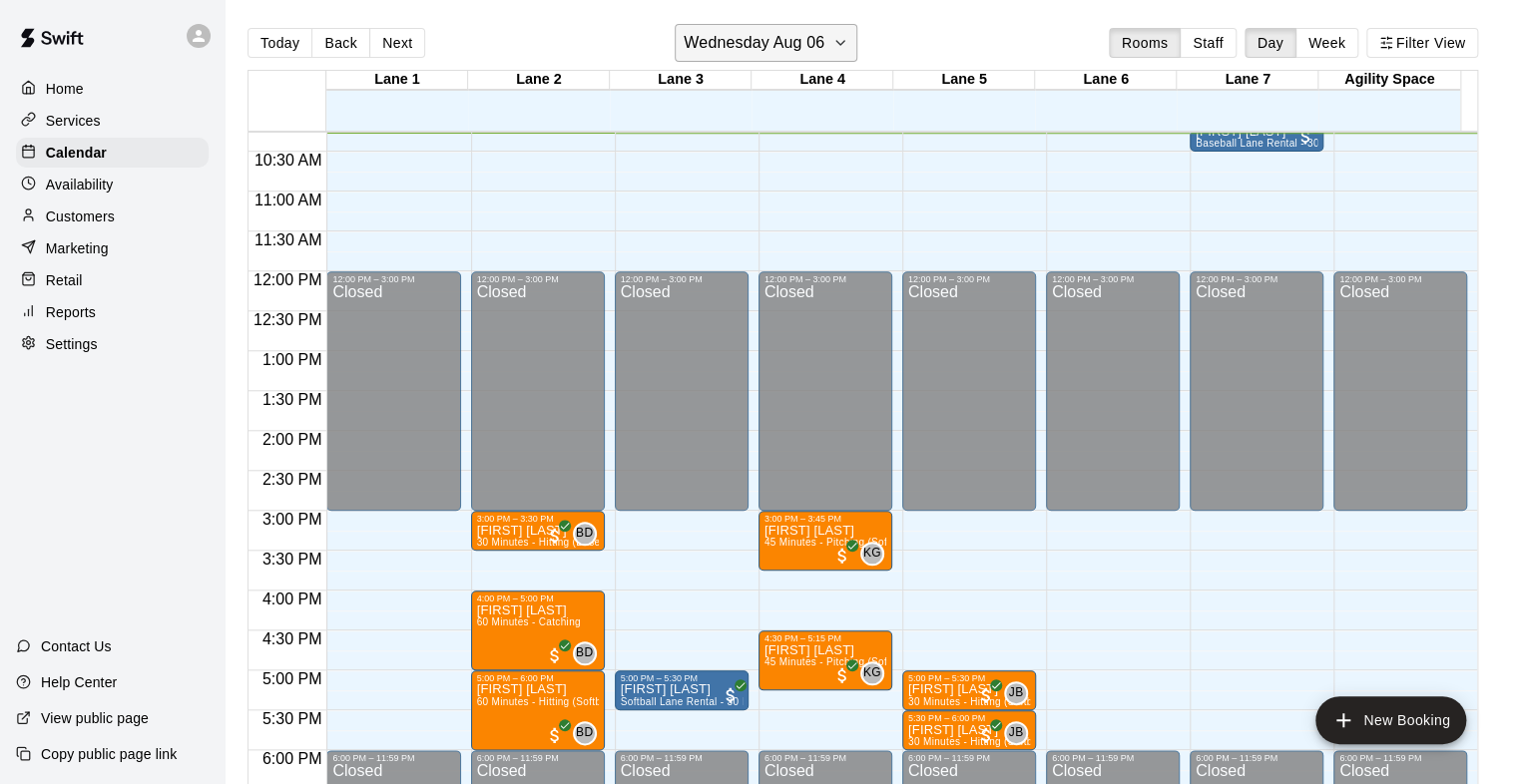 click on "Wednesday Aug 06" at bounding box center [754, 43] 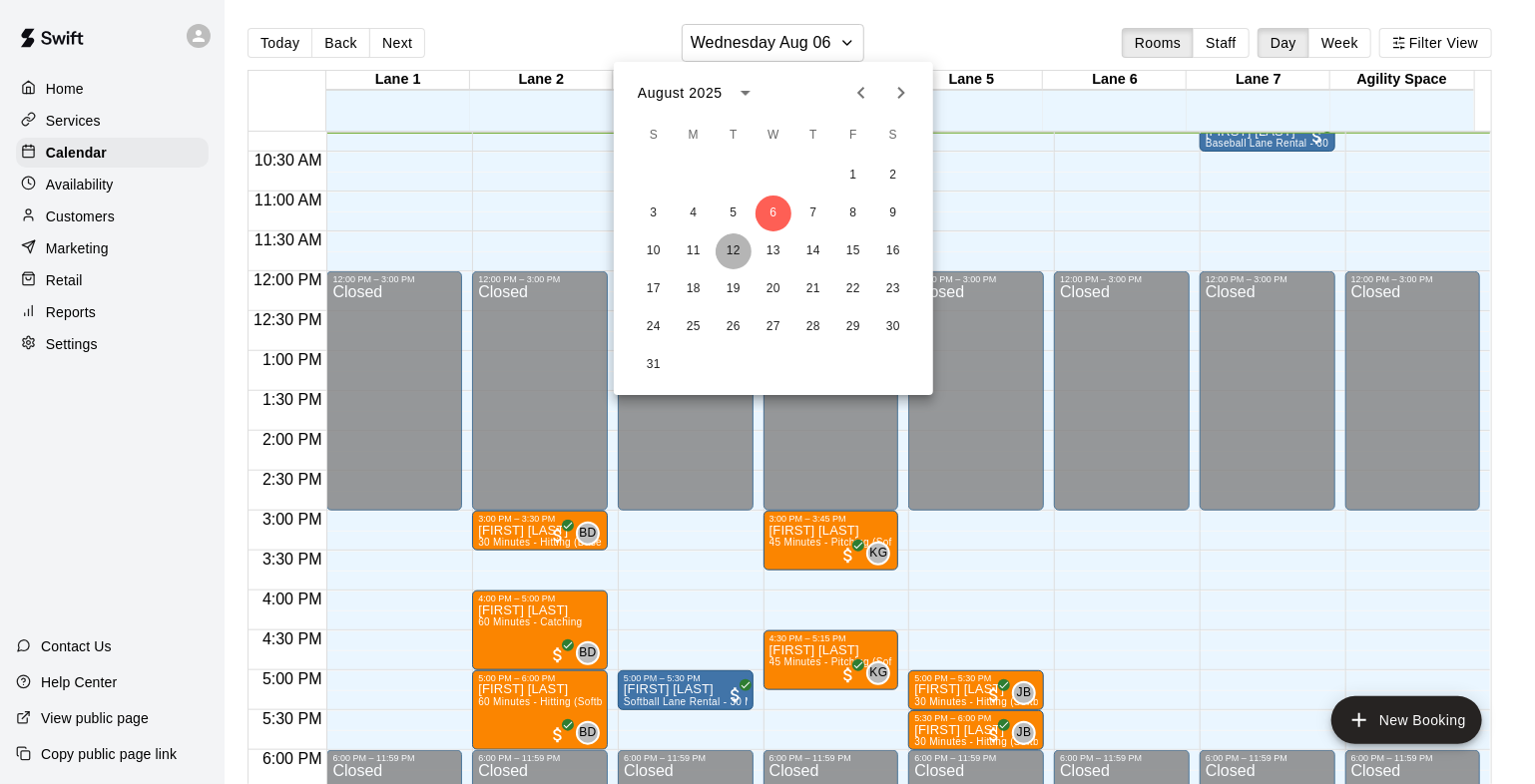 click on "12" at bounding box center [734, 251] 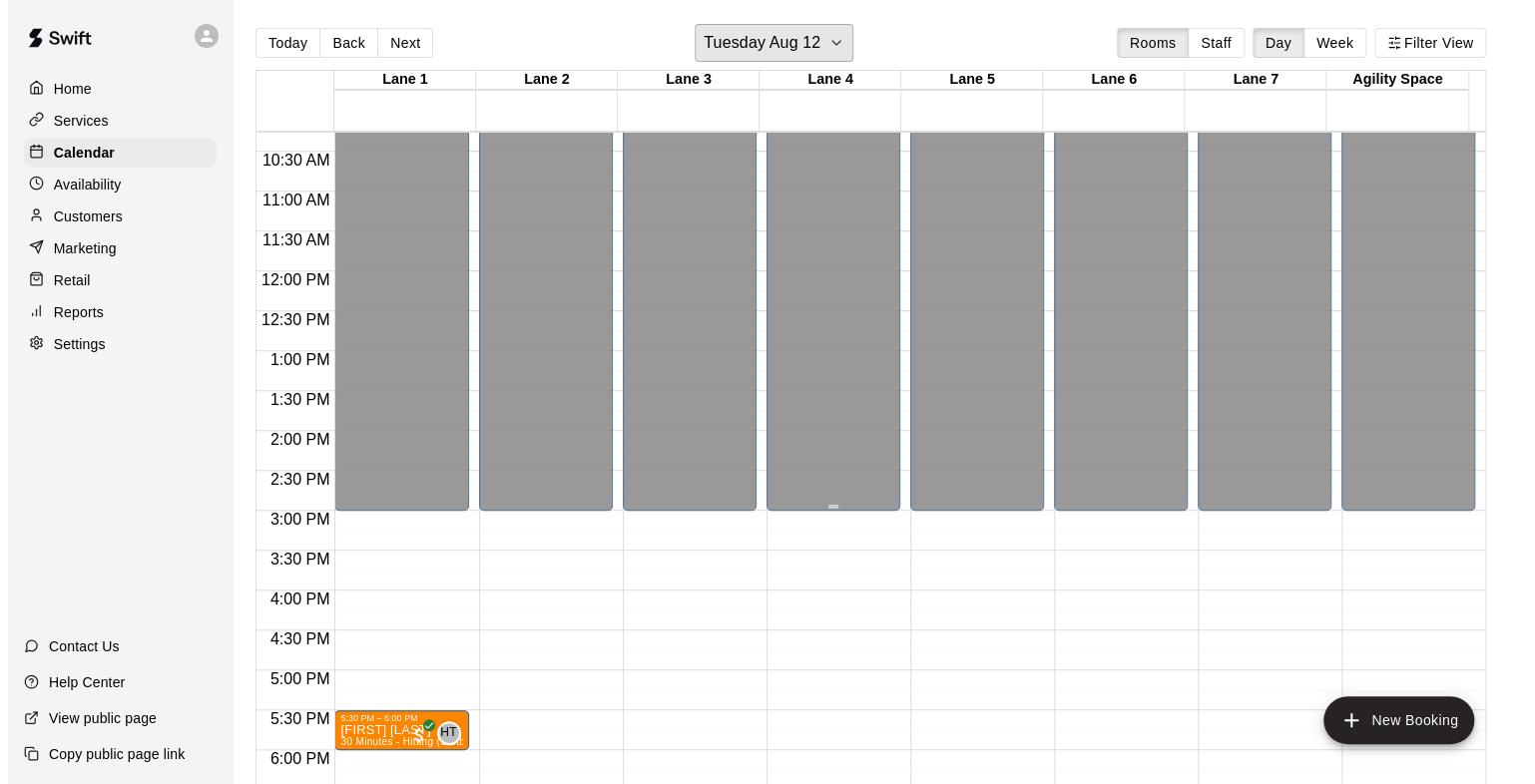 scroll, scrollTop: 1118, scrollLeft: 0, axis: vertical 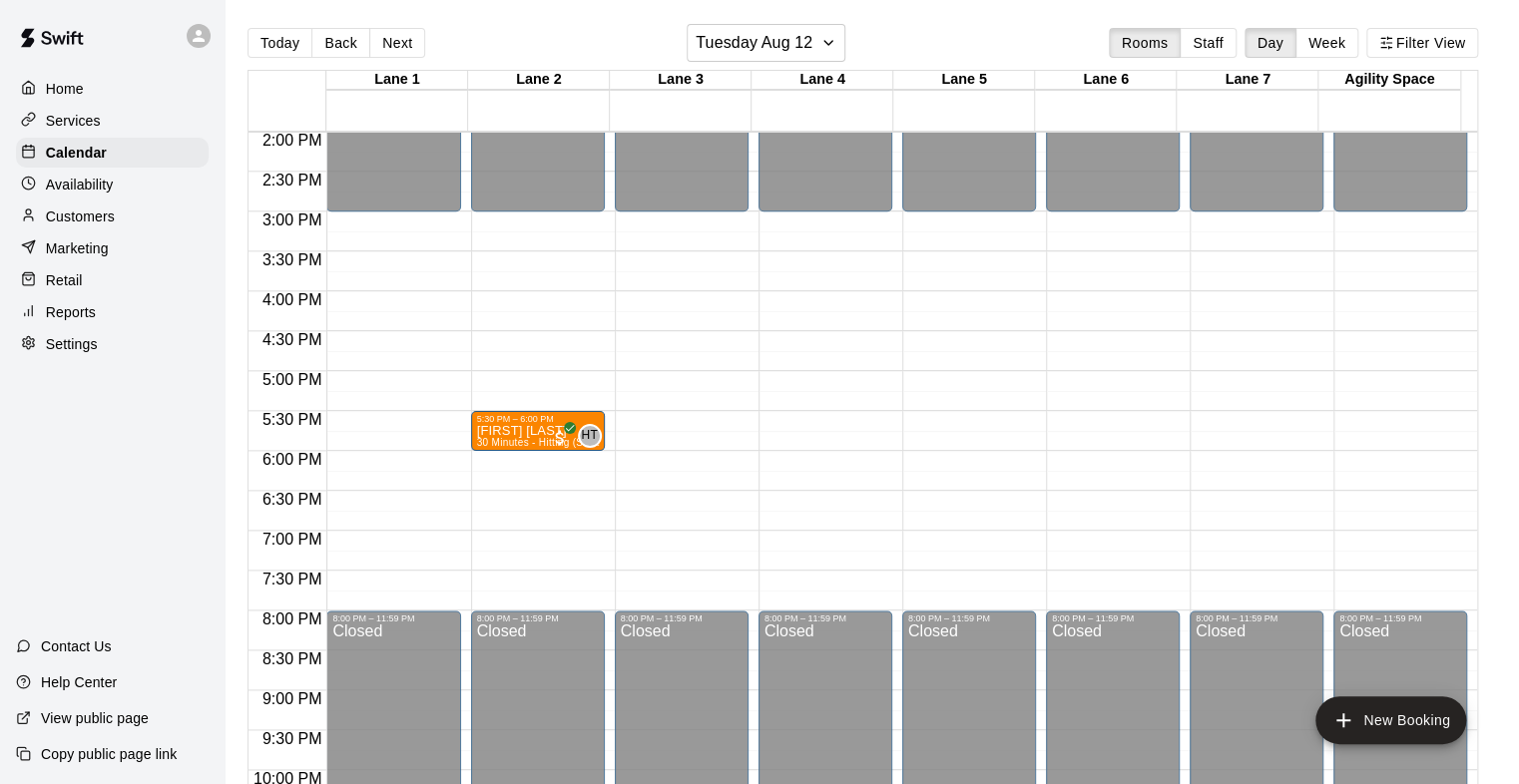 drag, startPoint x: 386, startPoint y: 437, endPoint x: 512, endPoint y: 441, distance: 126.06348 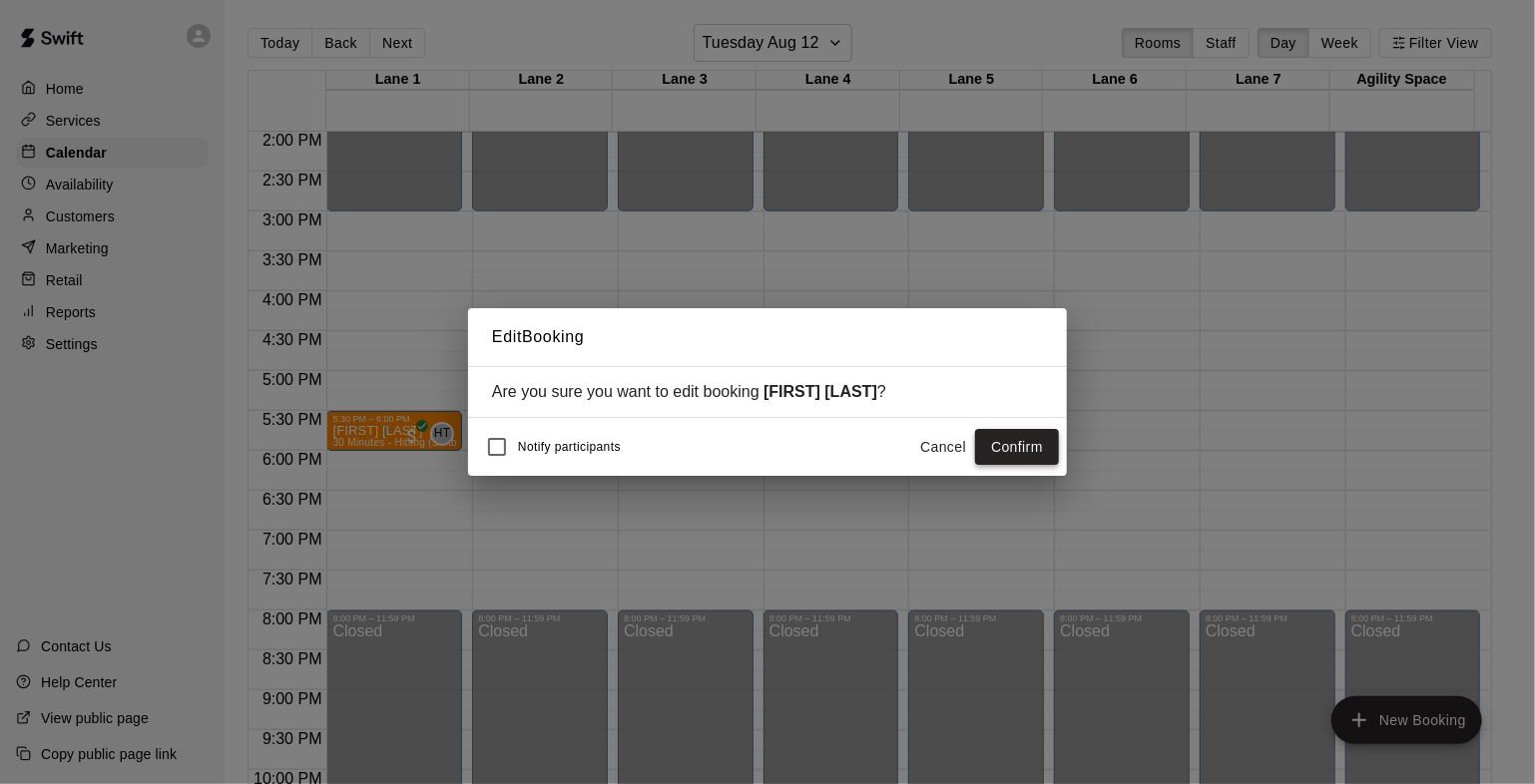 click on "Confirm" at bounding box center [1017, 447] 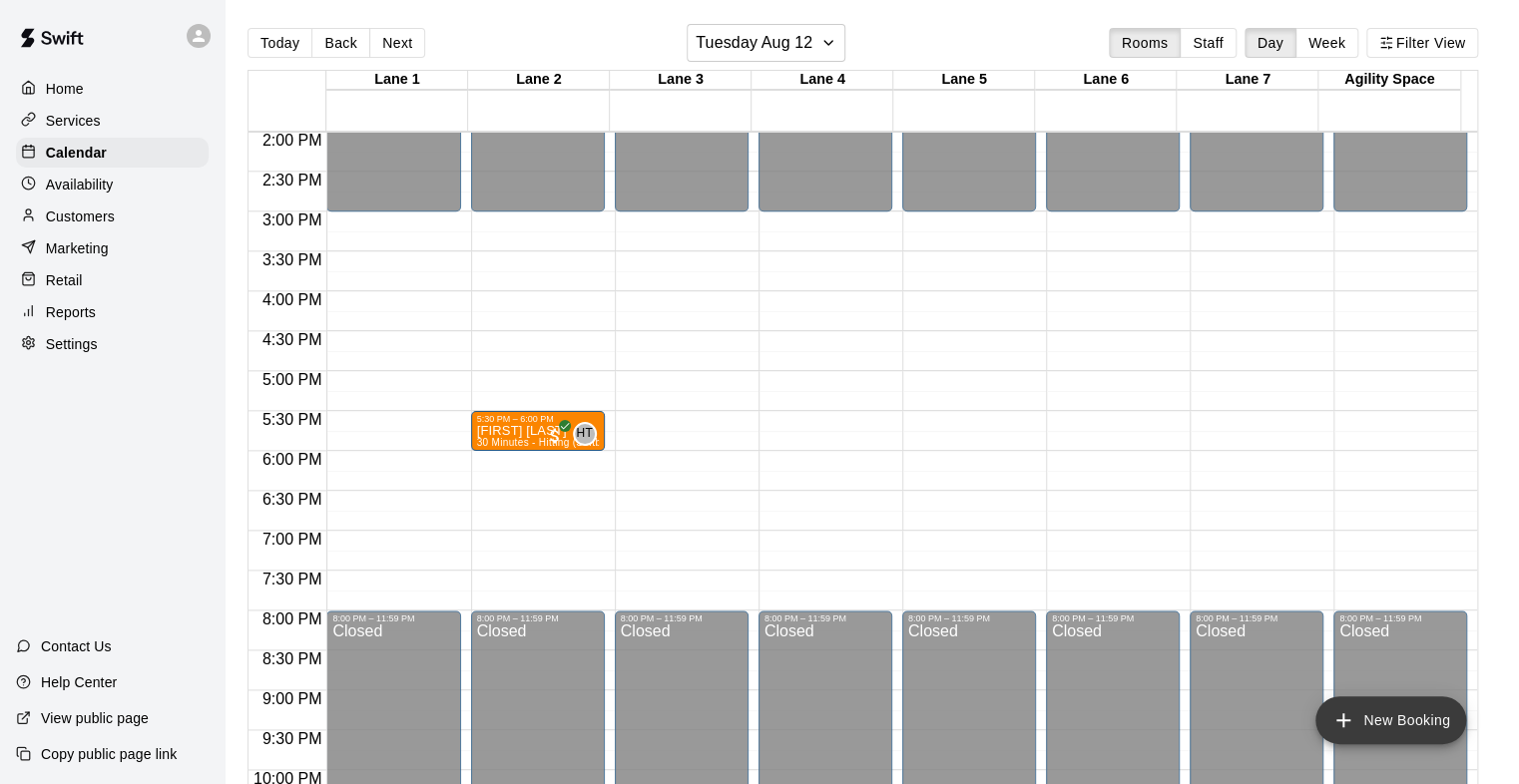 click on "New Booking" at bounding box center (1390, 720) 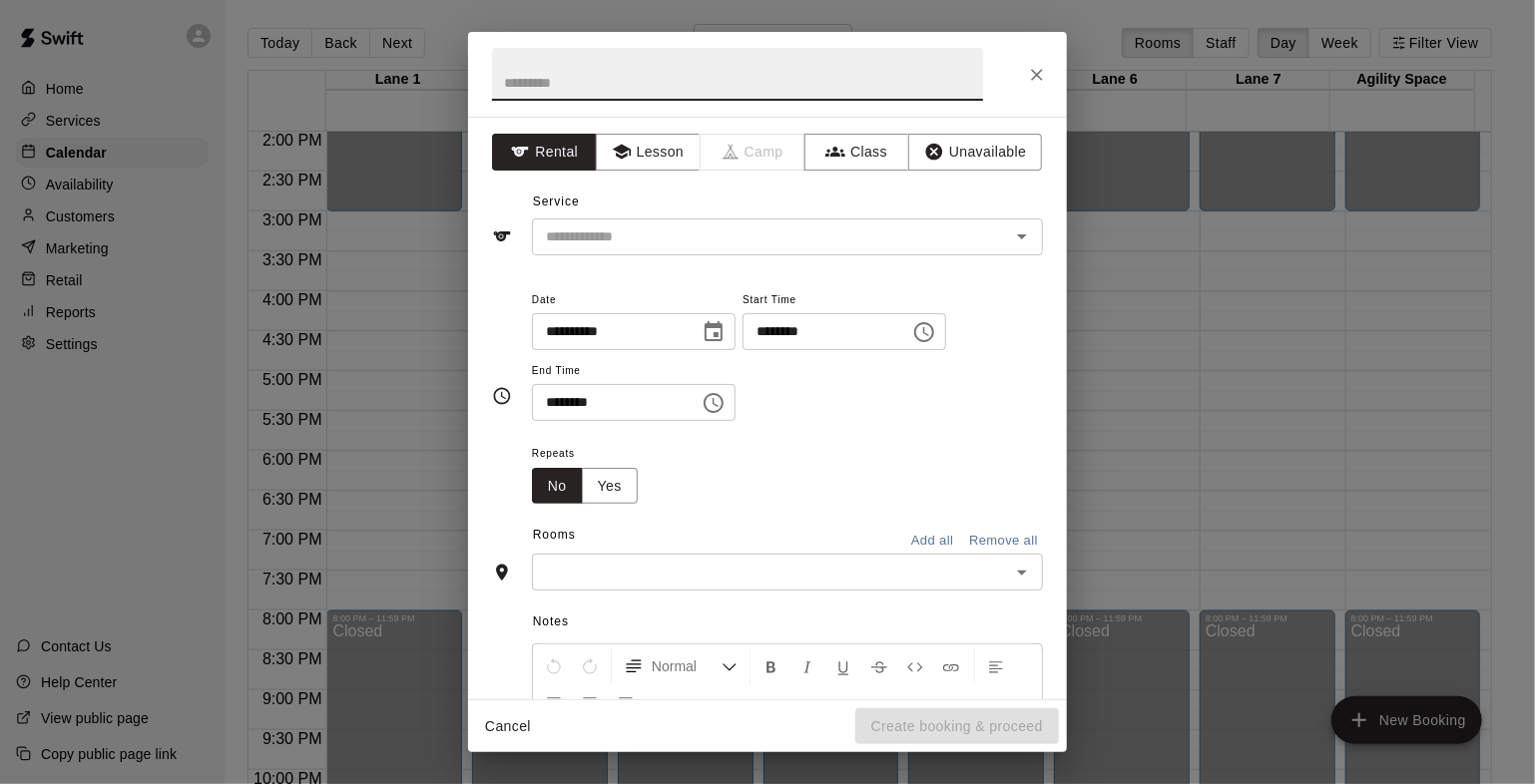 click on "********" at bounding box center [819, 331] 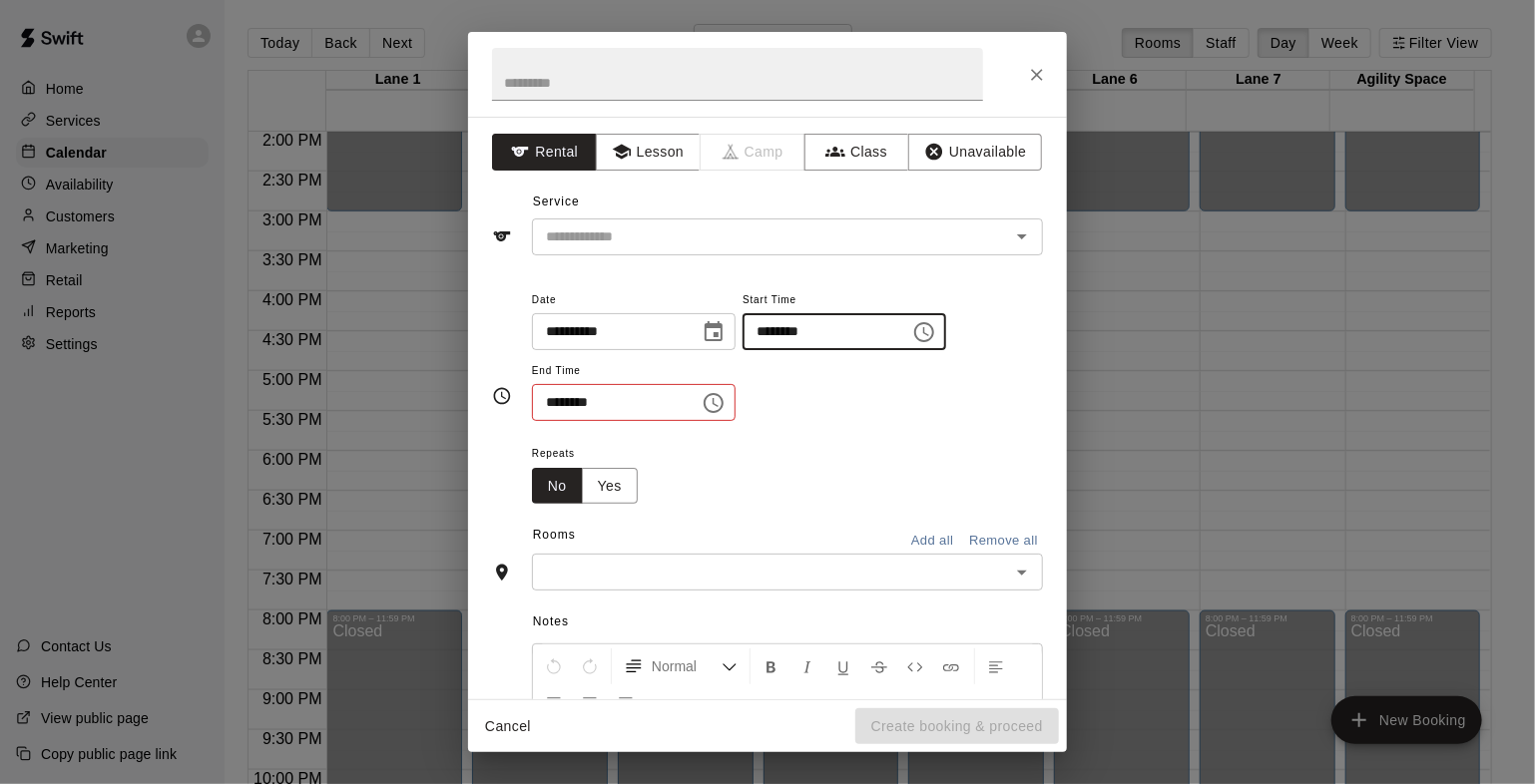type on "********" 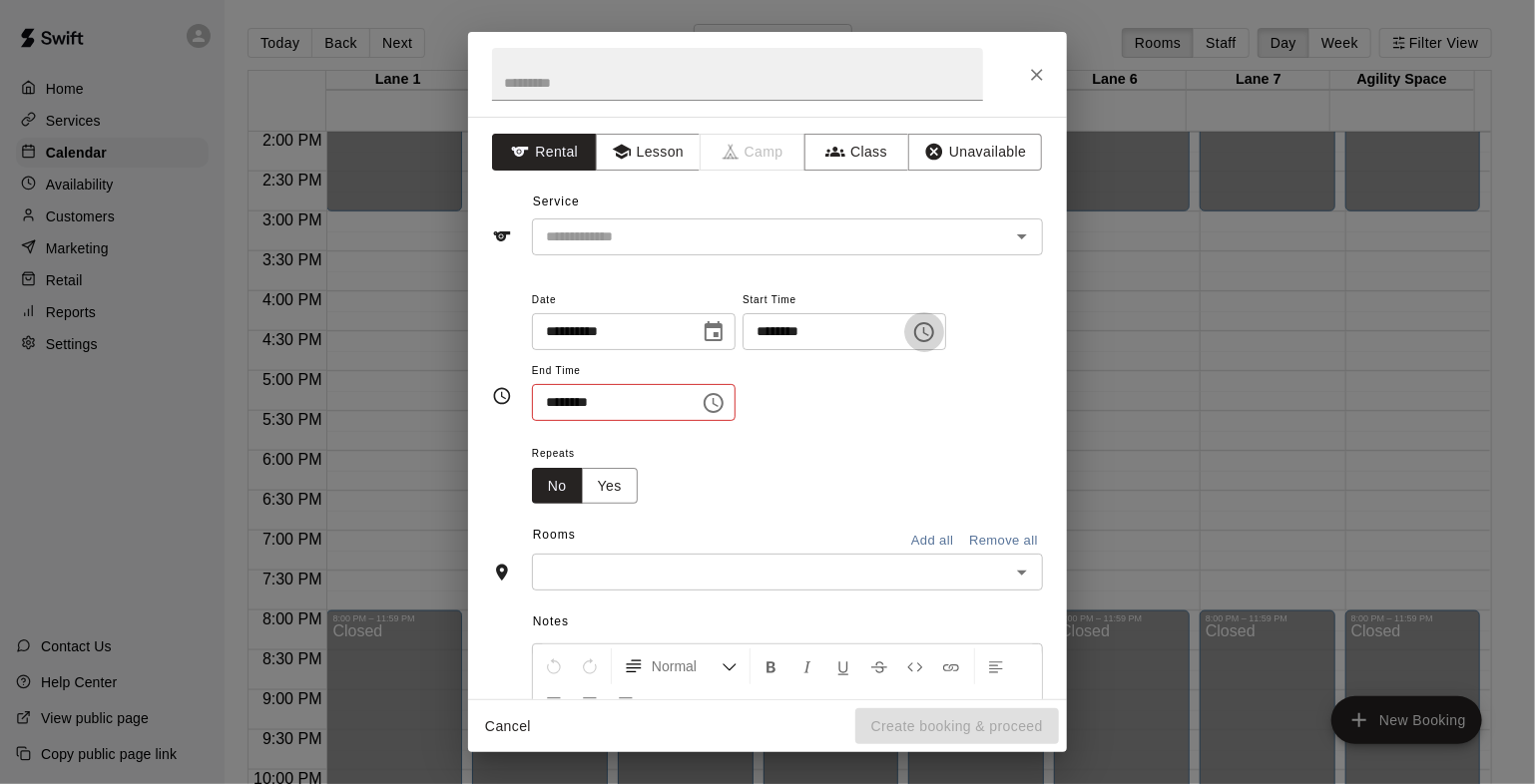 type 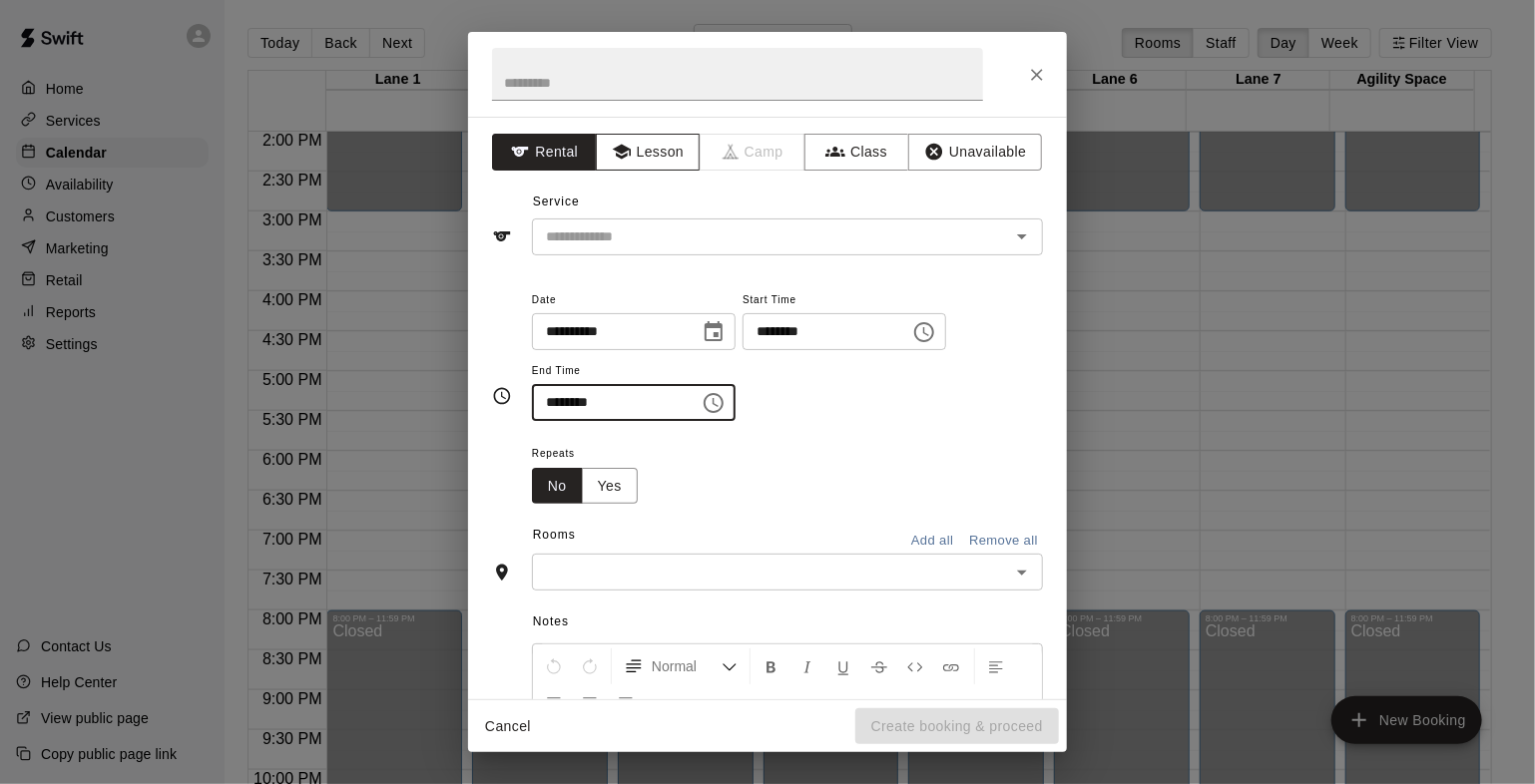 type on "********" 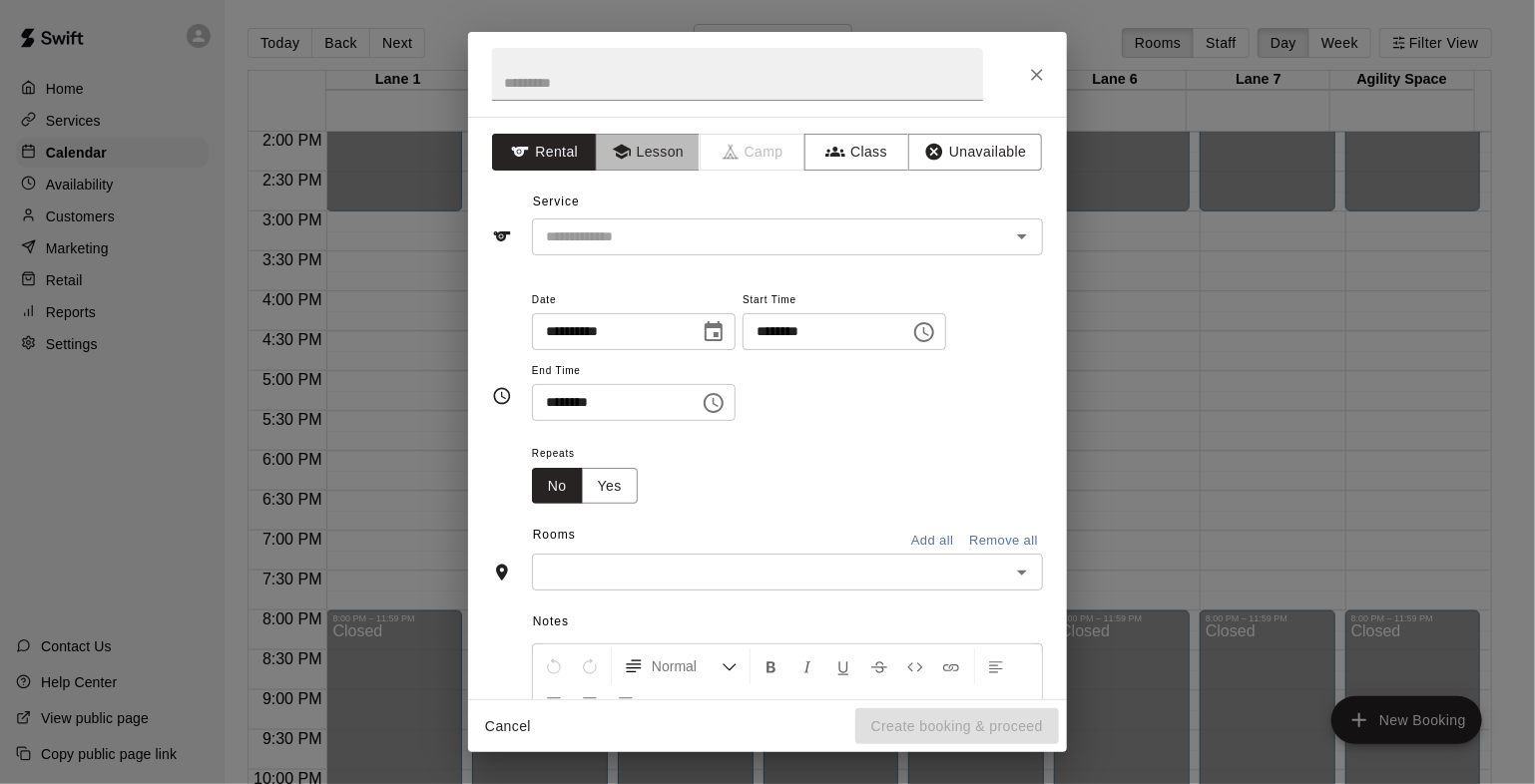 drag, startPoint x: 611, startPoint y: 163, endPoint x: 627, endPoint y: 127, distance: 39.39543 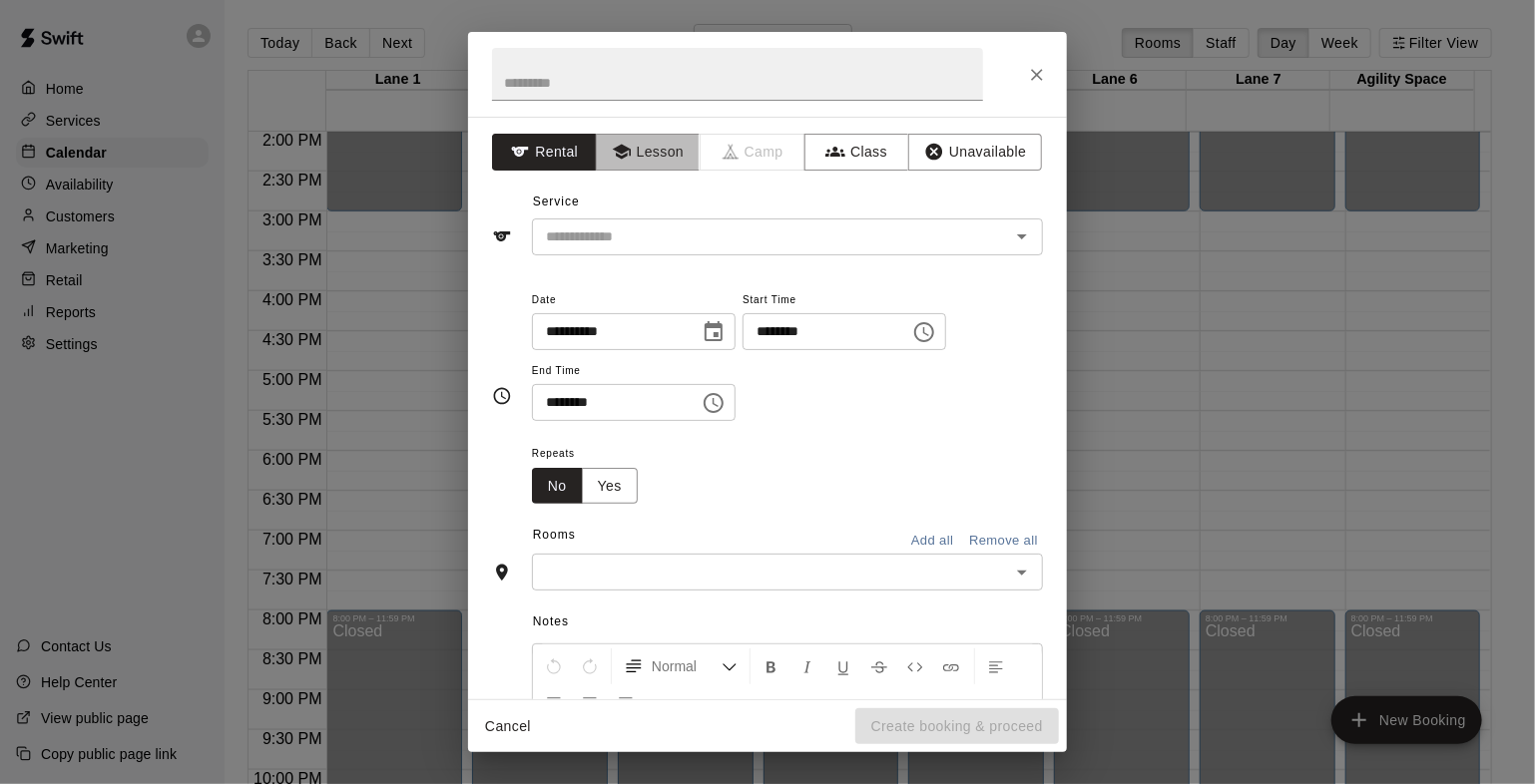 click on "Lesson" at bounding box center (648, 152) 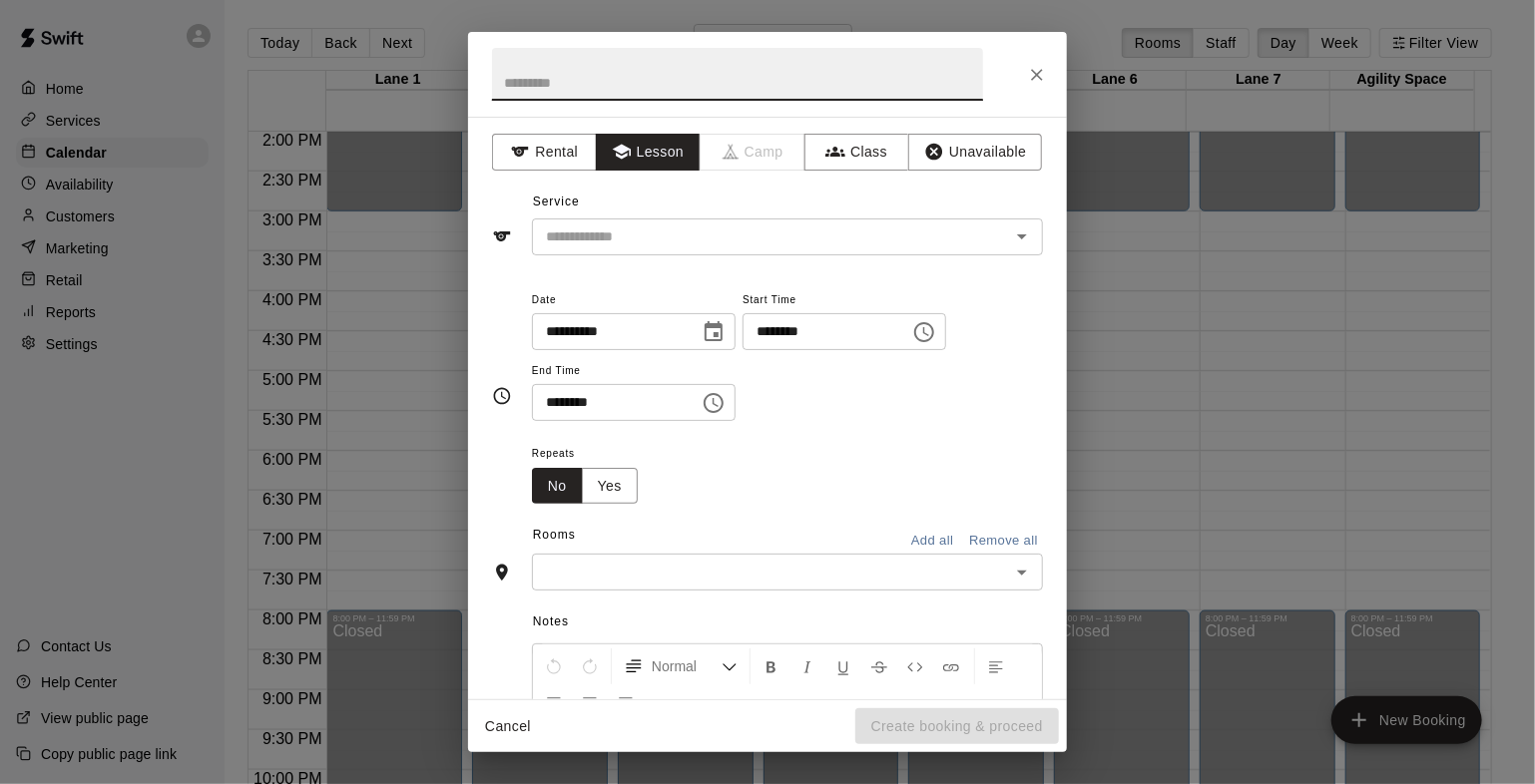 click at bounding box center (738, 74) 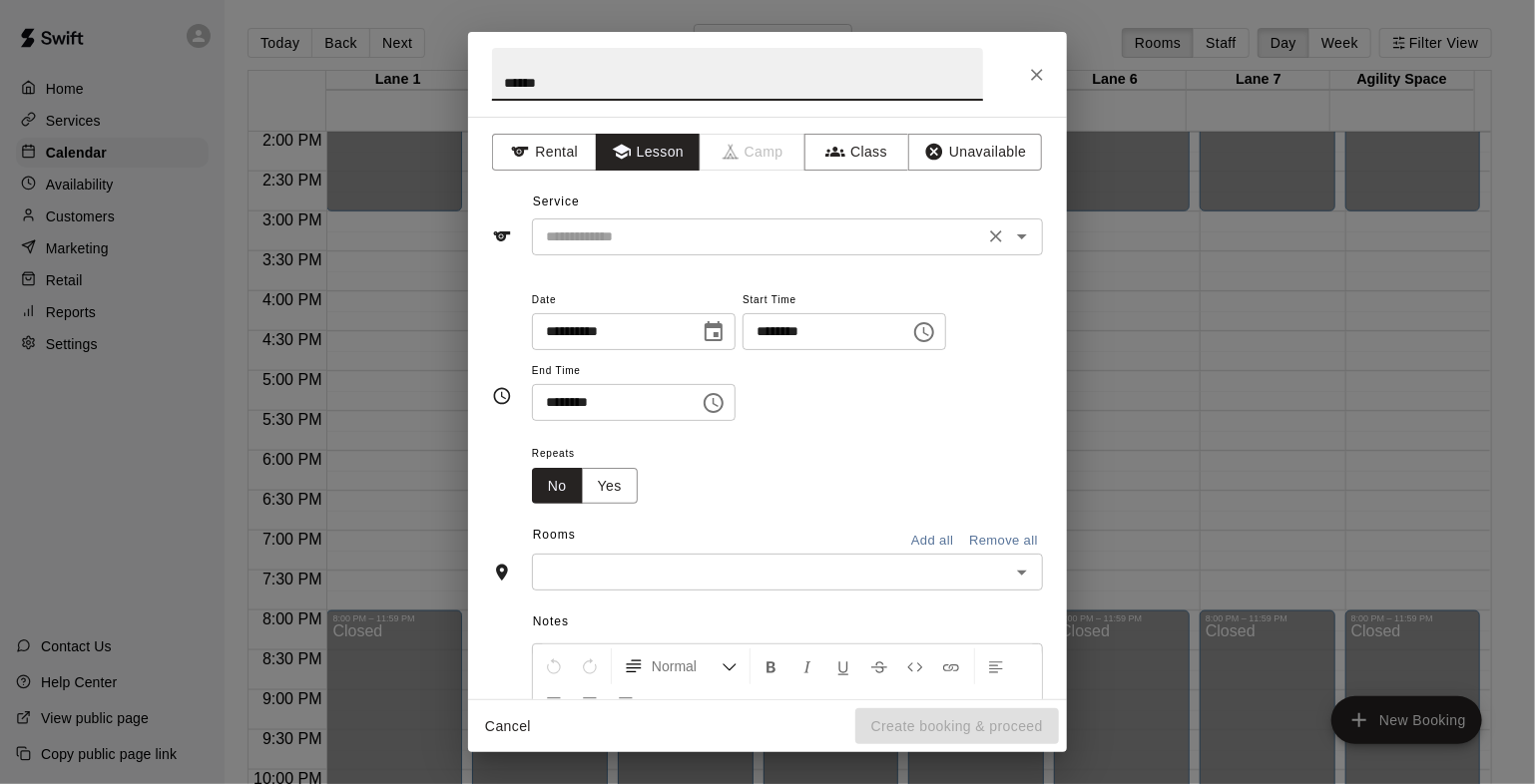 type on "******" 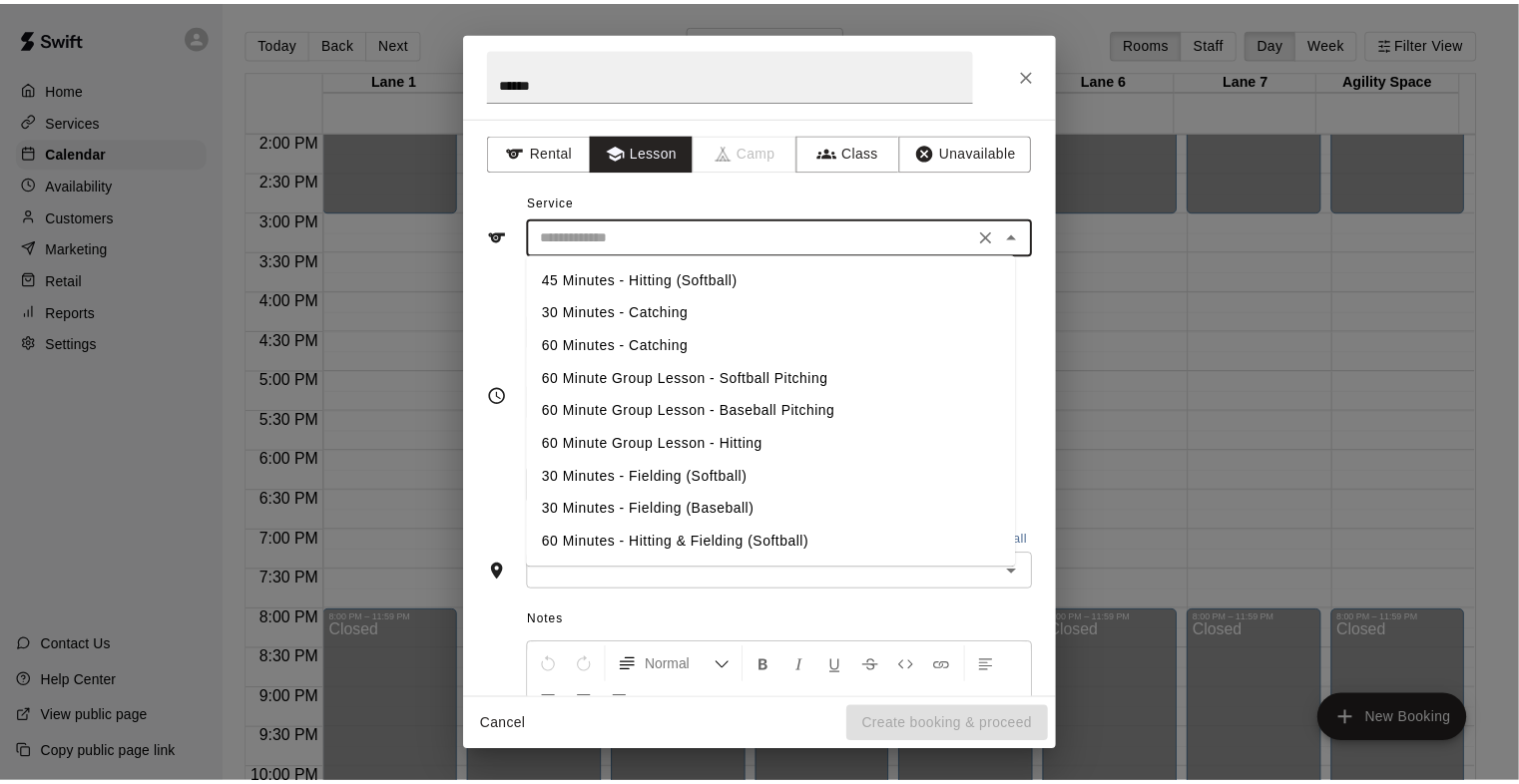 scroll, scrollTop: 590, scrollLeft: 0, axis: vertical 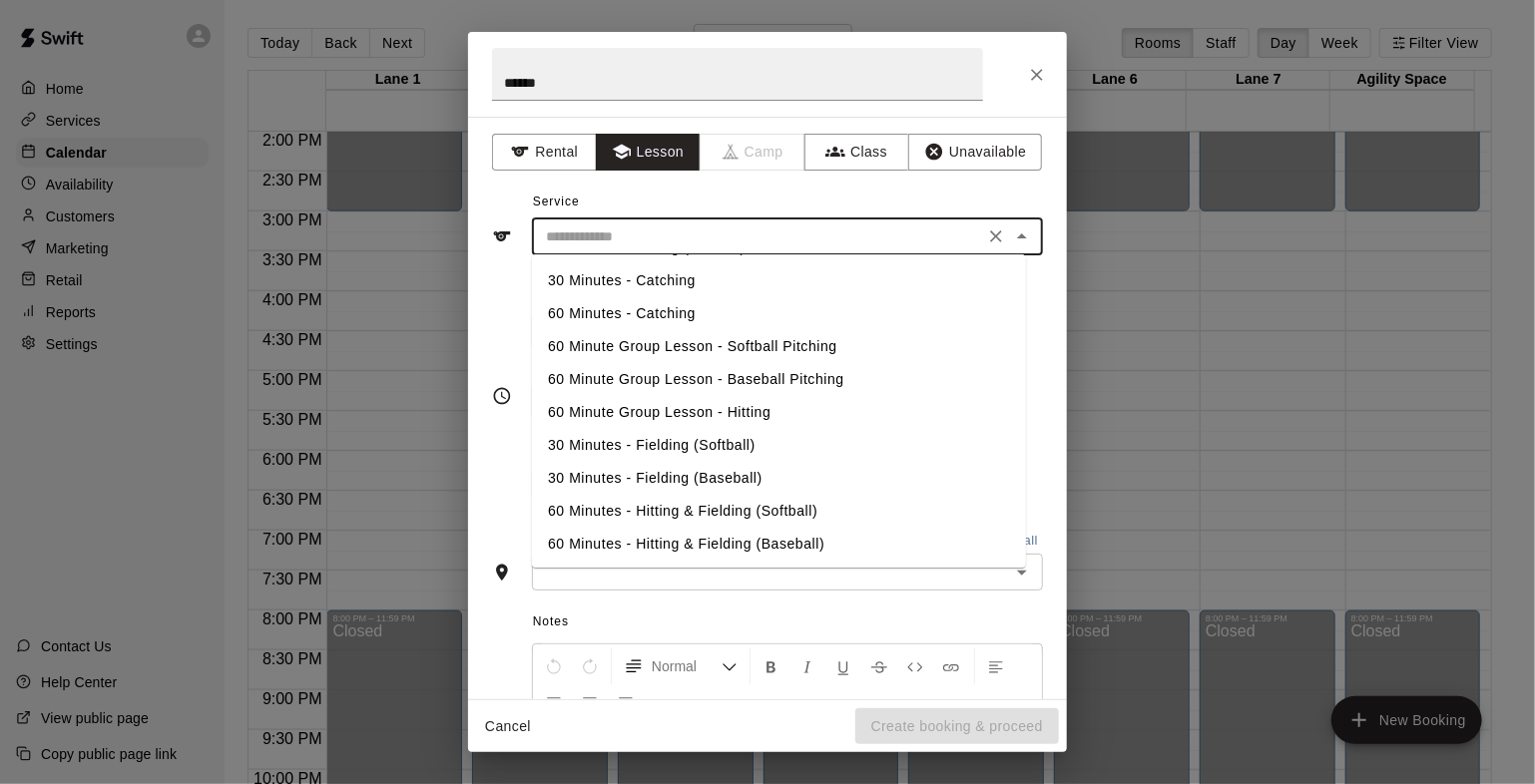 click on "60 Minutes - Hitting & Fielding (Softball)" at bounding box center (778, 511) 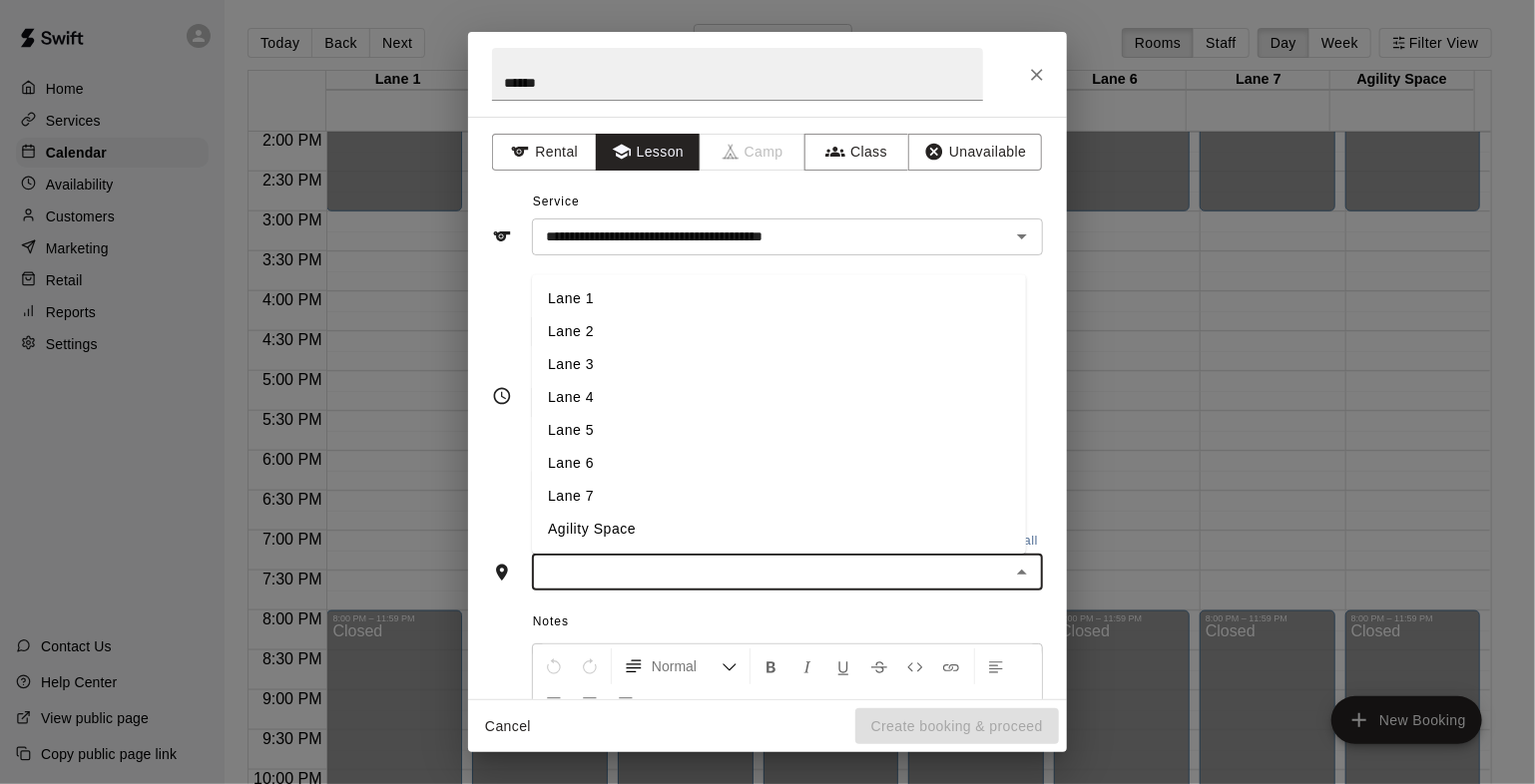 click at bounding box center (770, 572) 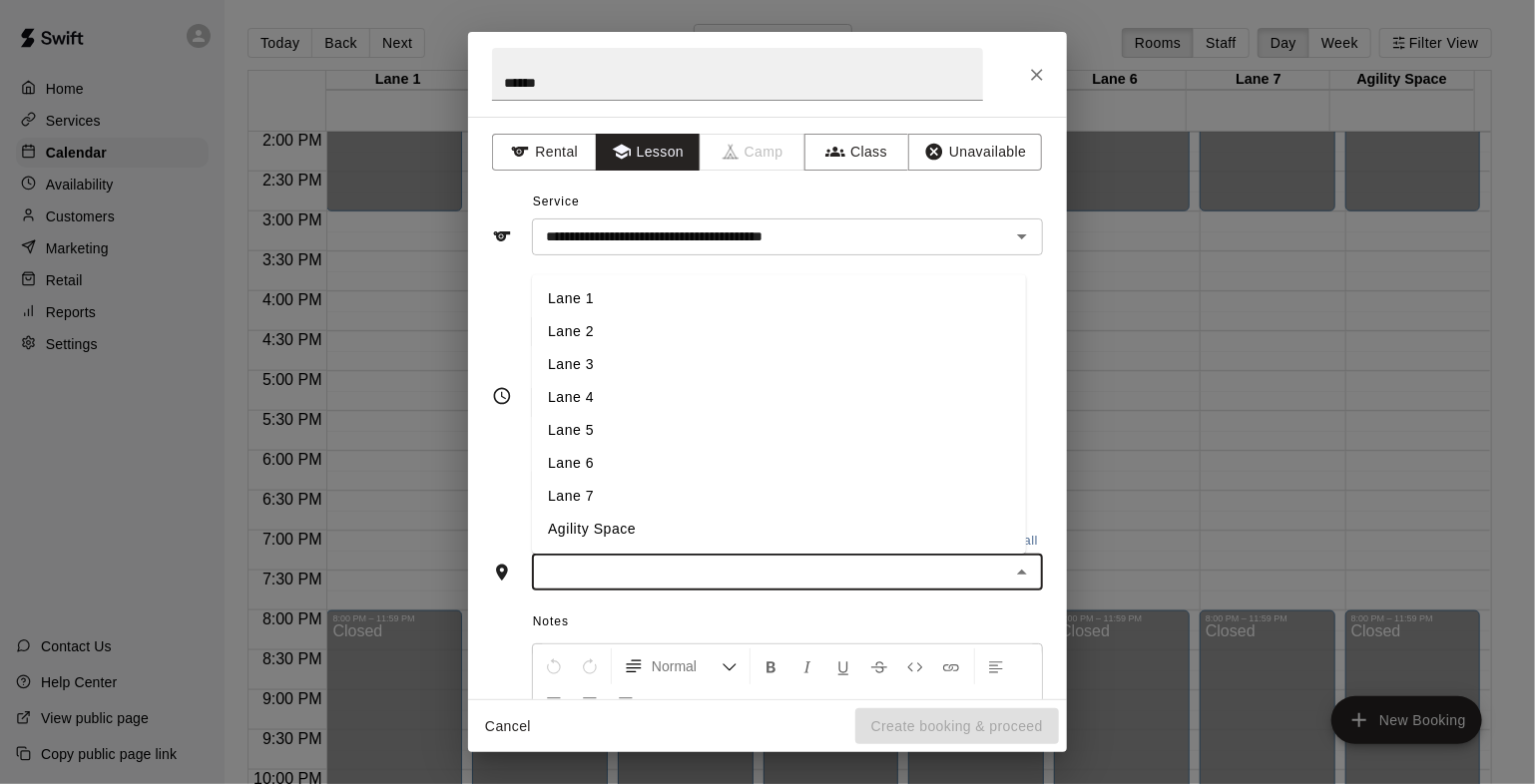 click on "Lane 2" at bounding box center [778, 332] 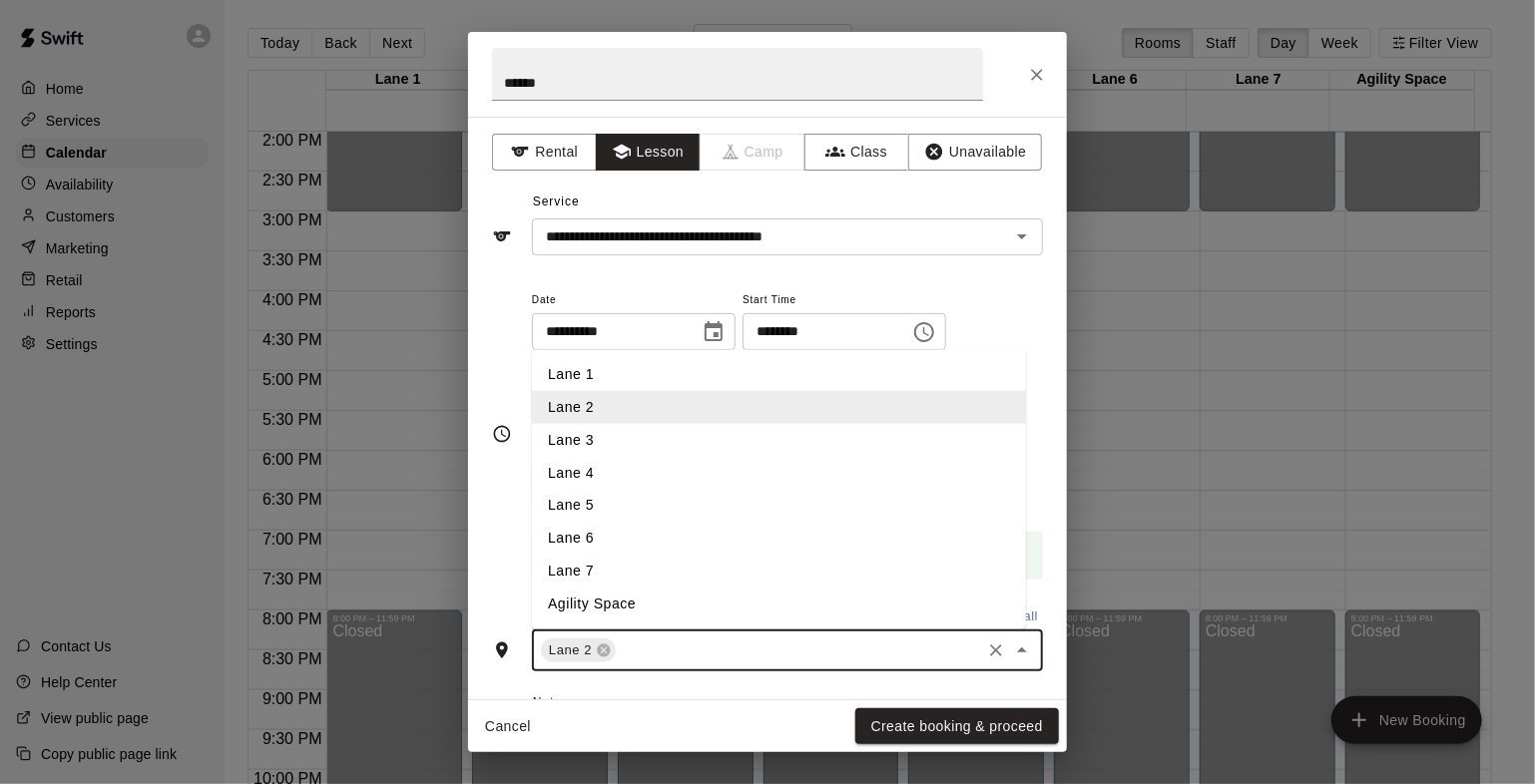 click at bounding box center (798, 650) 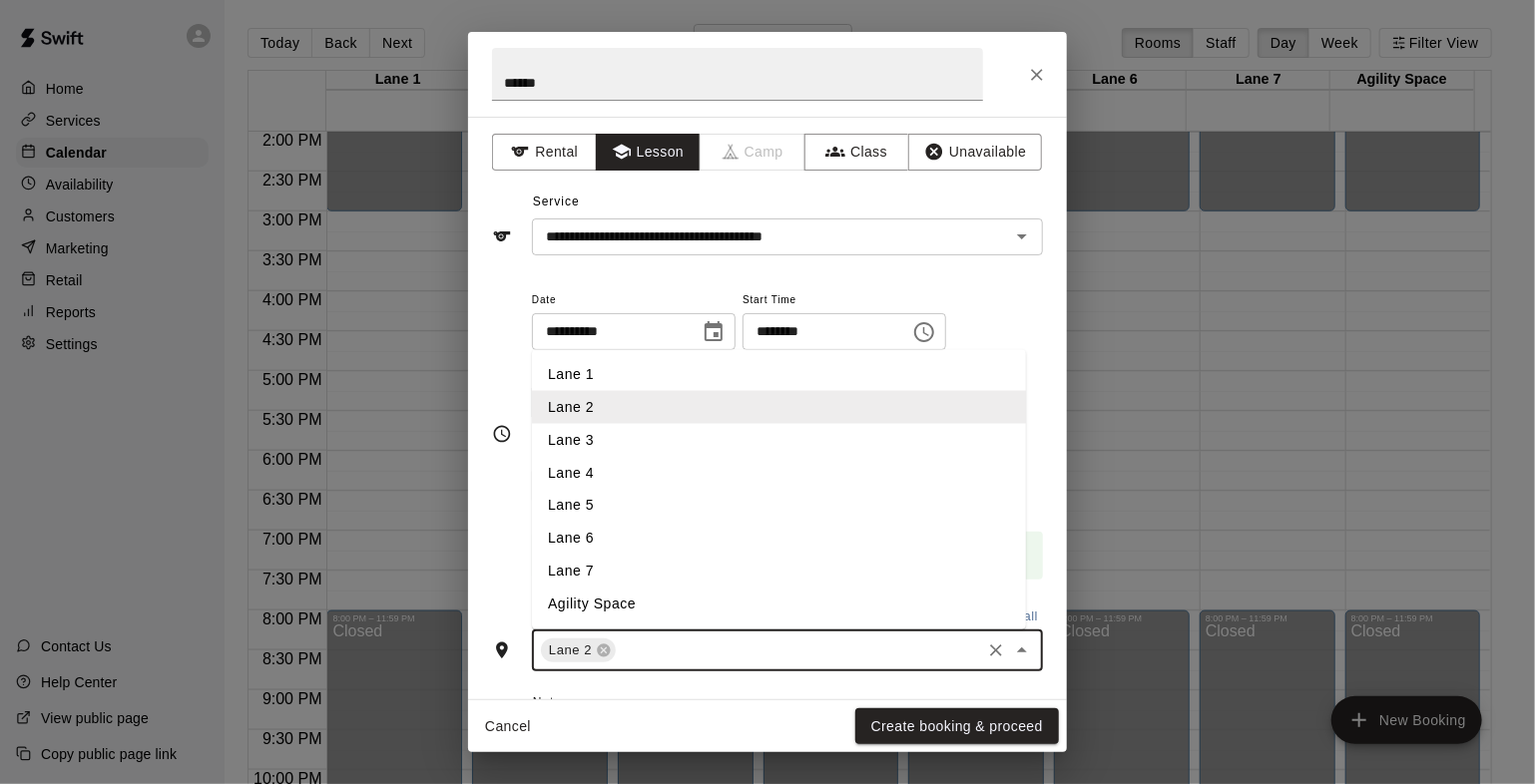 click on "Lane 3" at bounding box center (778, 440) 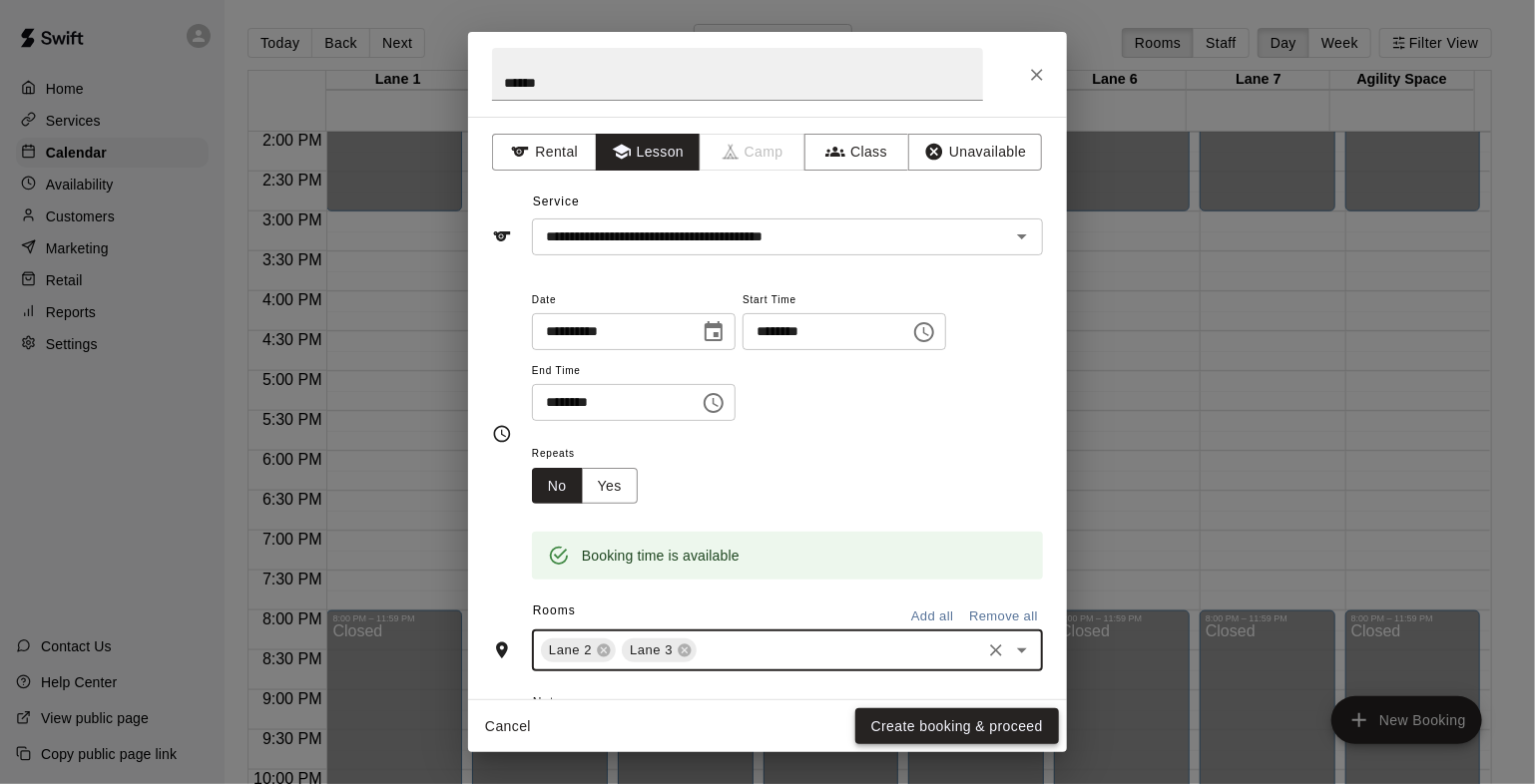 click on "Create booking & proceed" at bounding box center (957, 726) 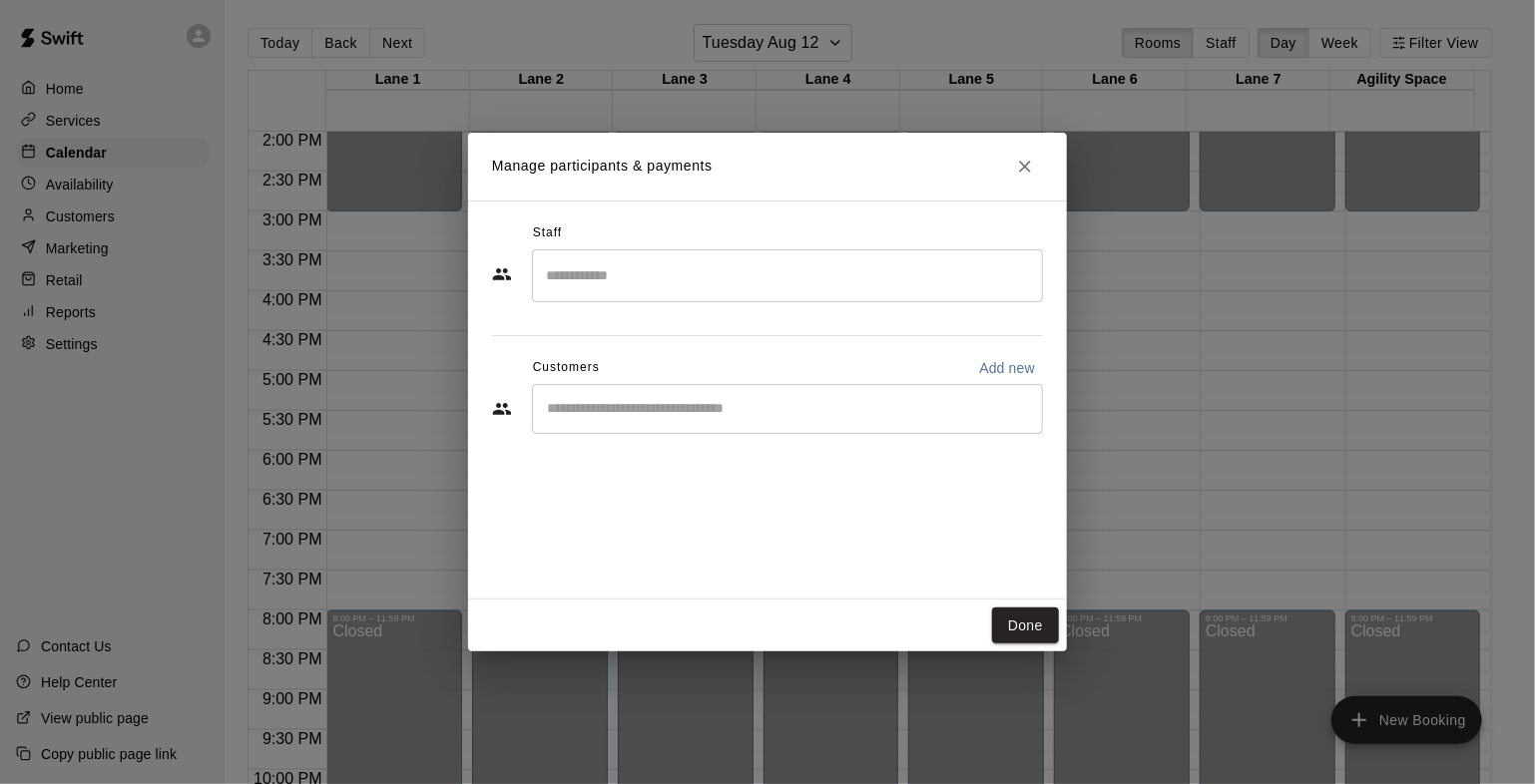 click at bounding box center [787, 409] 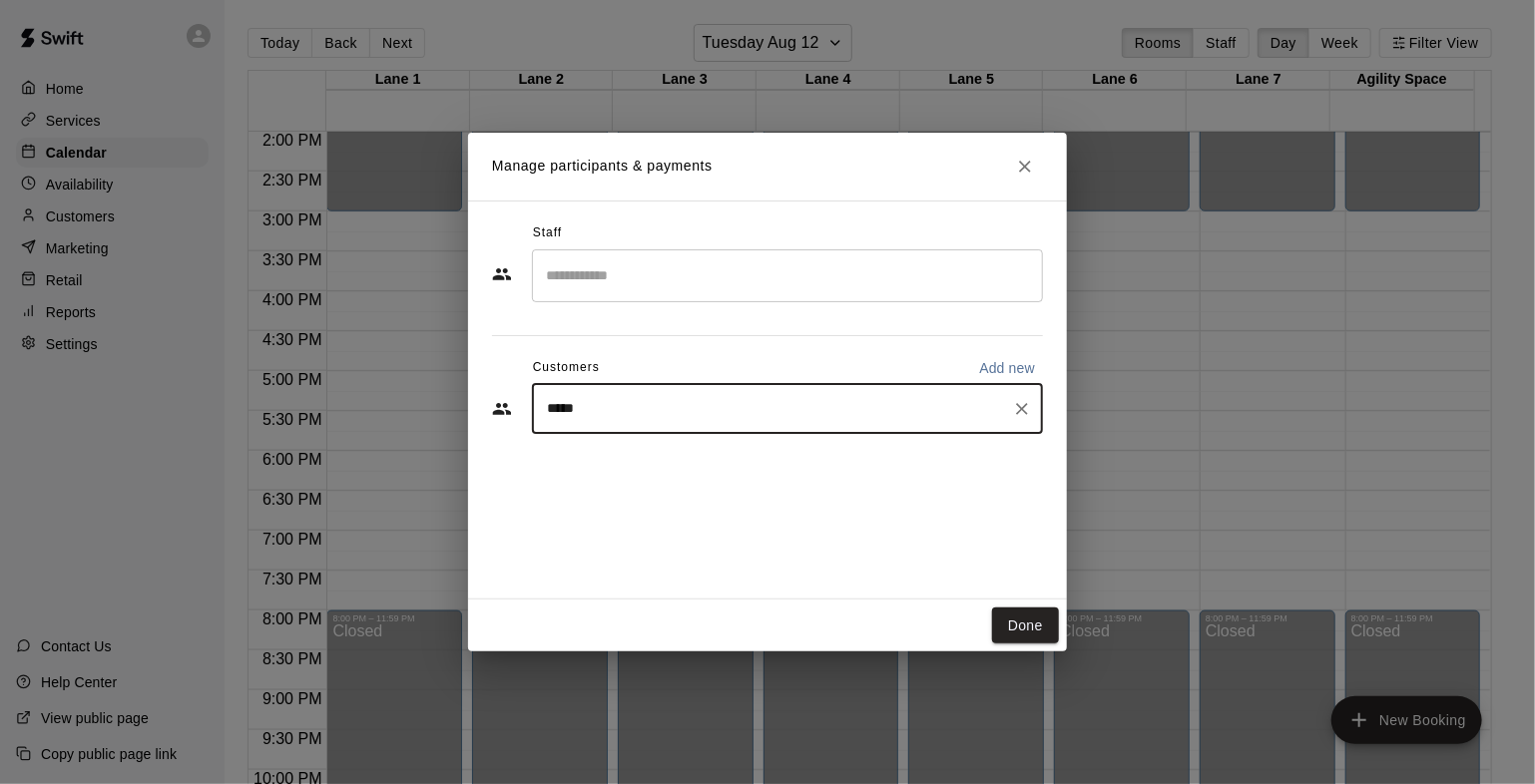 type on "******" 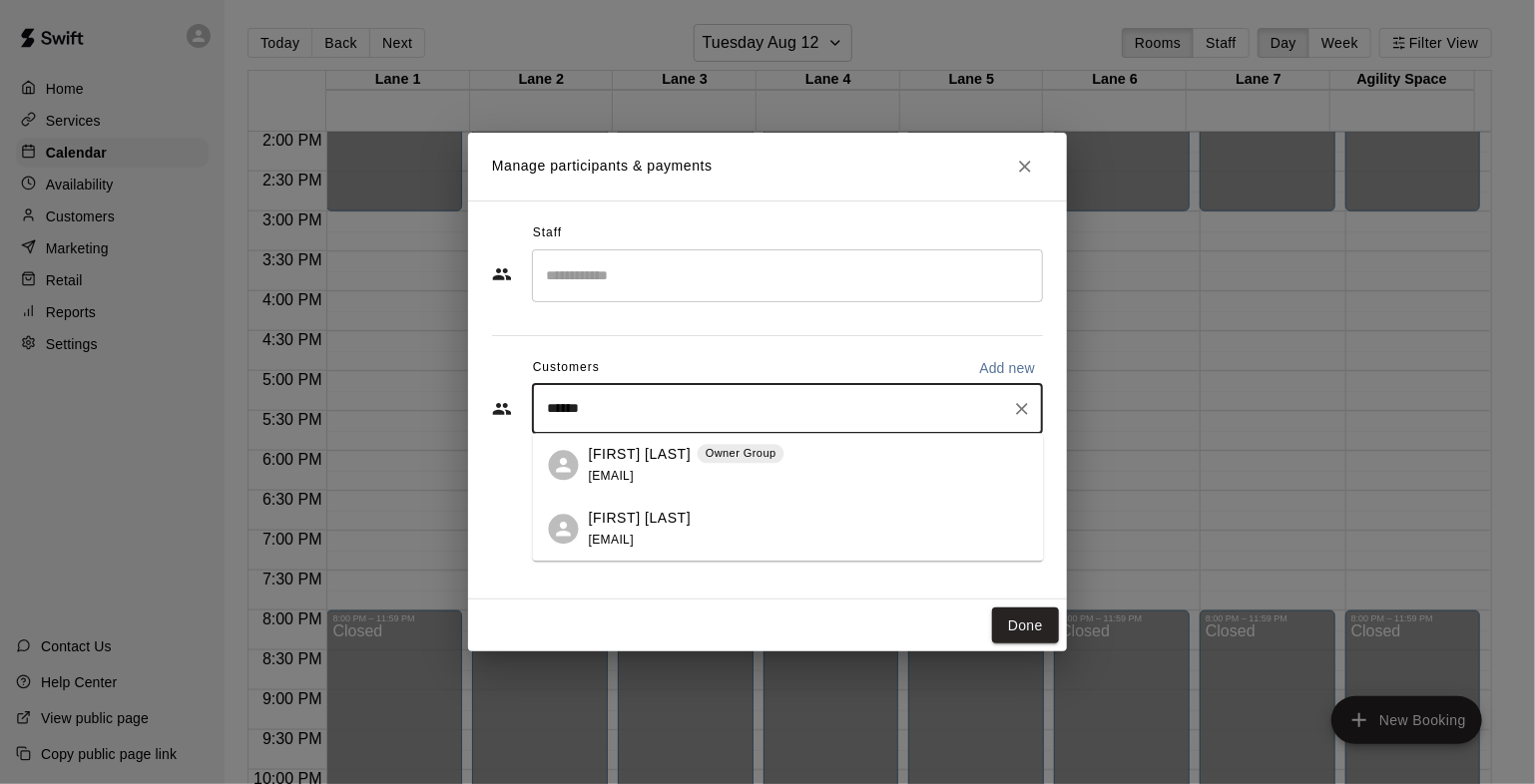 click on "Cambrie  York Owner Group [EMAIL]" at bounding box center (808, 465) 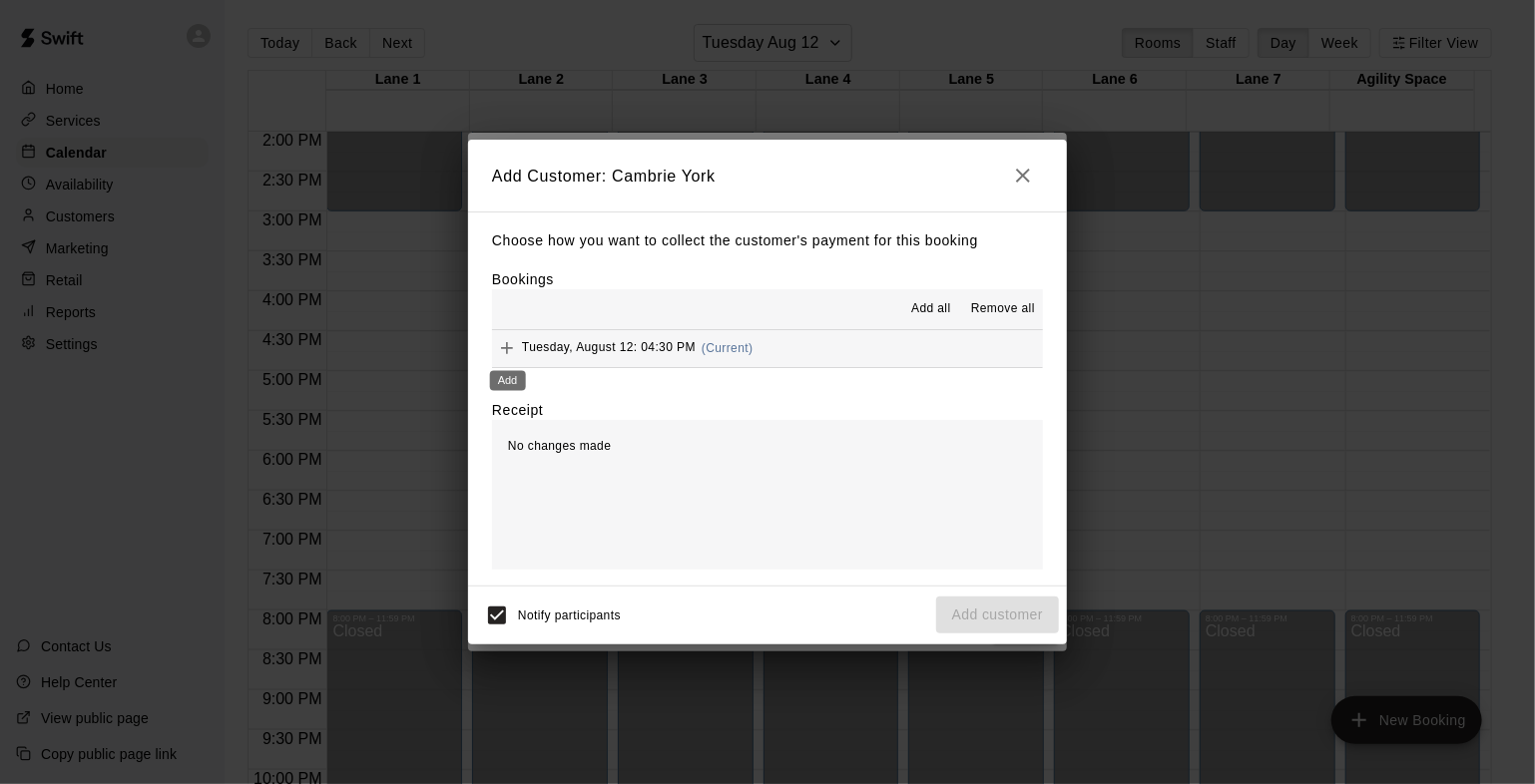 click 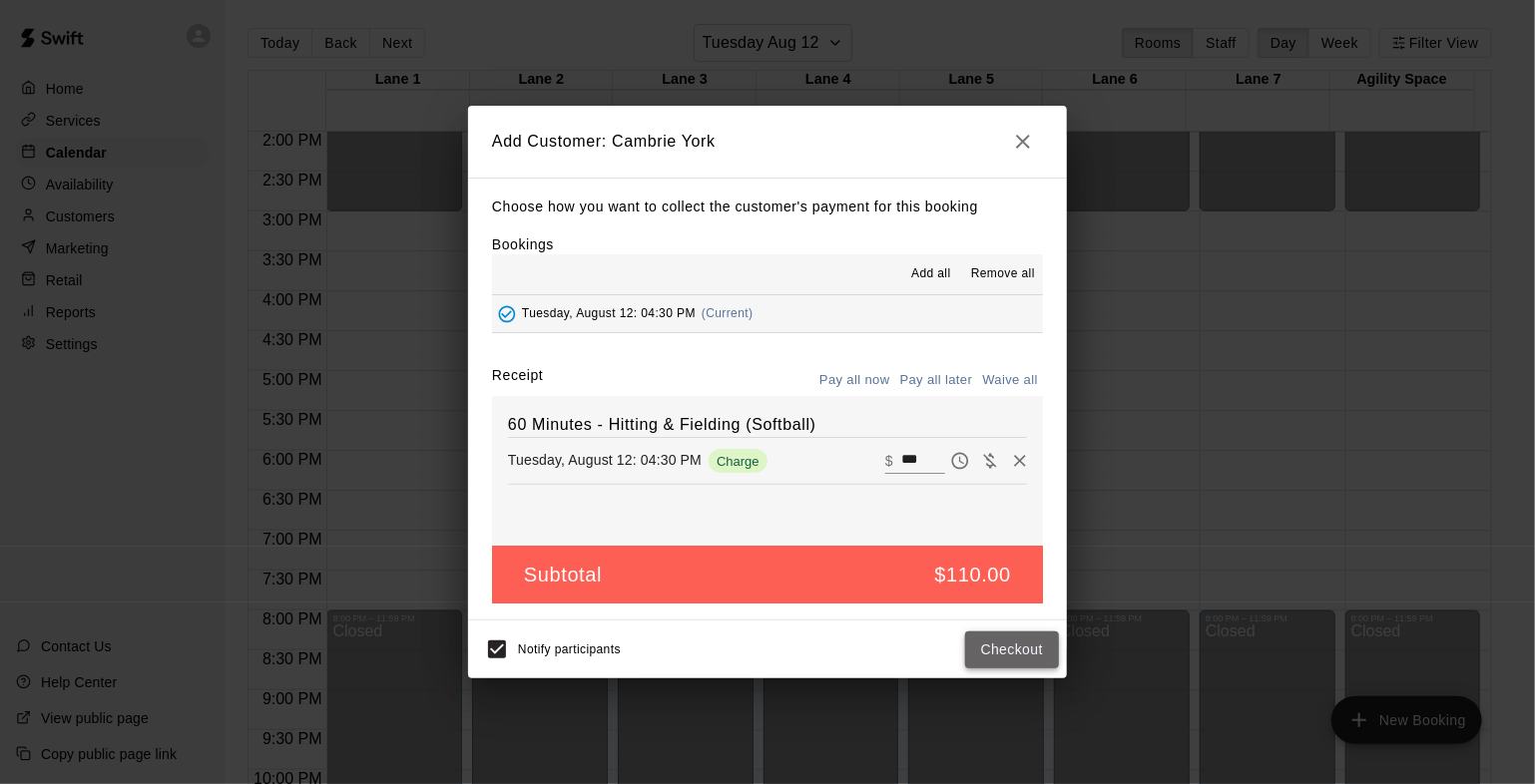 click on "Checkout" at bounding box center (1012, 649) 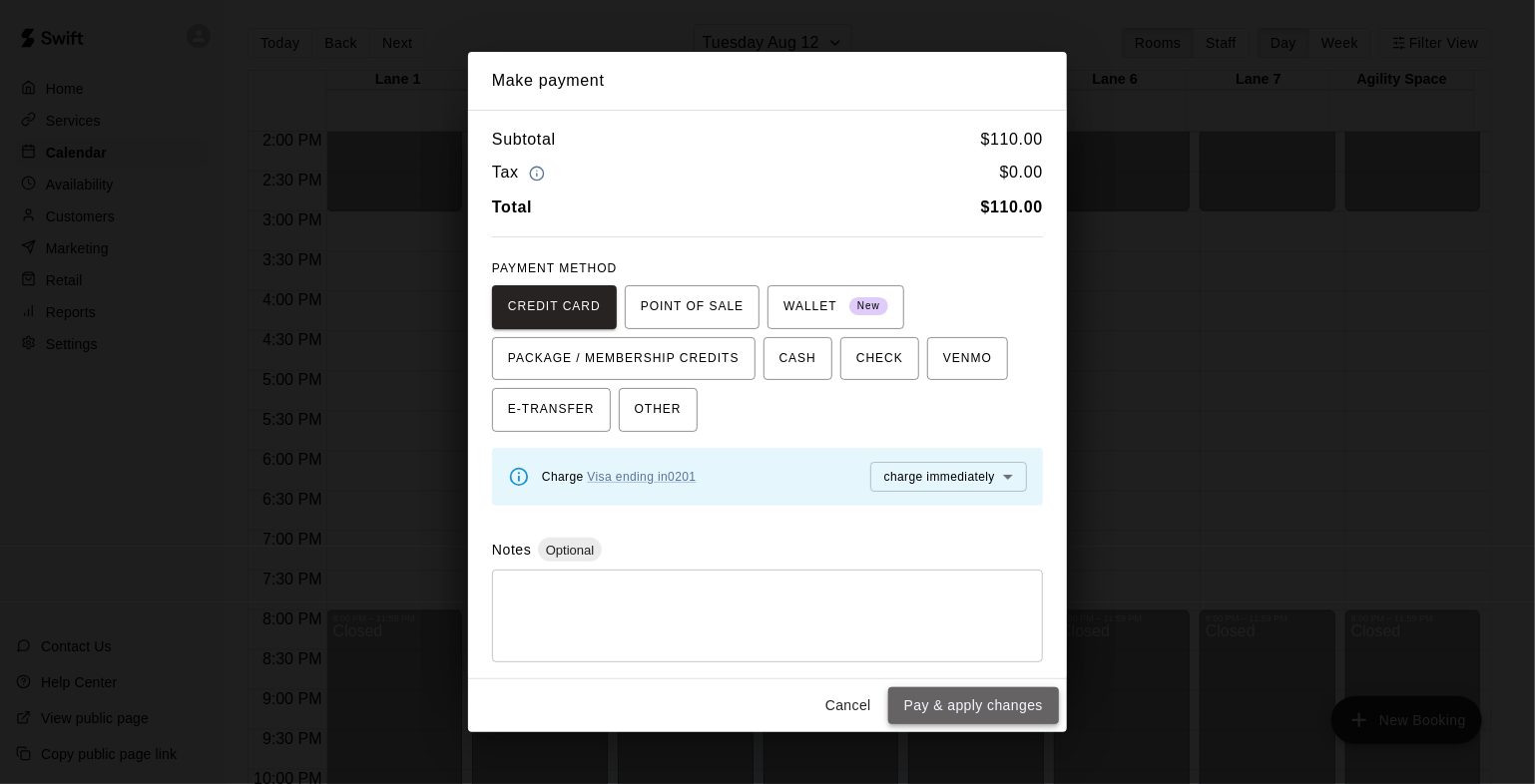 click on "Pay & apply changes" at bounding box center (973, 705) 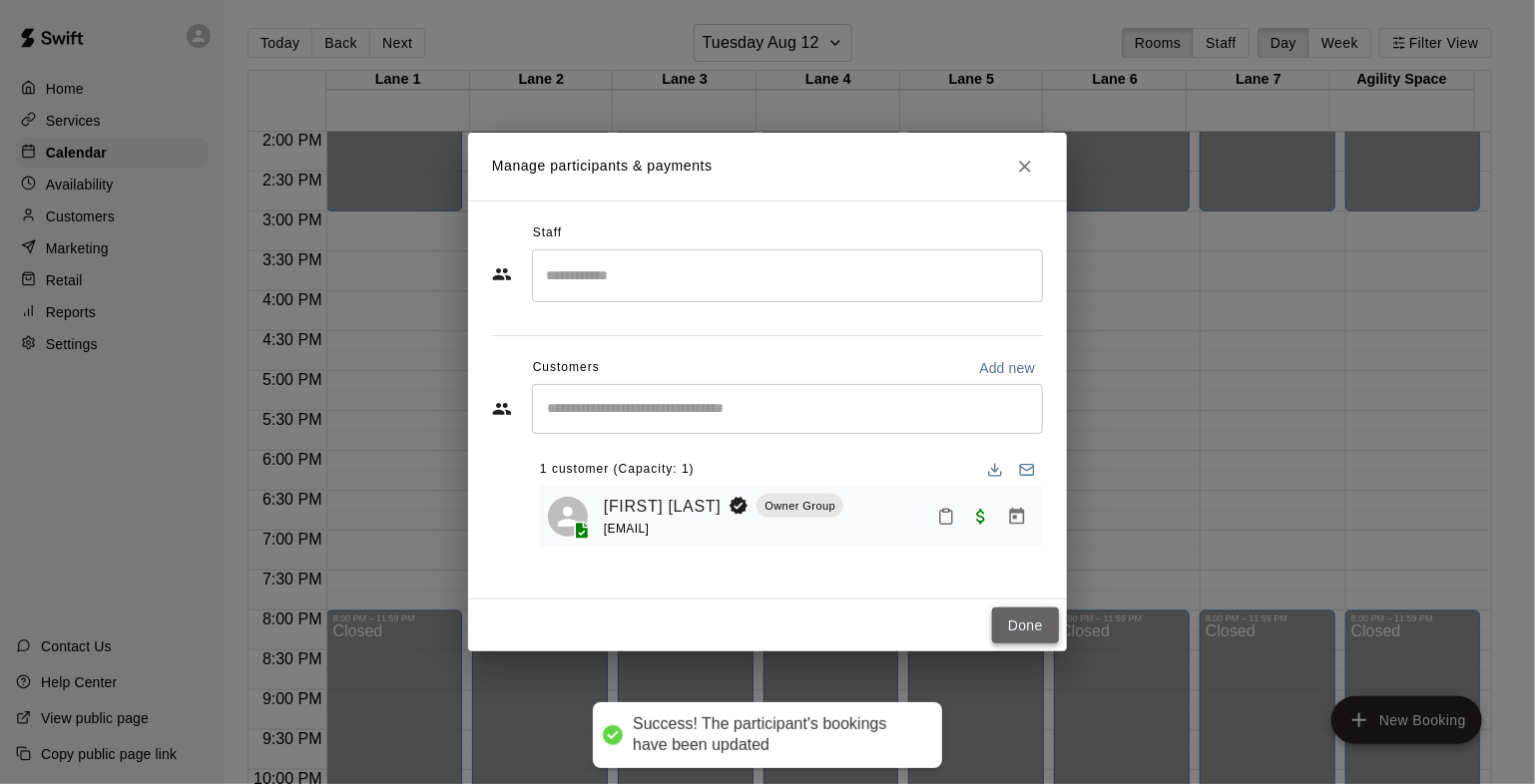 click on "Done" at bounding box center [1025, 625] 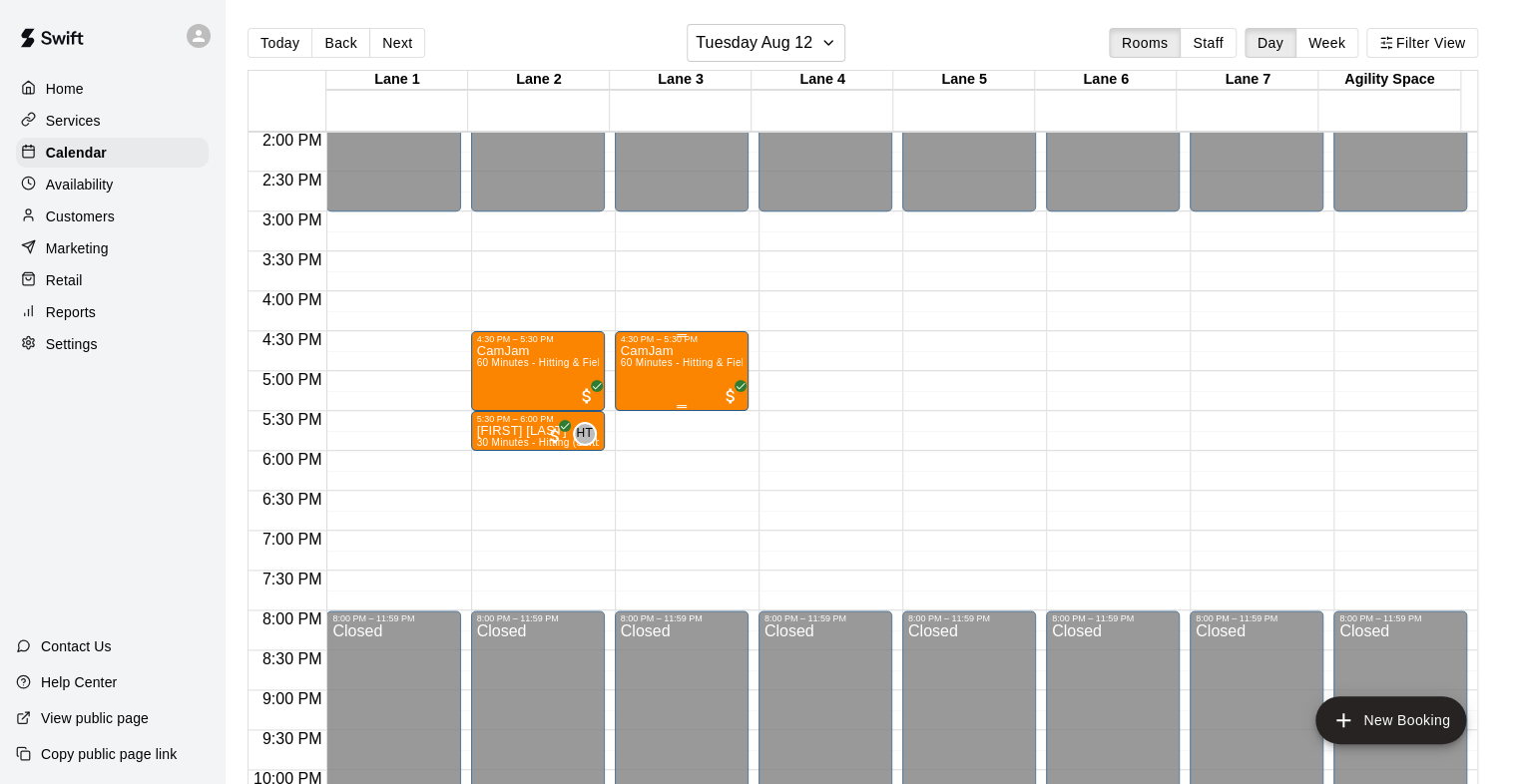 click on "CamJam 60 Minutes - Hitting & Fielding (Softball)" at bounding box center (682, 736) 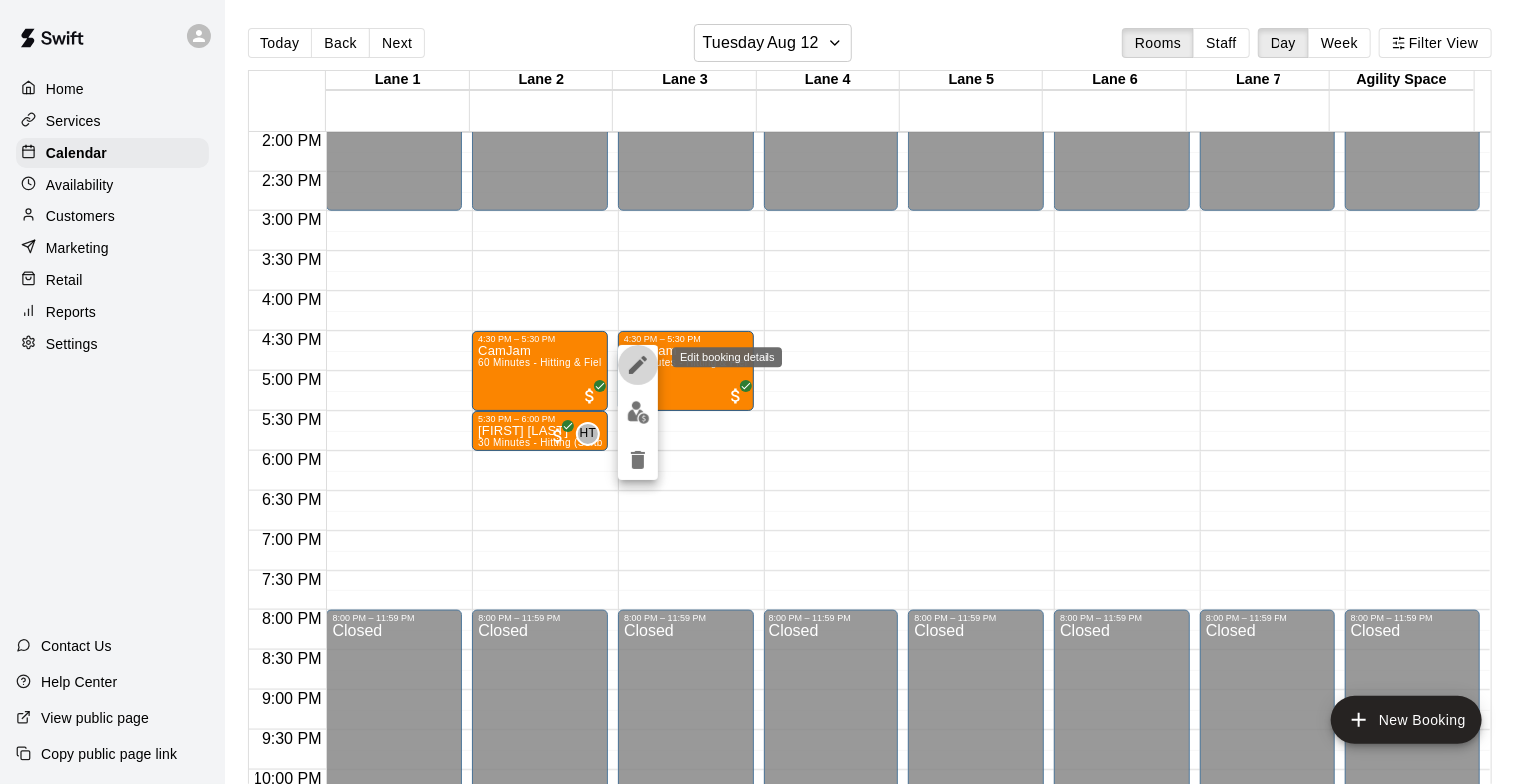 click at bounding box center (638, 365) 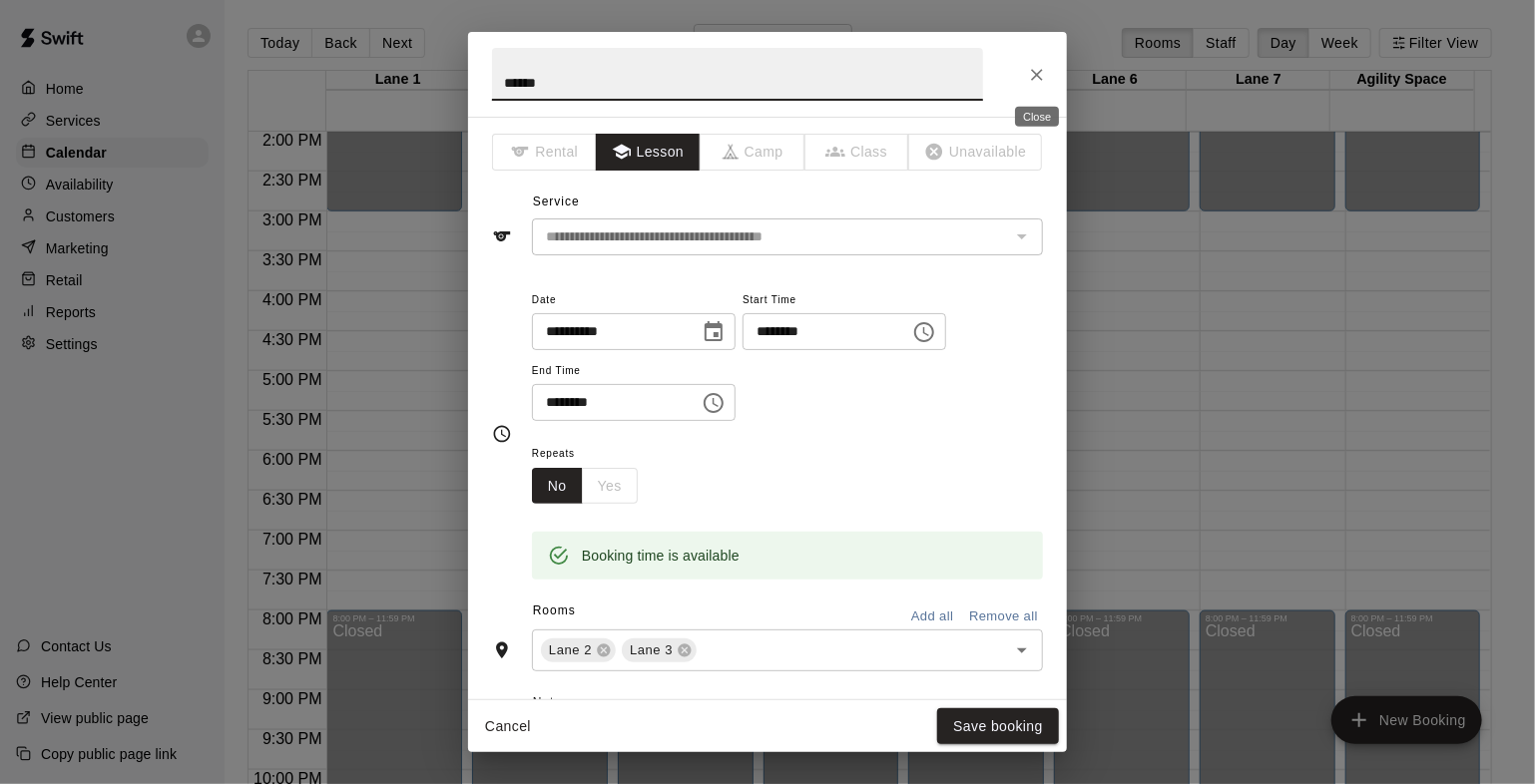 click at bounding box center (1037, 75) 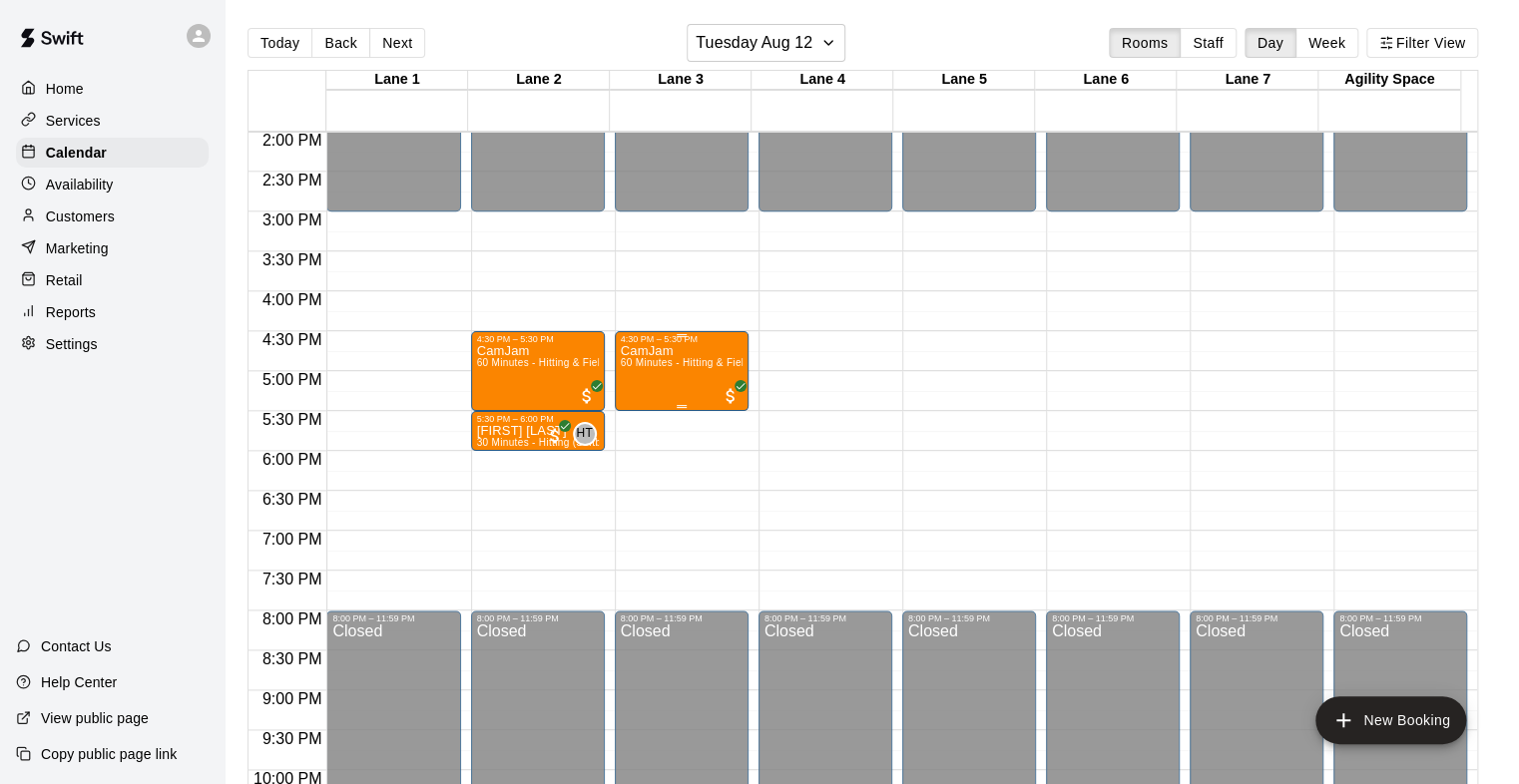 click on "CamJam 60 Minutes - Hitting & Fielding (Softball)" at bounding box center (682, 736) 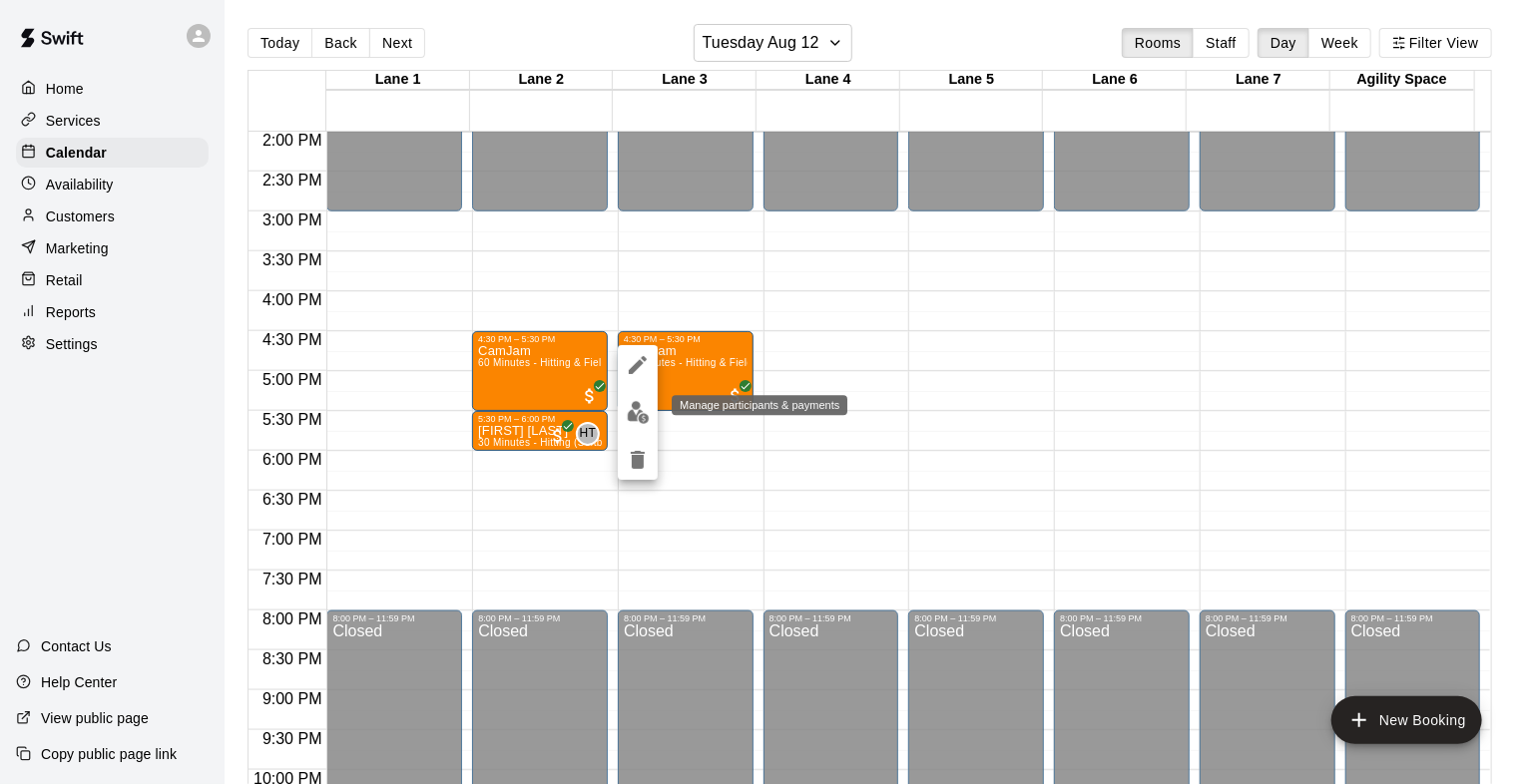 click at bounding box center (638, 412) 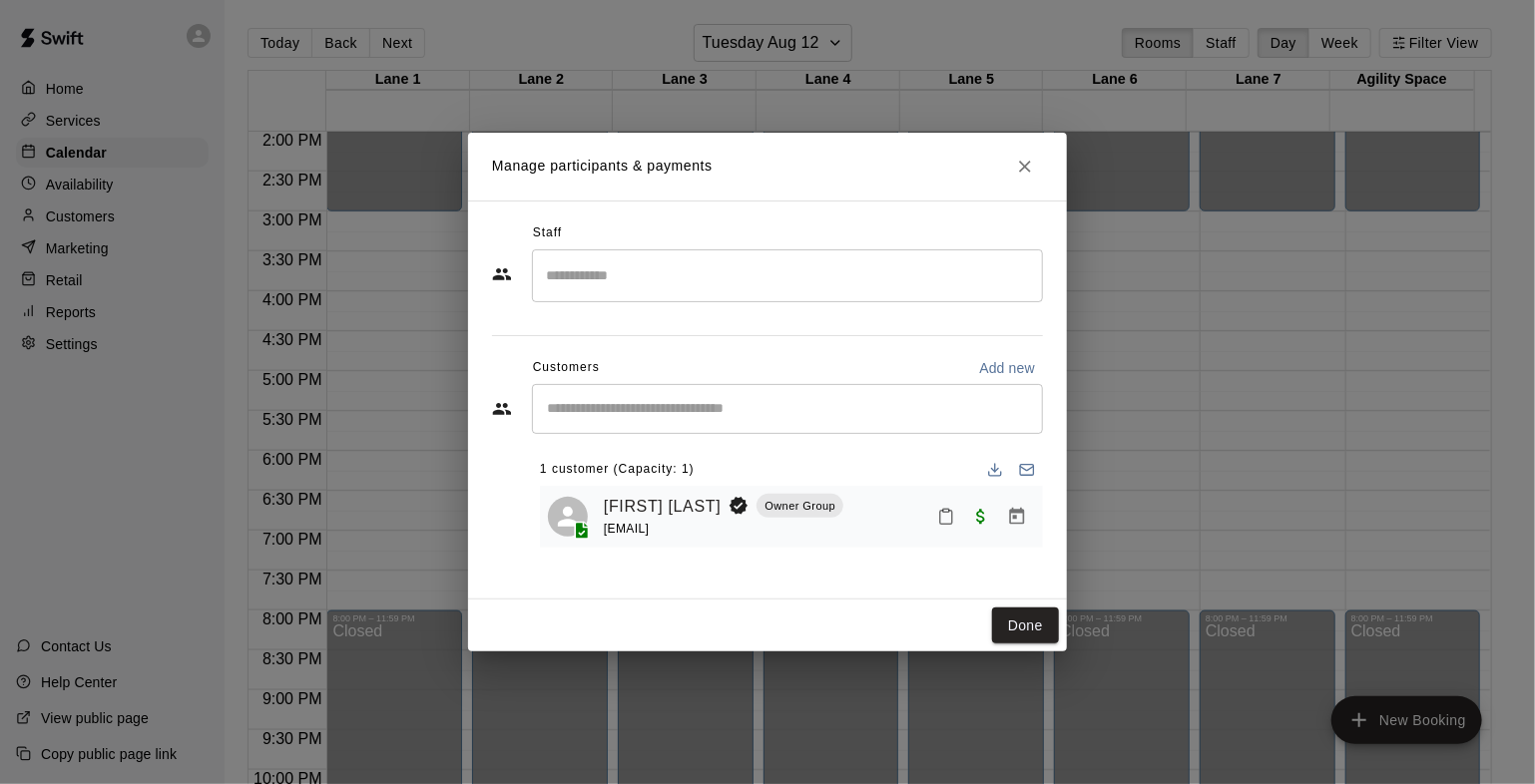 click on "​" at bounding box center [787, 275] 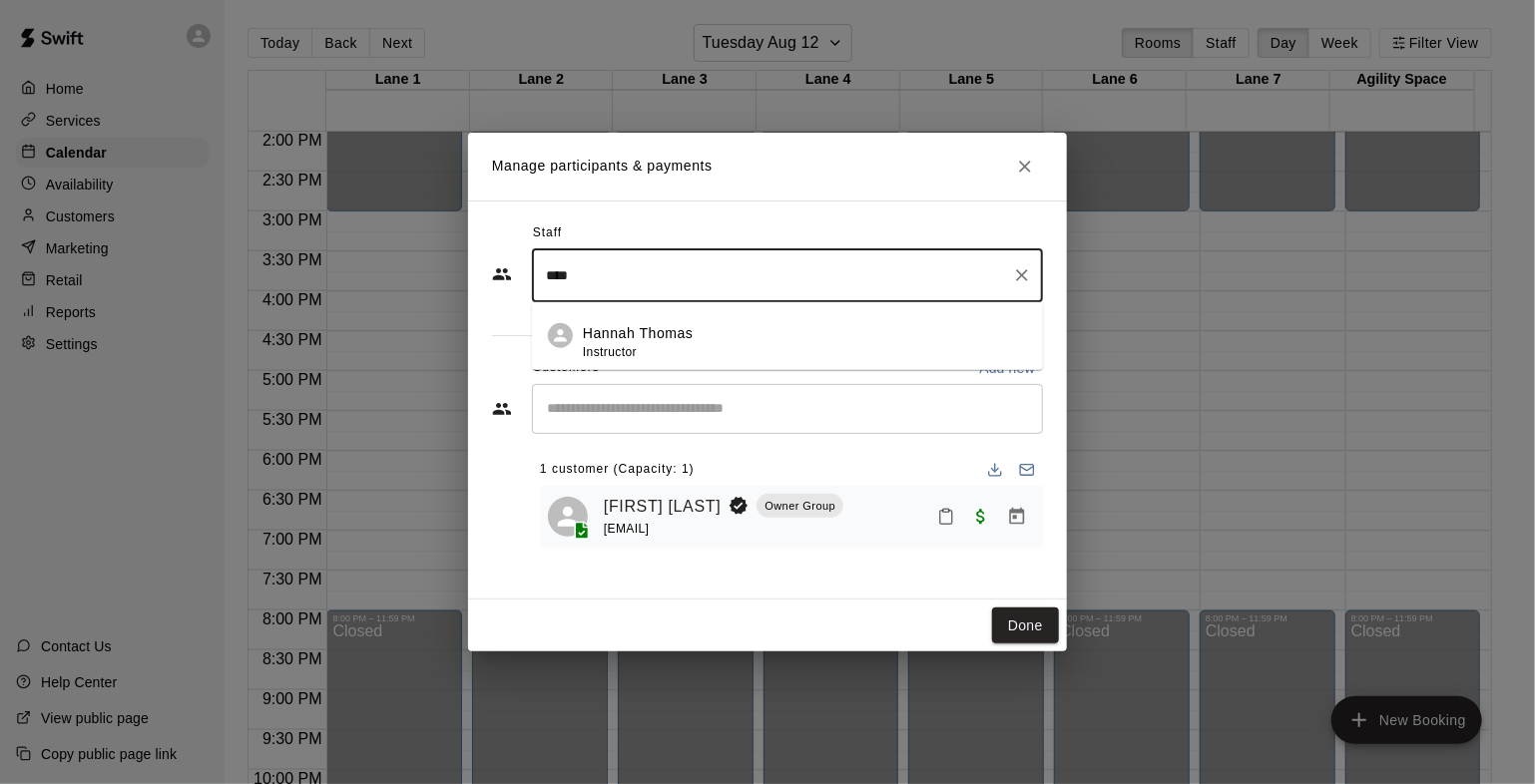 click on "[FIRST] [LAST] Instructor" at bounding box center (638, 342) 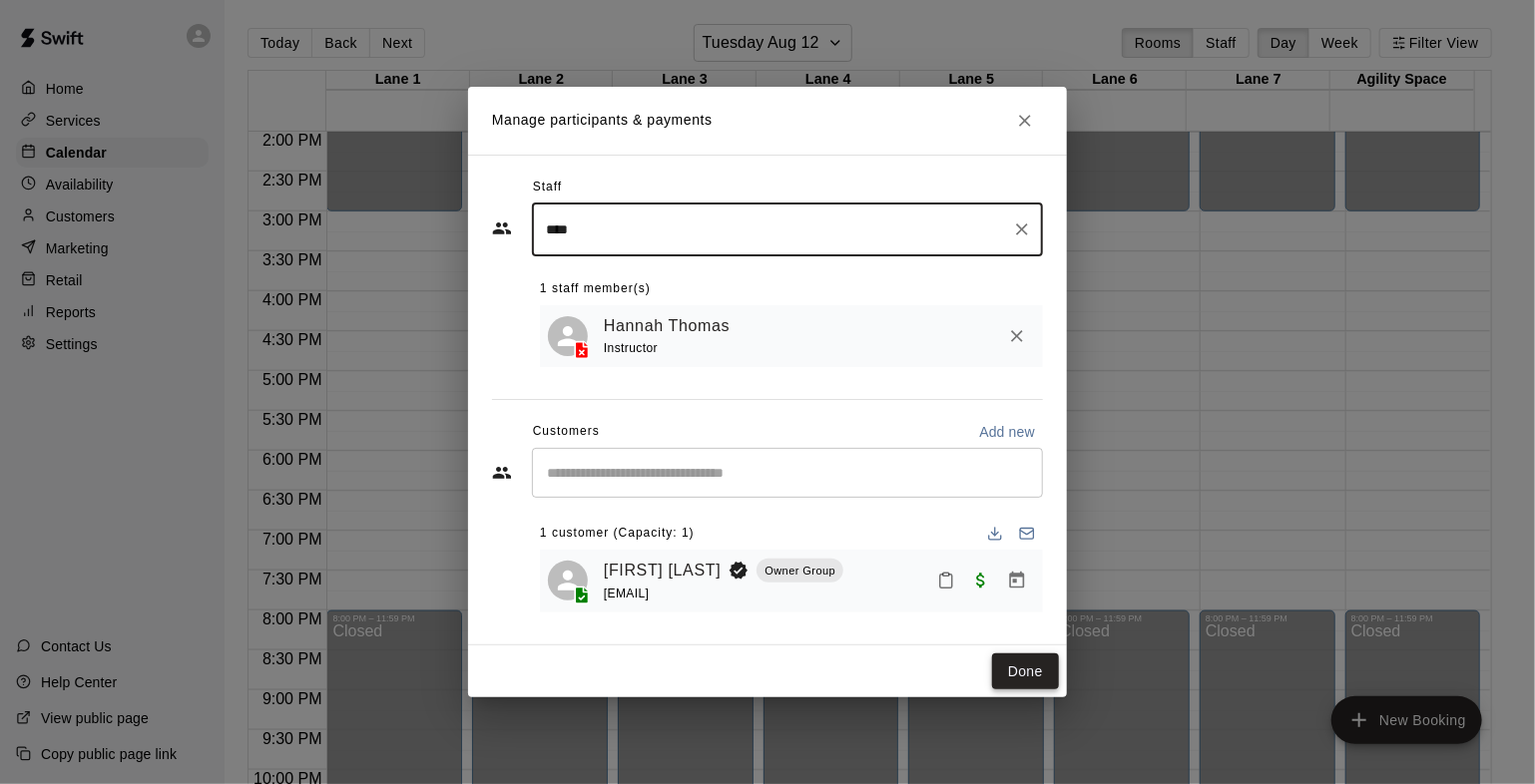 type on "****" 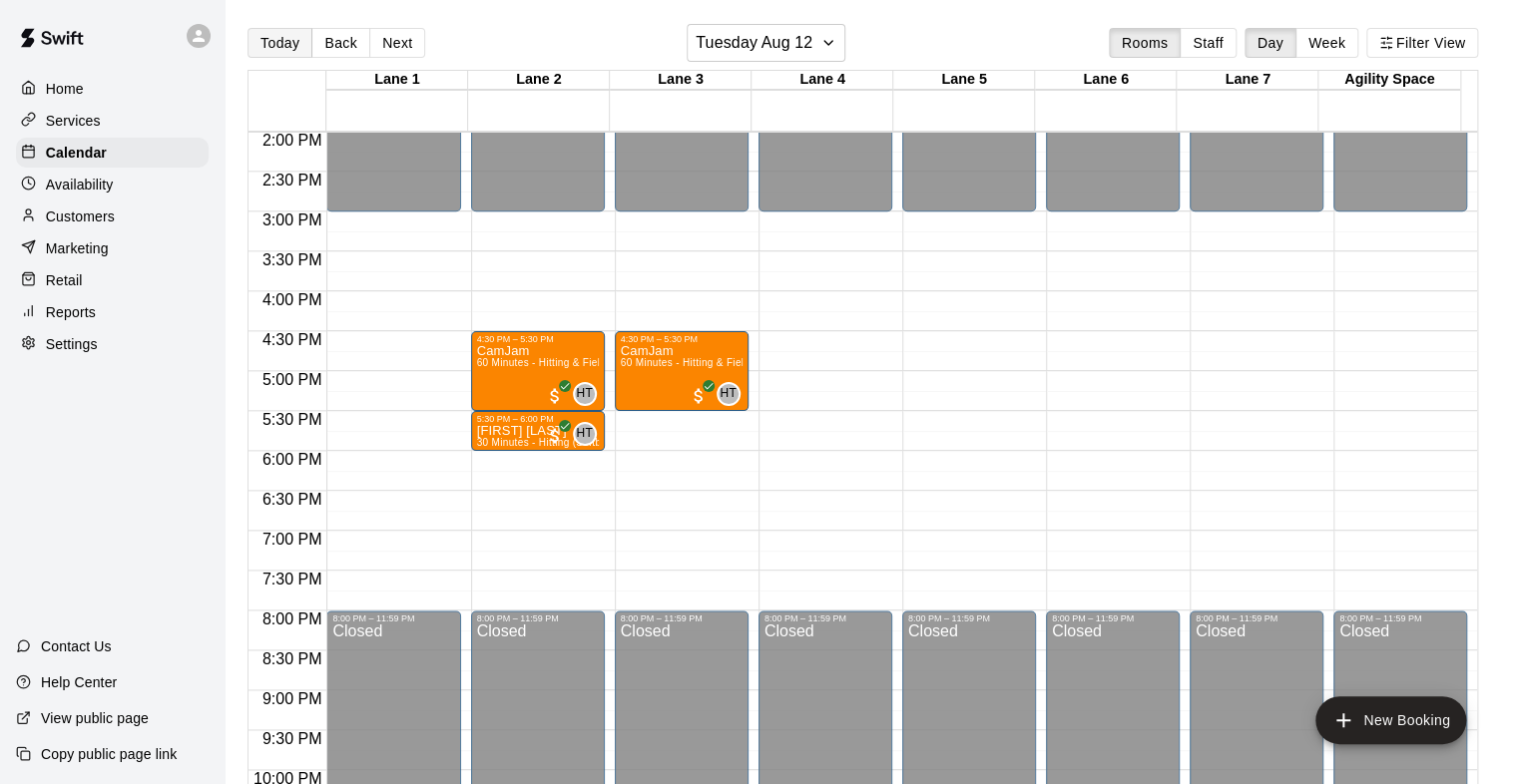 click on "Today" at bounding box center [279, 43] 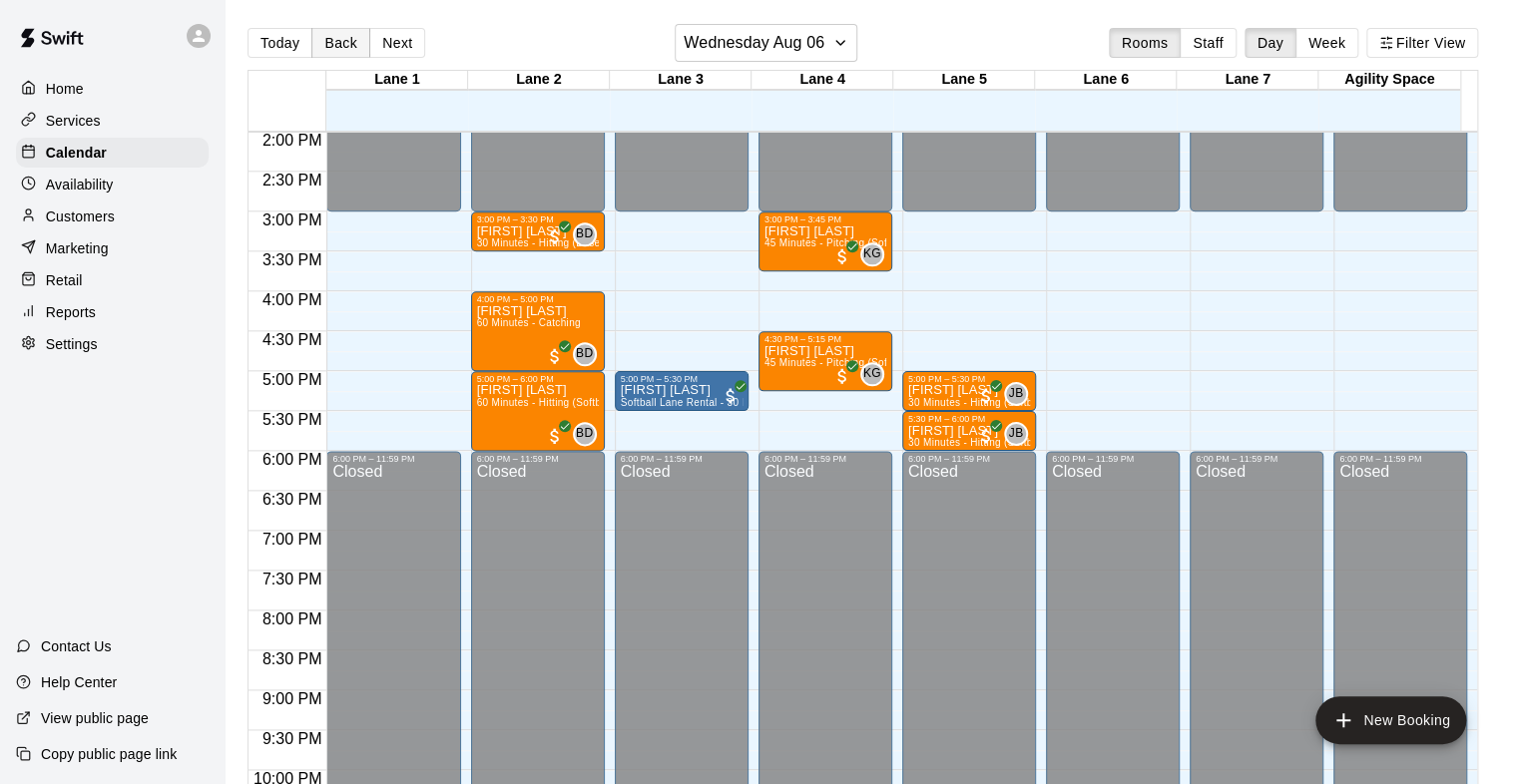 click on "Back" at bounding box center [340, 43] 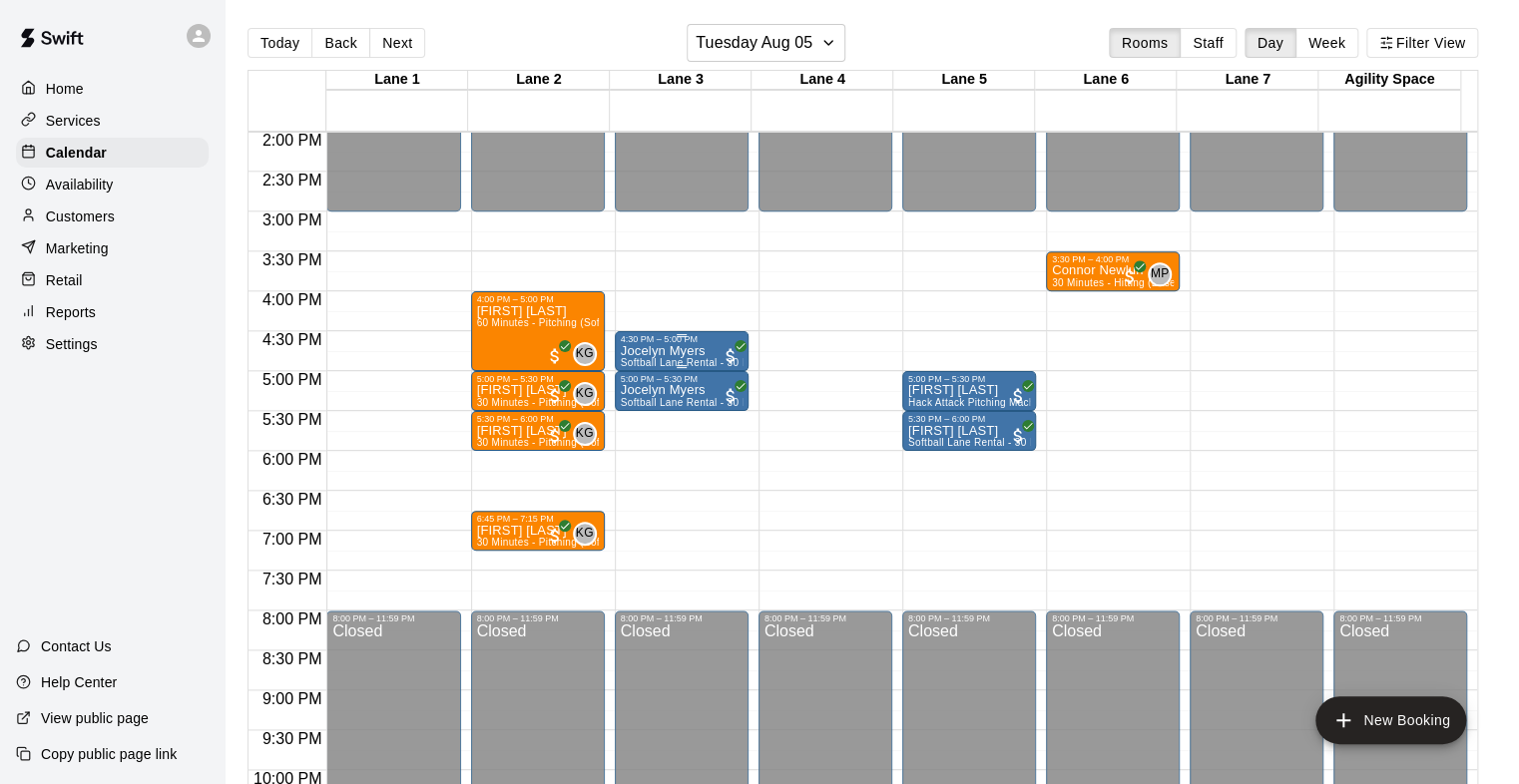 click on "Softball Lane Rental - 30 Minutes" at bounding box center (700, 362) 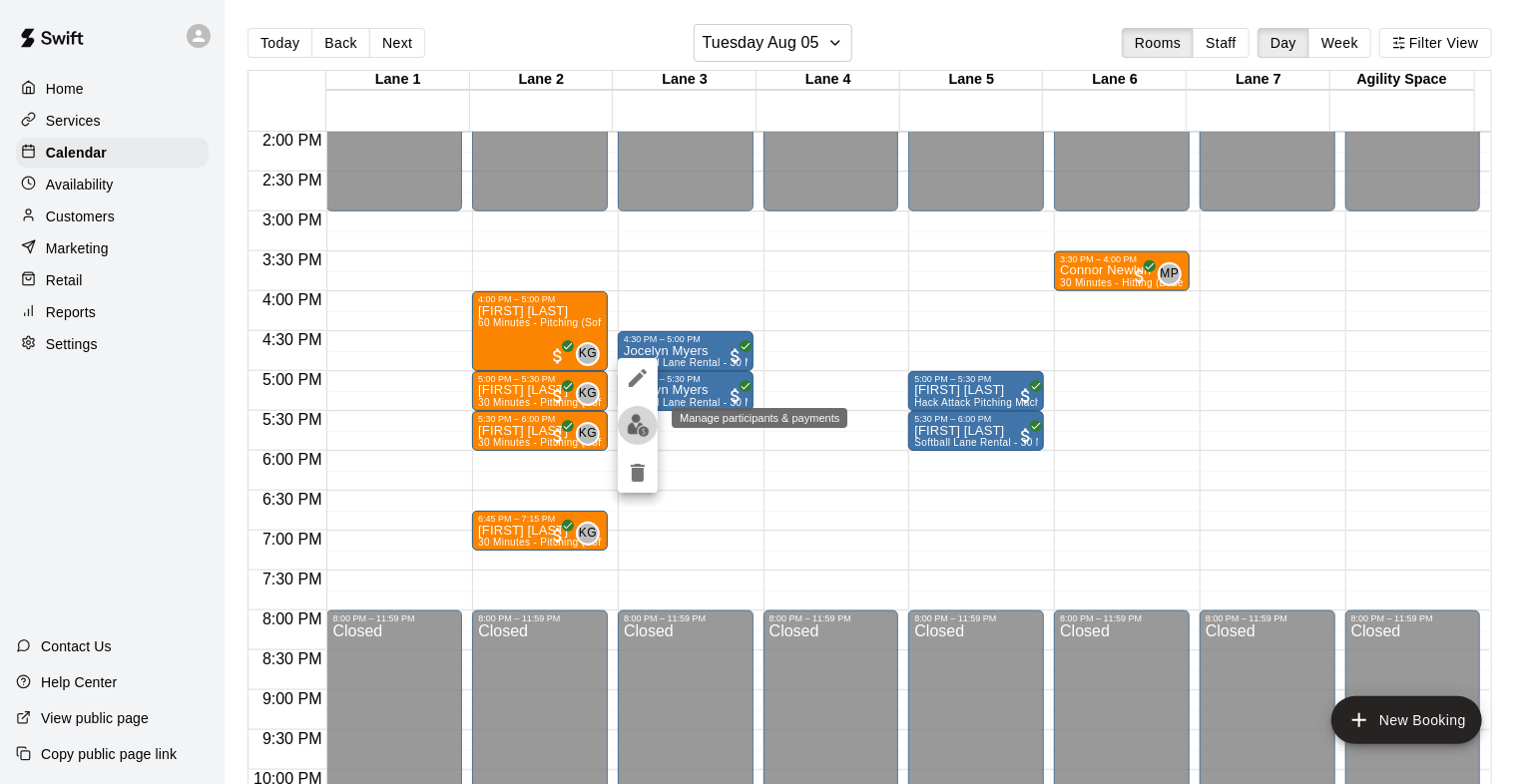 click at bounding box center (638, 425) 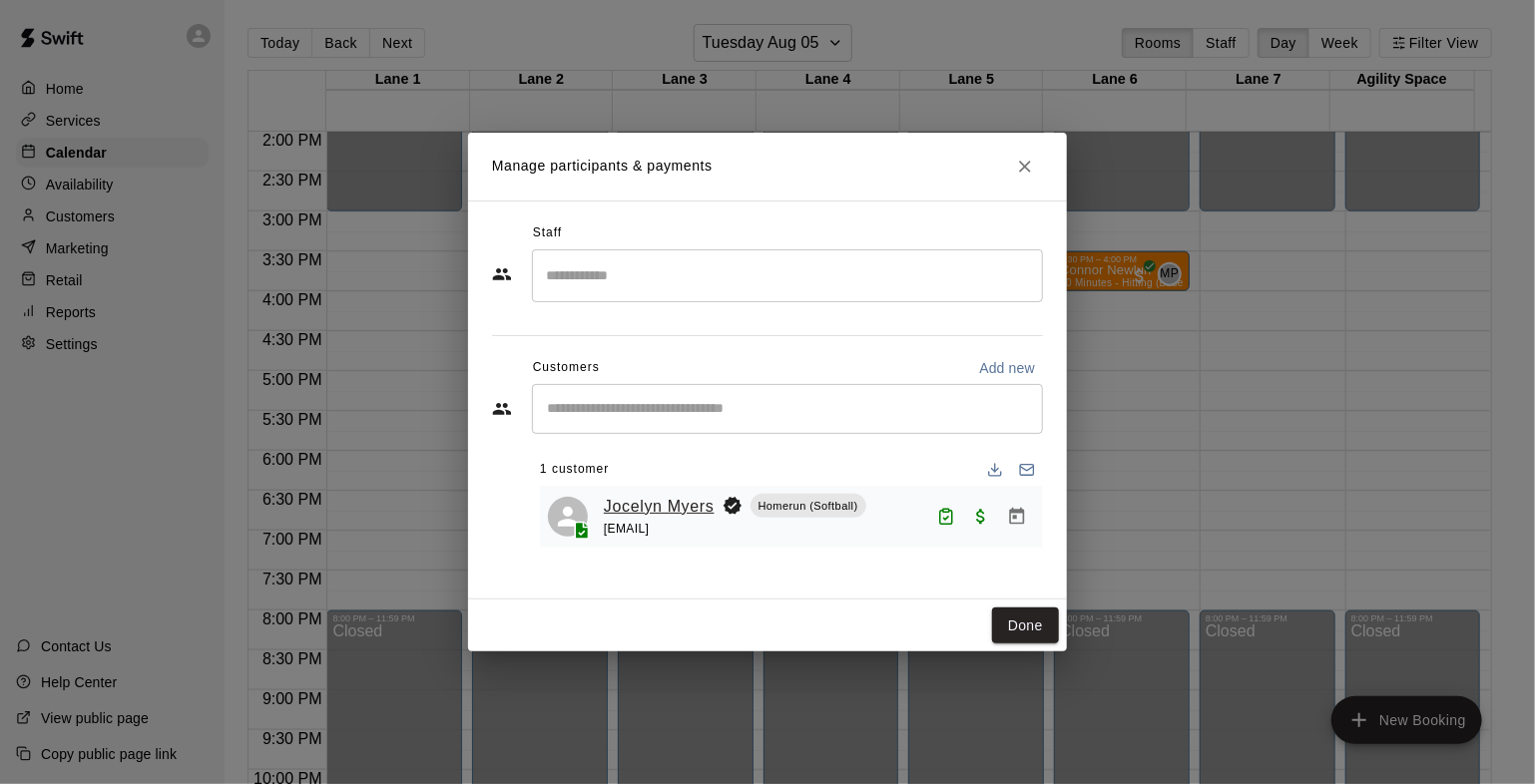click on "Jocelyn Myers" at bounding box center [659, 507] 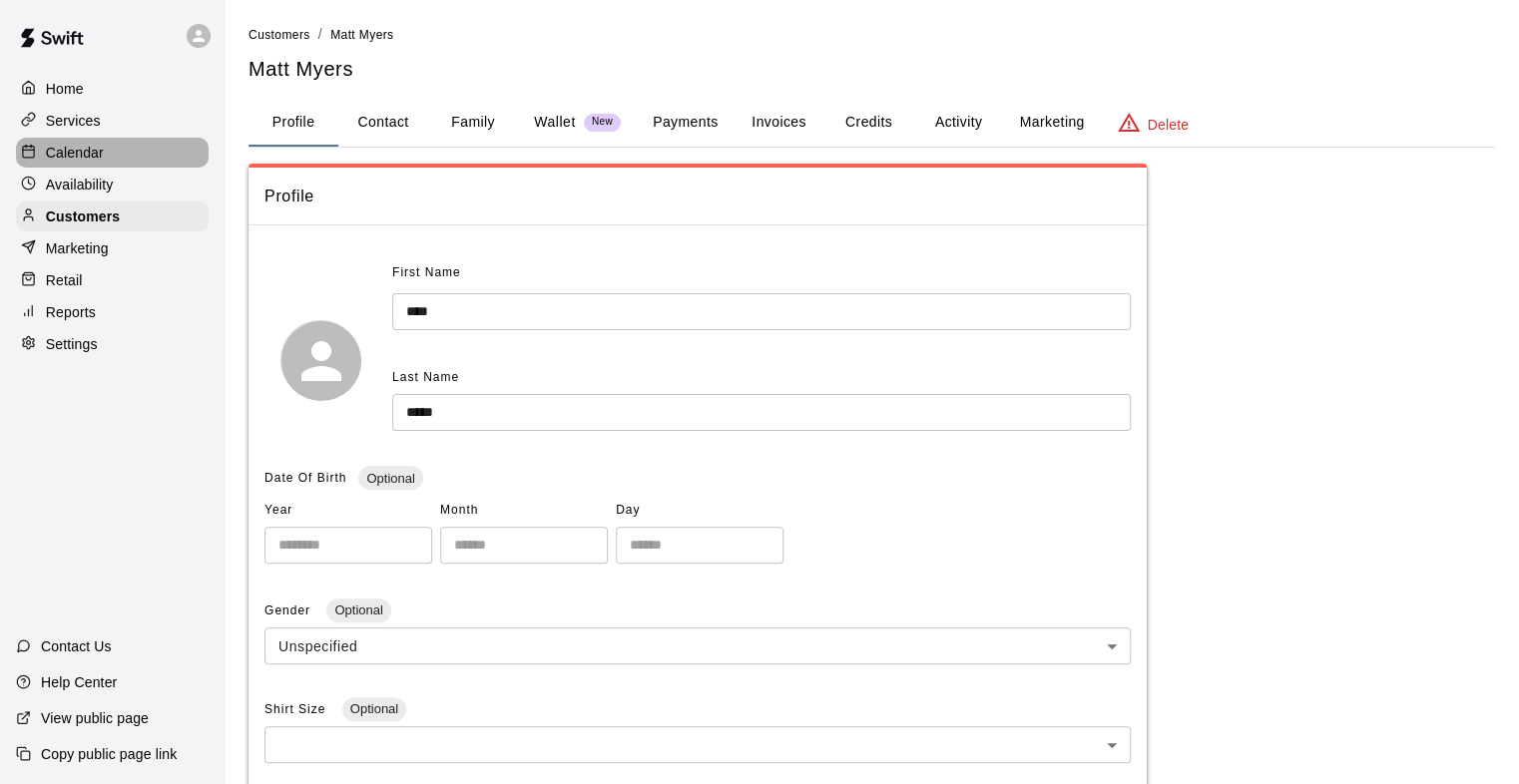click on "Calendar" at bounding box center (112, 153) 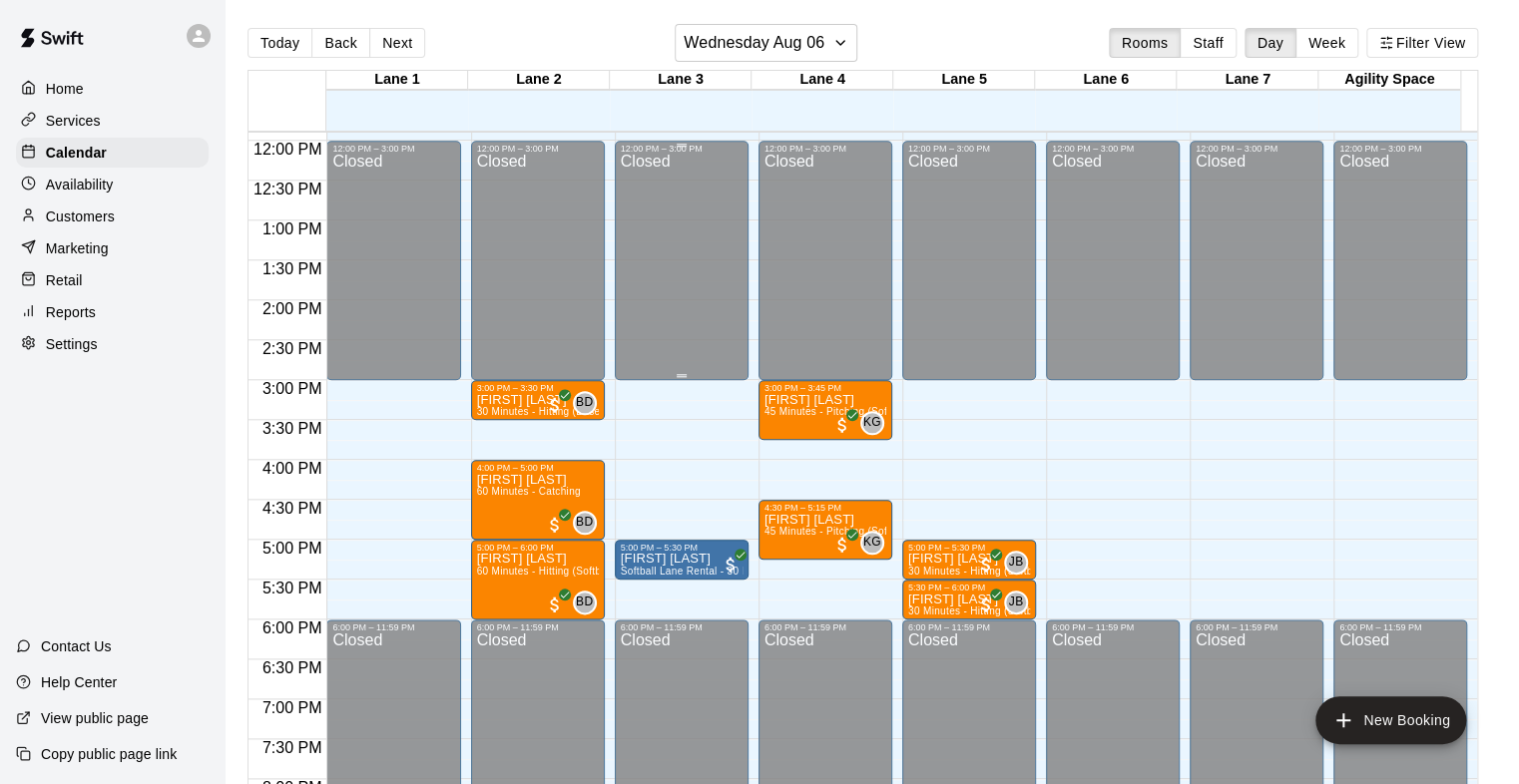 scroll, scrollTop: 1124, scrollLeft: 0, axis: vertical 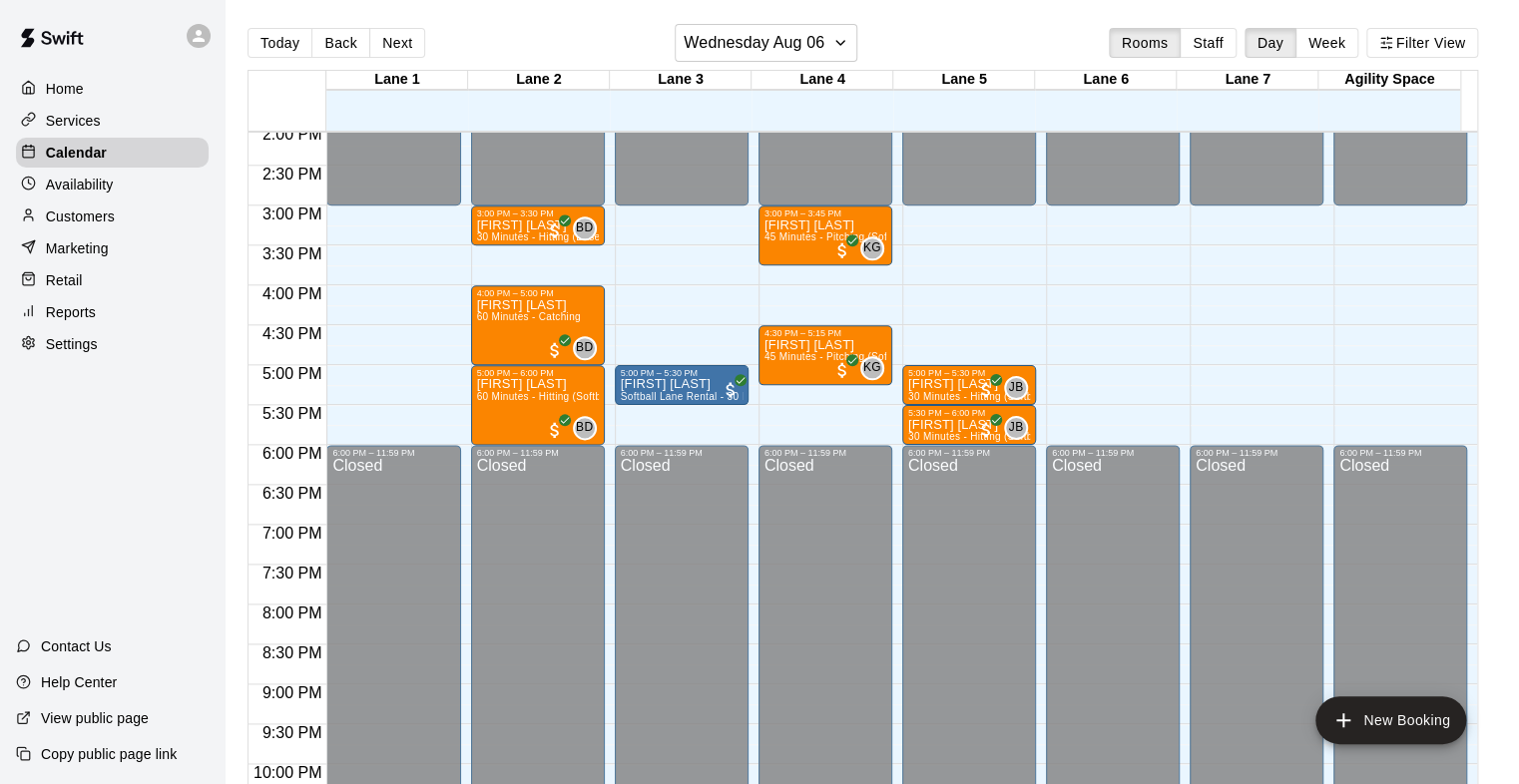 click on "Availability" at bounding box center [80, 185] 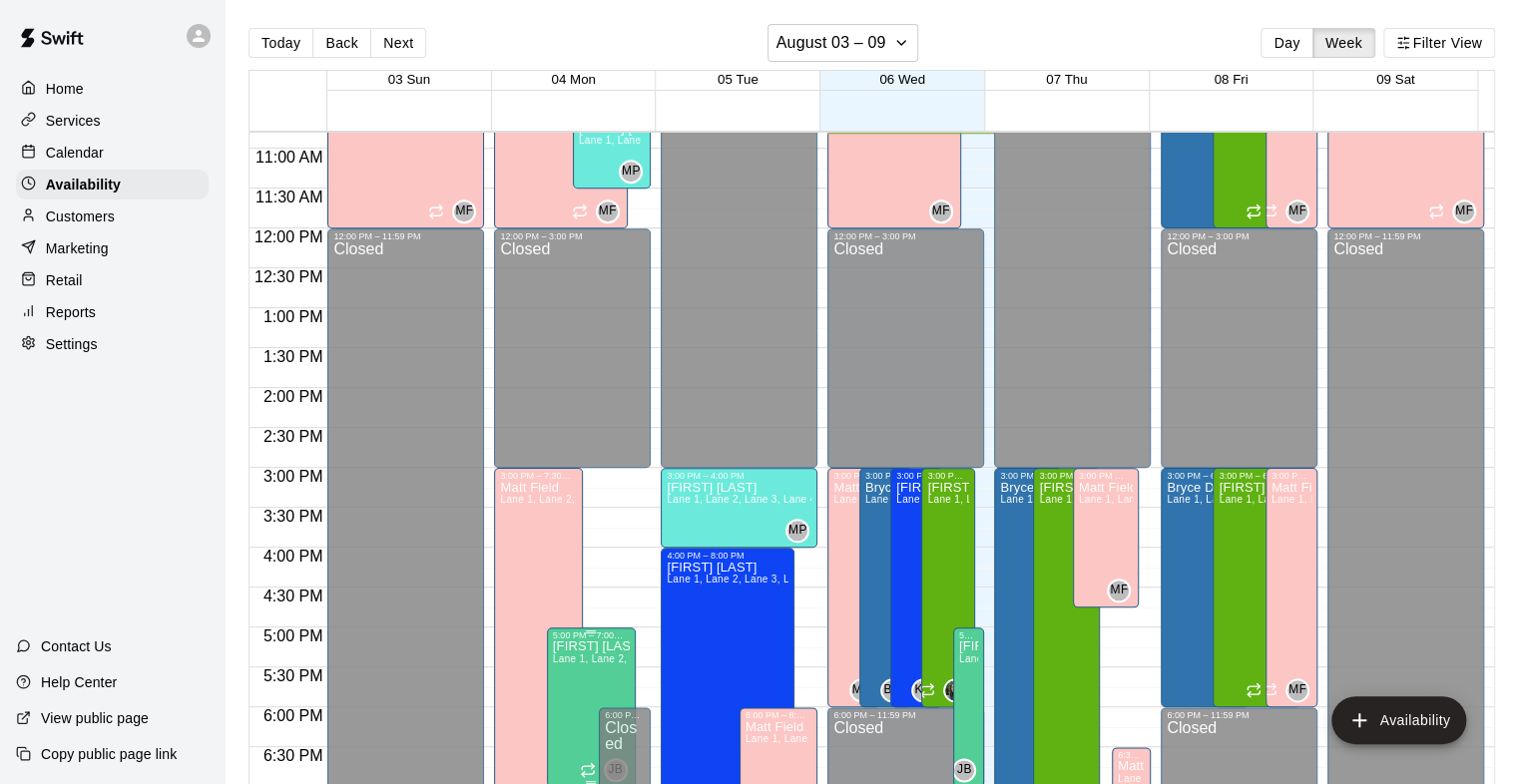 scroll, scrollTop: 1161, scrollLeft: 0, axis: vertical 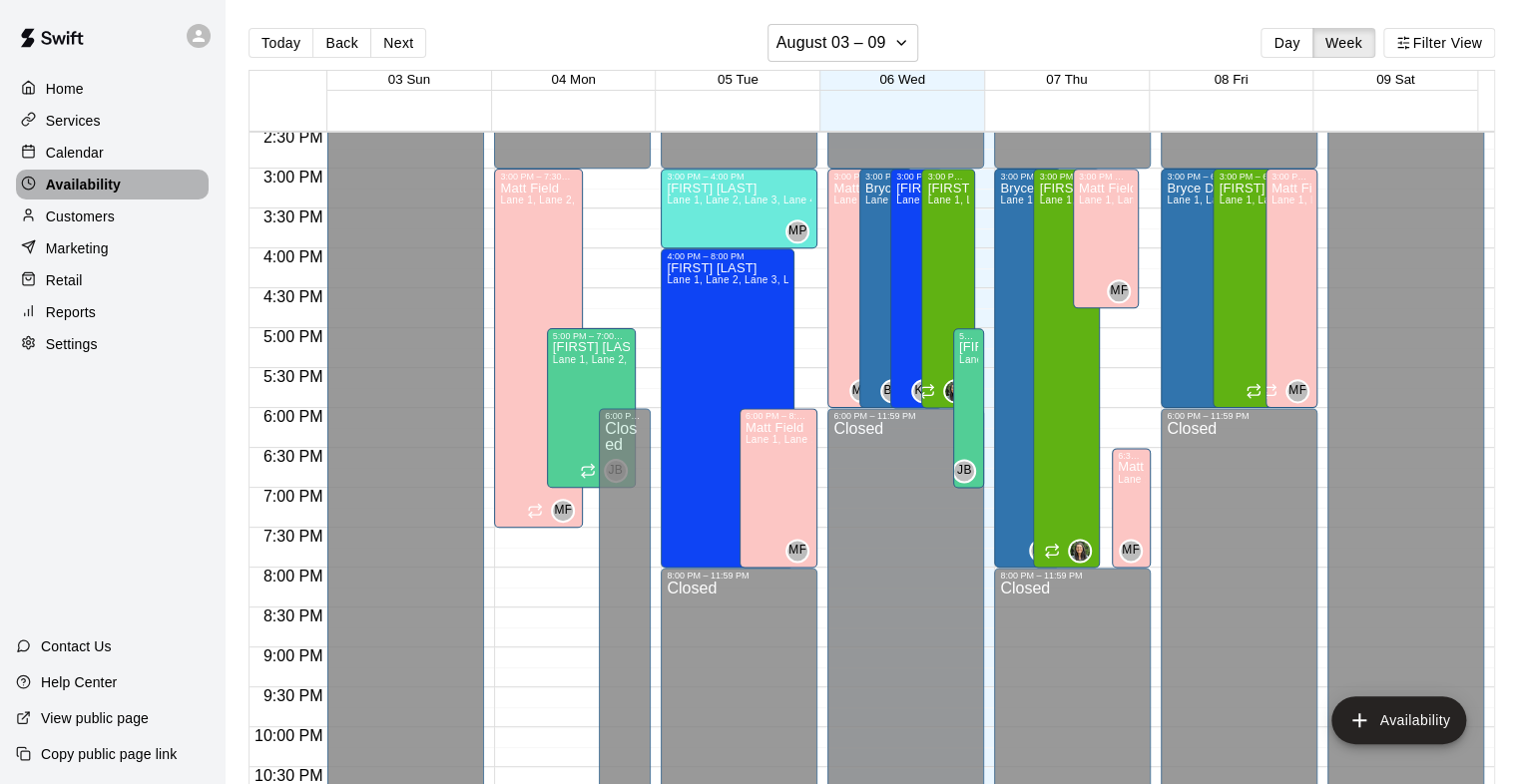 click on "Availability" at bounding box center (83, 185) 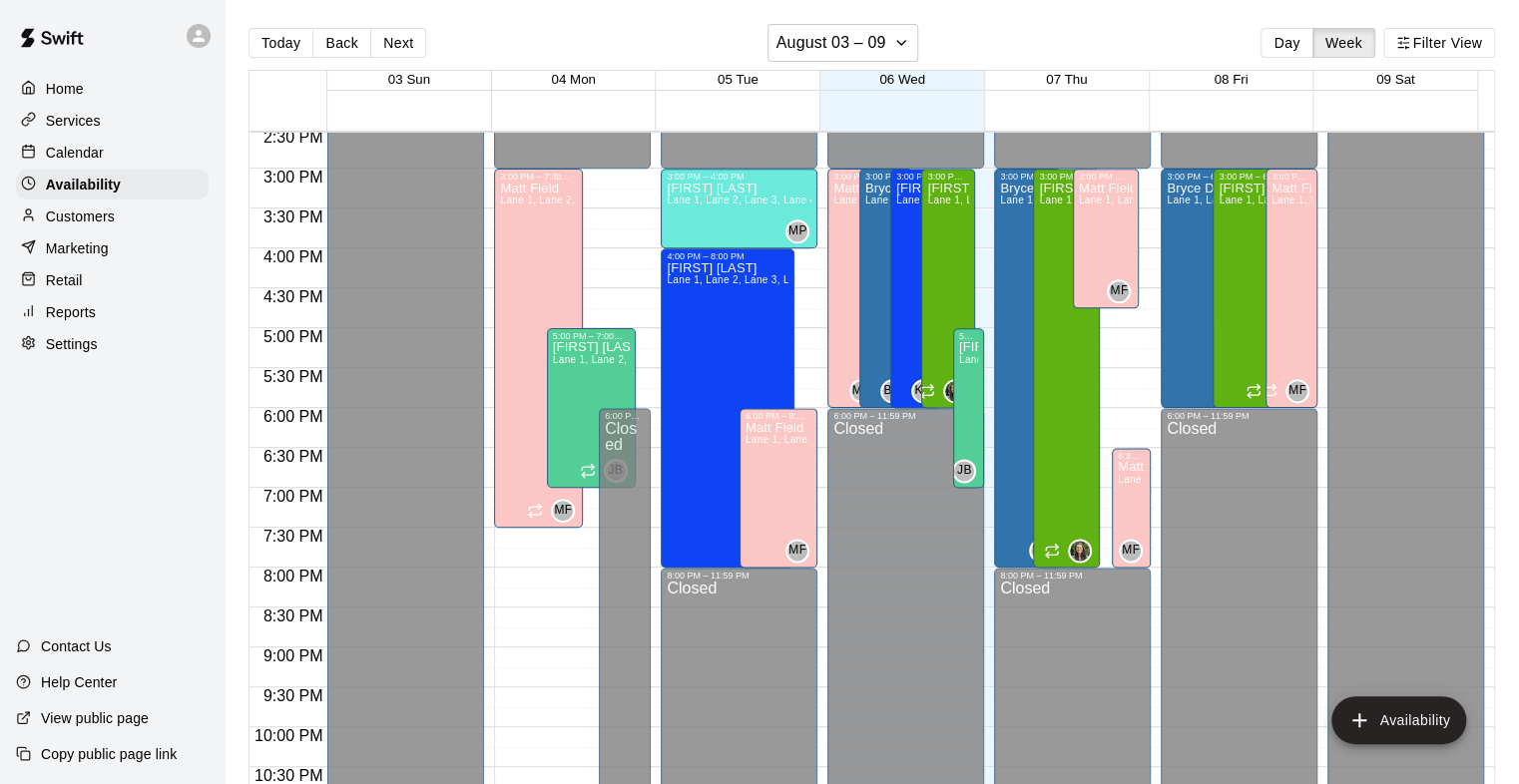 click on "Calendar" at bounding box center [75, 153] 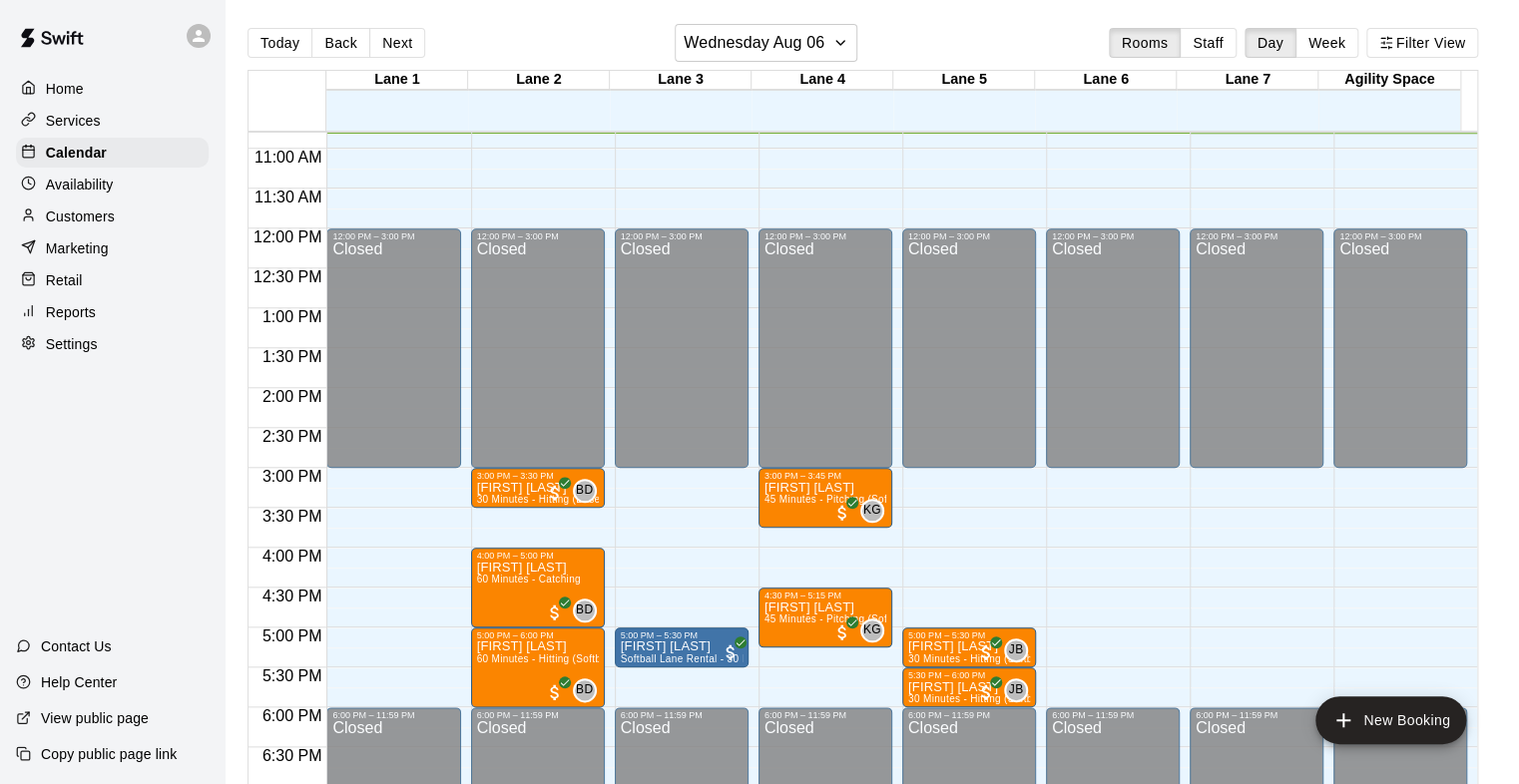 scroll, scrollTop: 962, scrollLeft: 0, axis: vertical 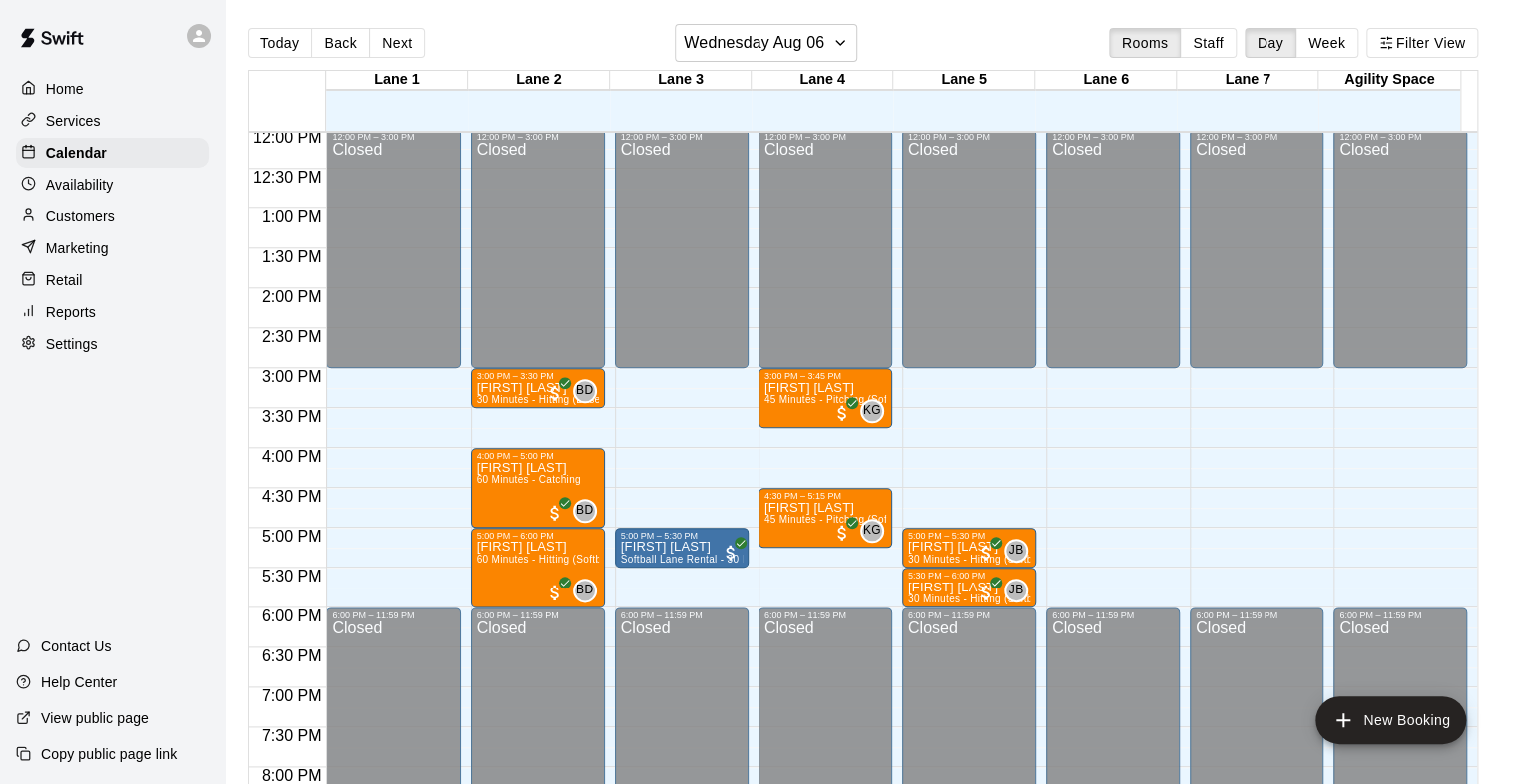 click on "Customers" at bounding box center (80, 216) 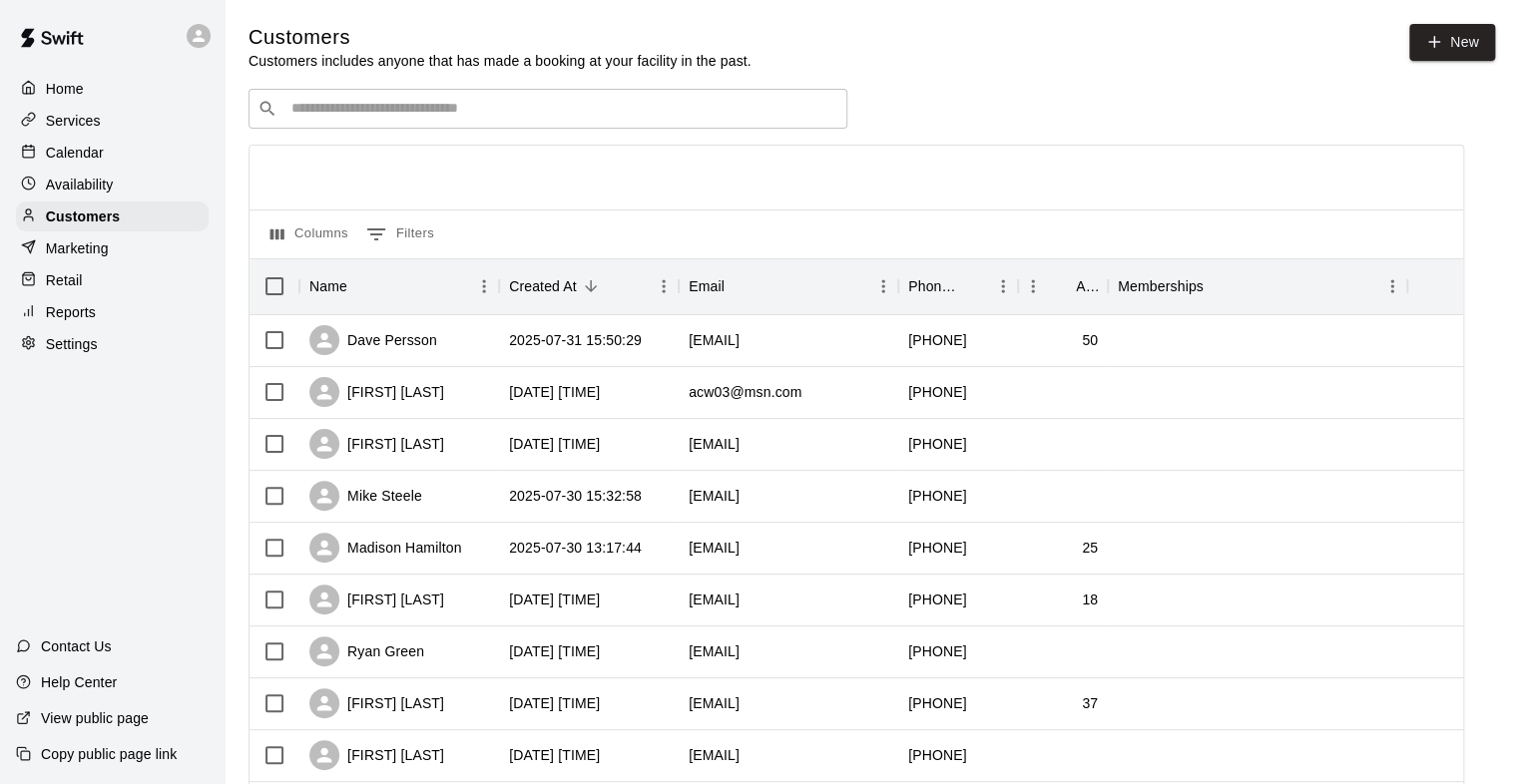 click on "Calendar" at bounding box center [75, 153] 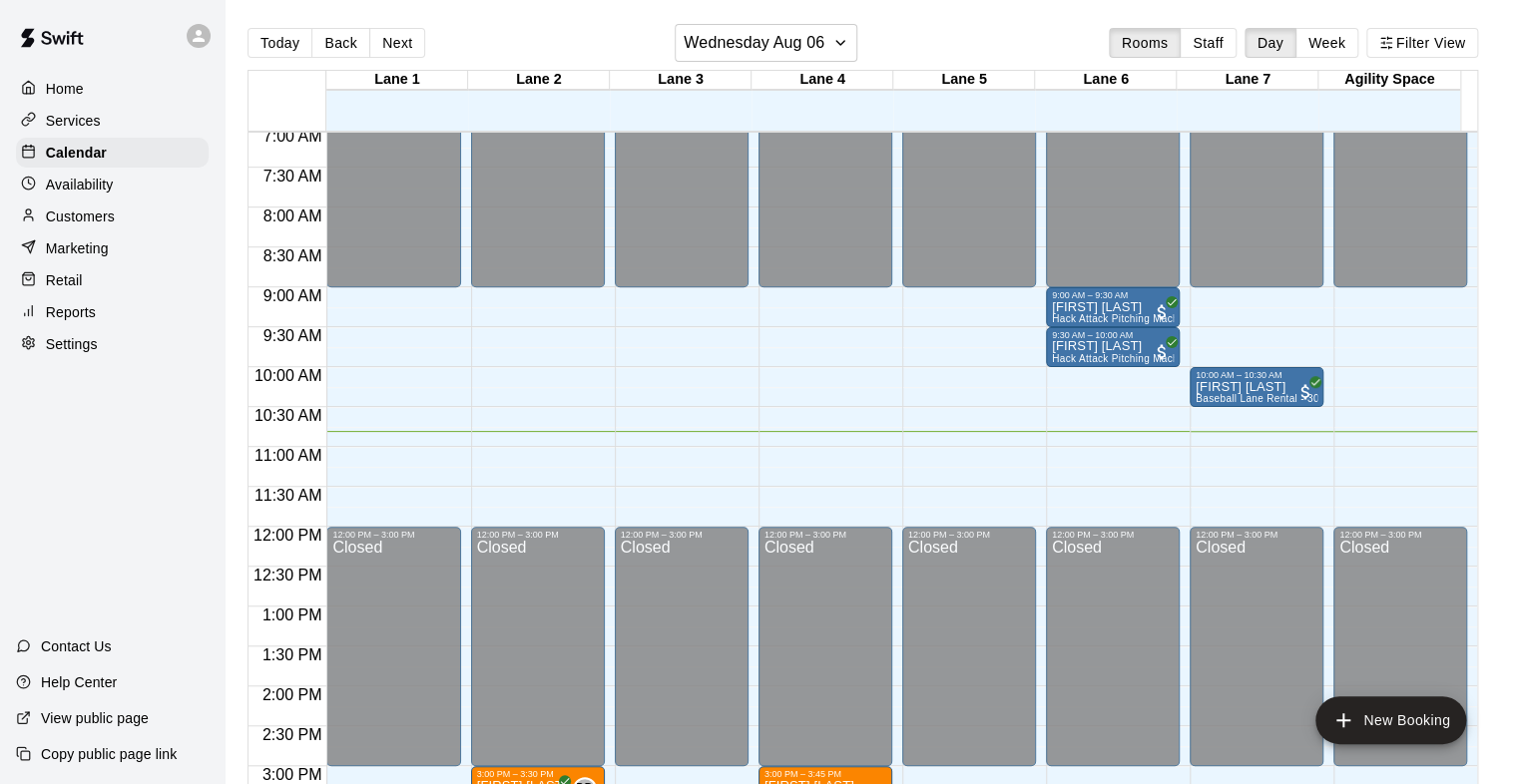 scroll, scrollTop: 563, scrollLeft: 0, axis: vertical 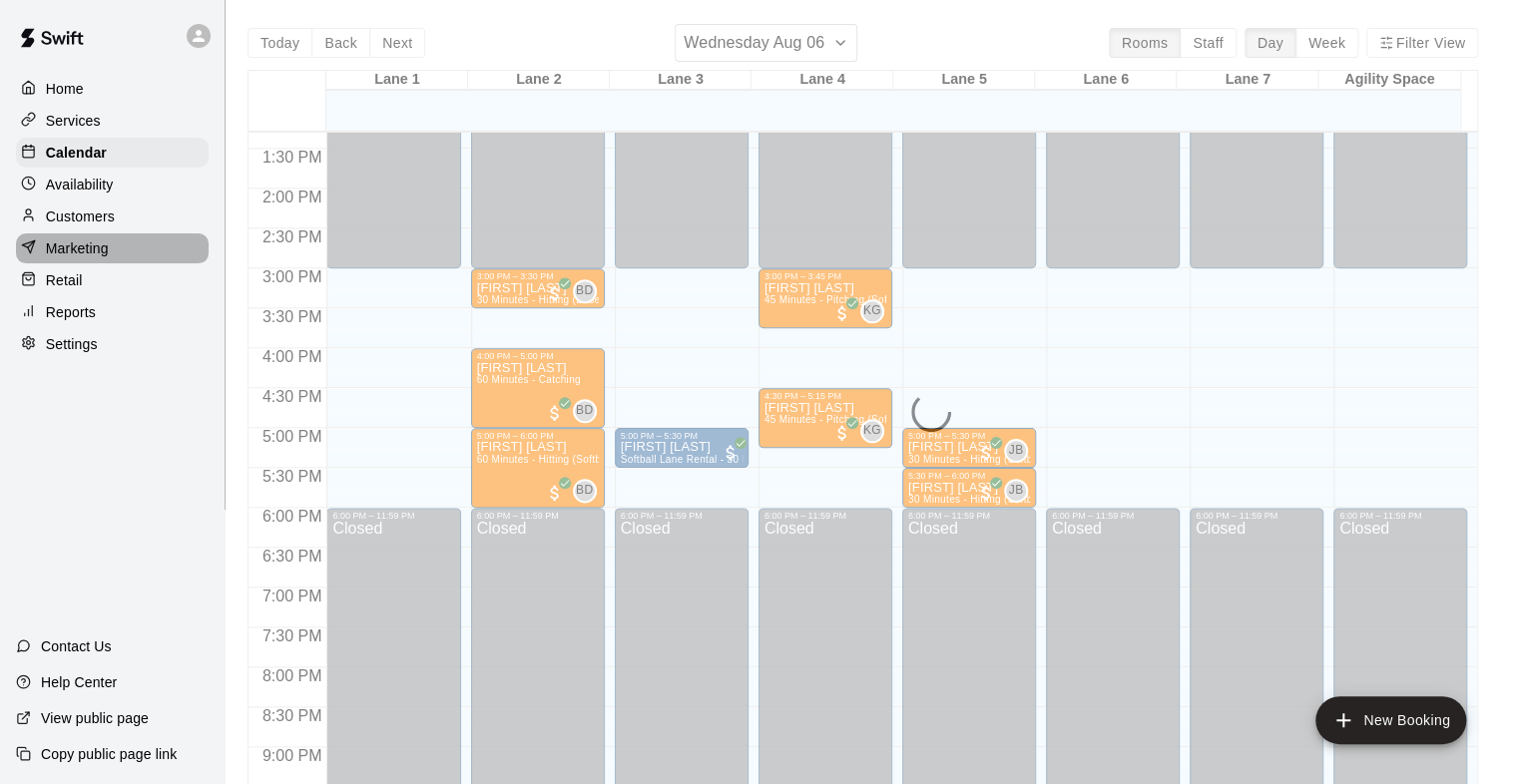 click on "Marketing" at bounding box center (112, 248) 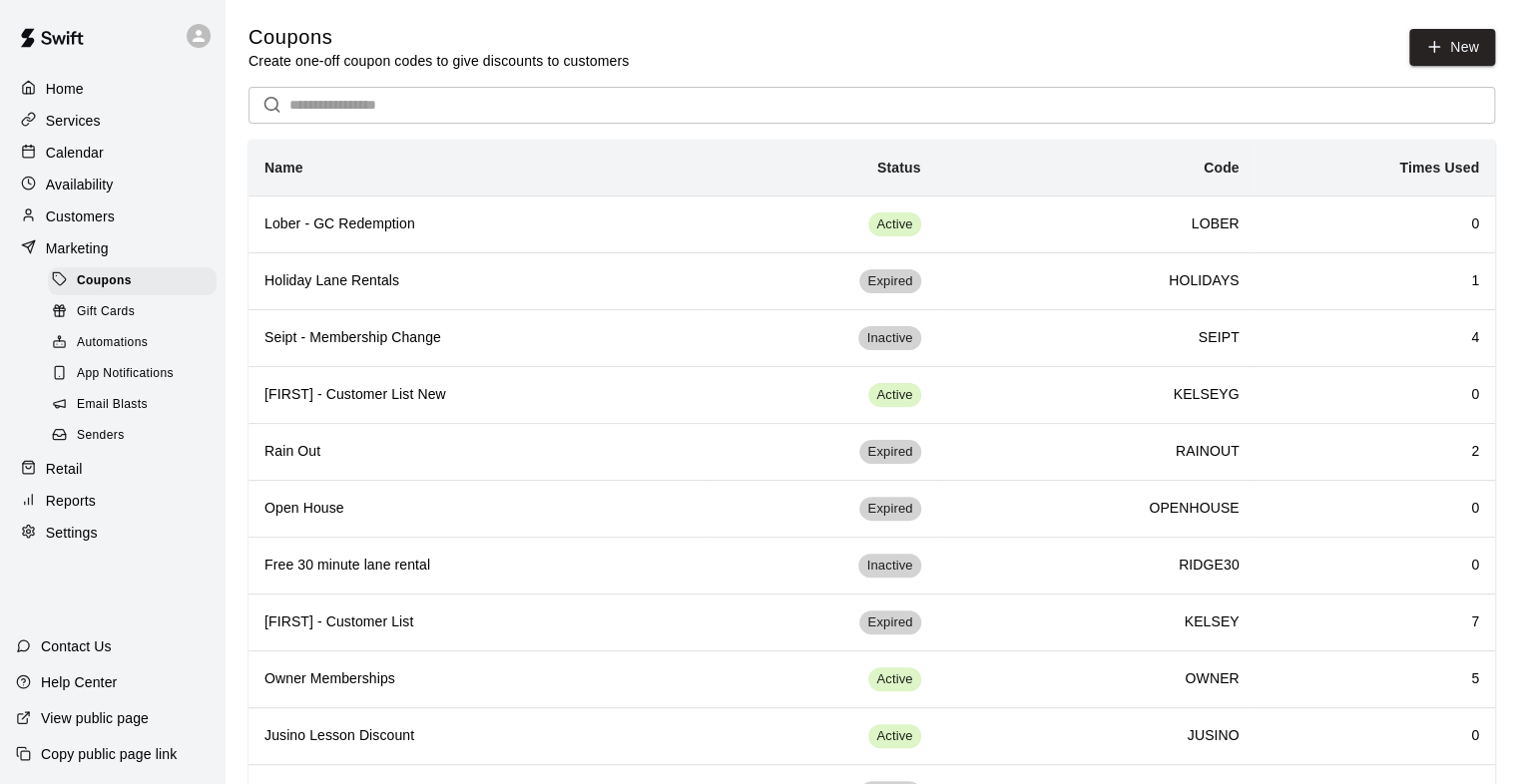 click on "Calendar" at bounding box center [75, 153] 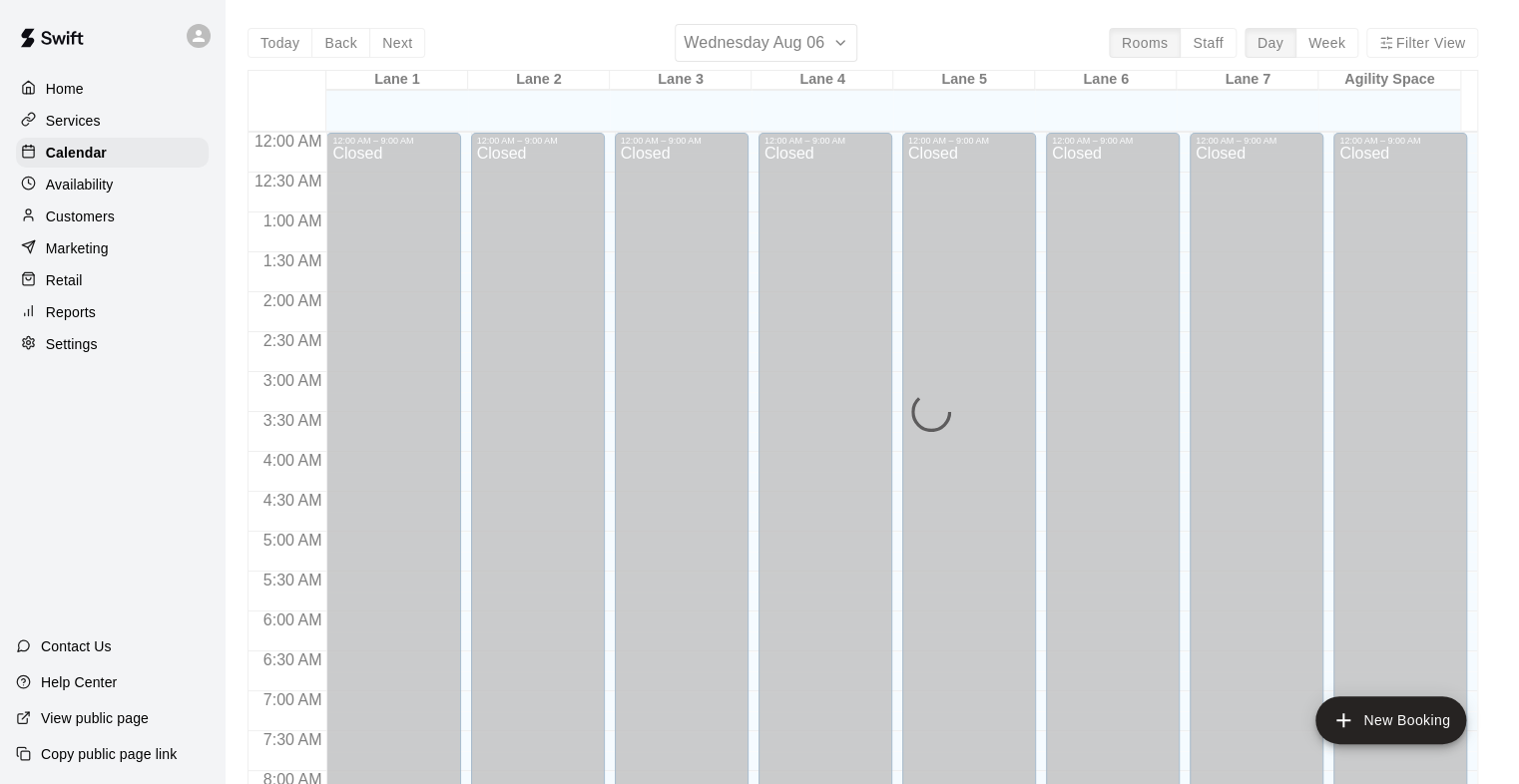 scroll, scrollTop: 895, scrollLeft: 0, axis: vertical 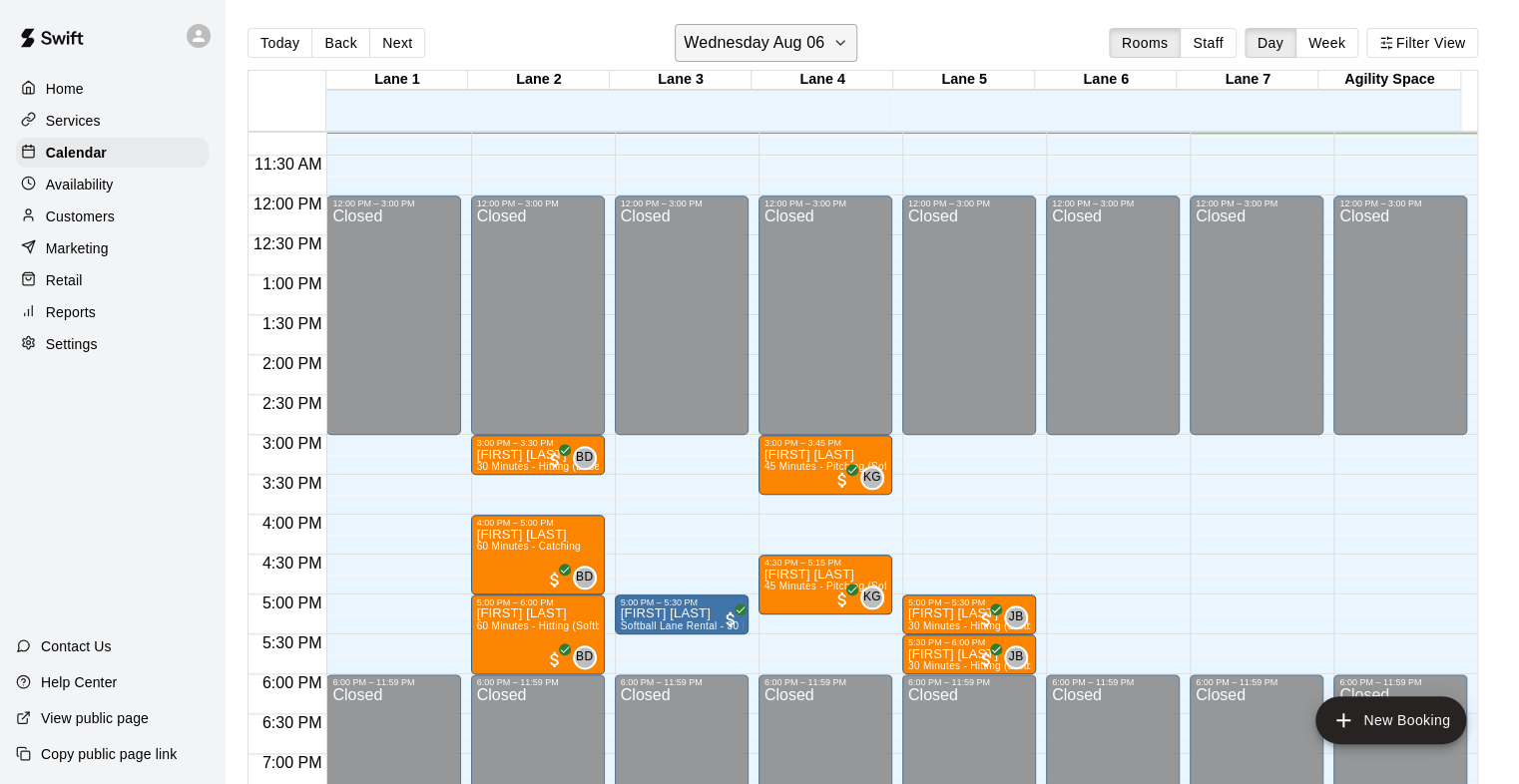 click on "Wednesday Aug 06" at bounding box center (765, 43) 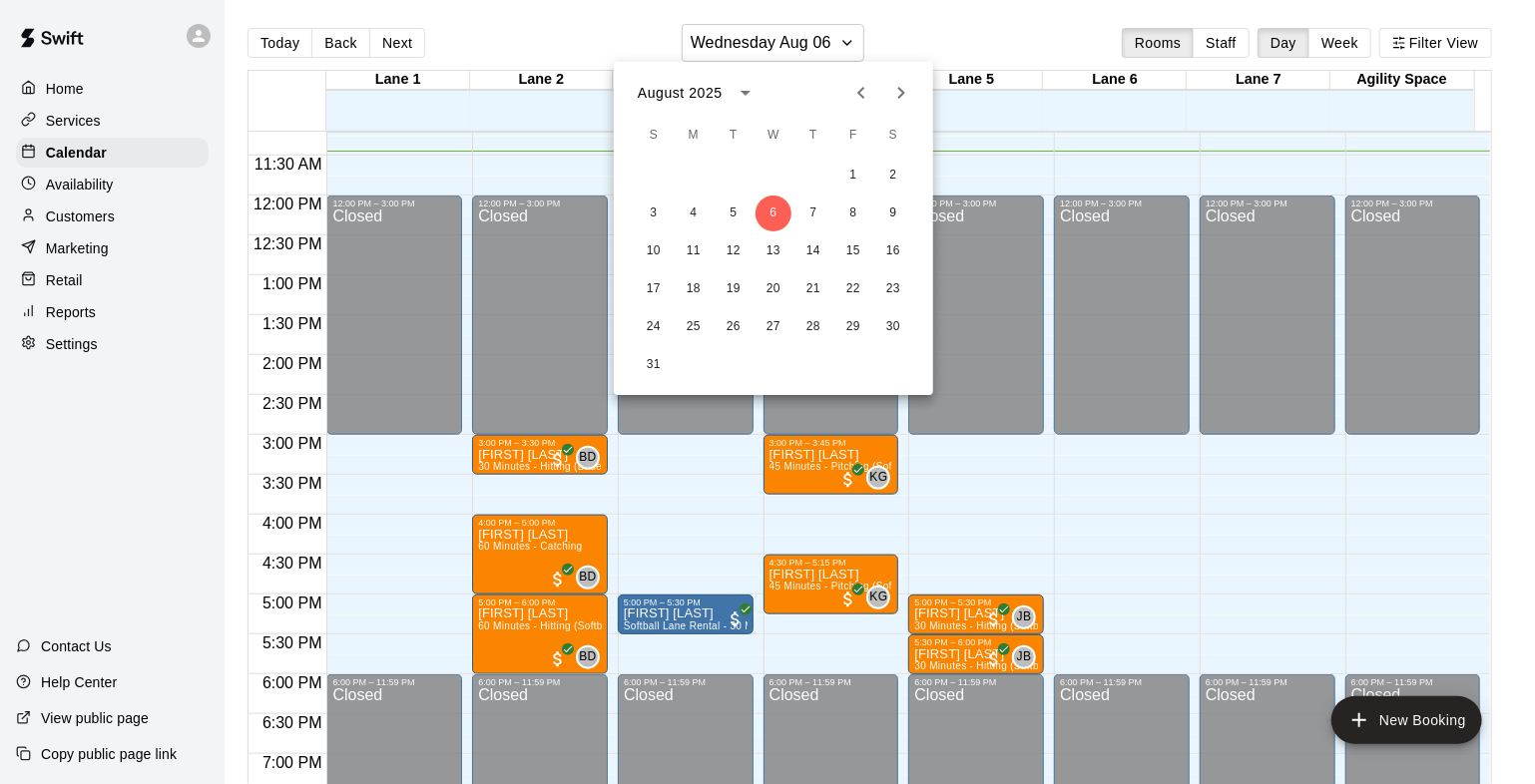 click at bounding box center [768, 392] 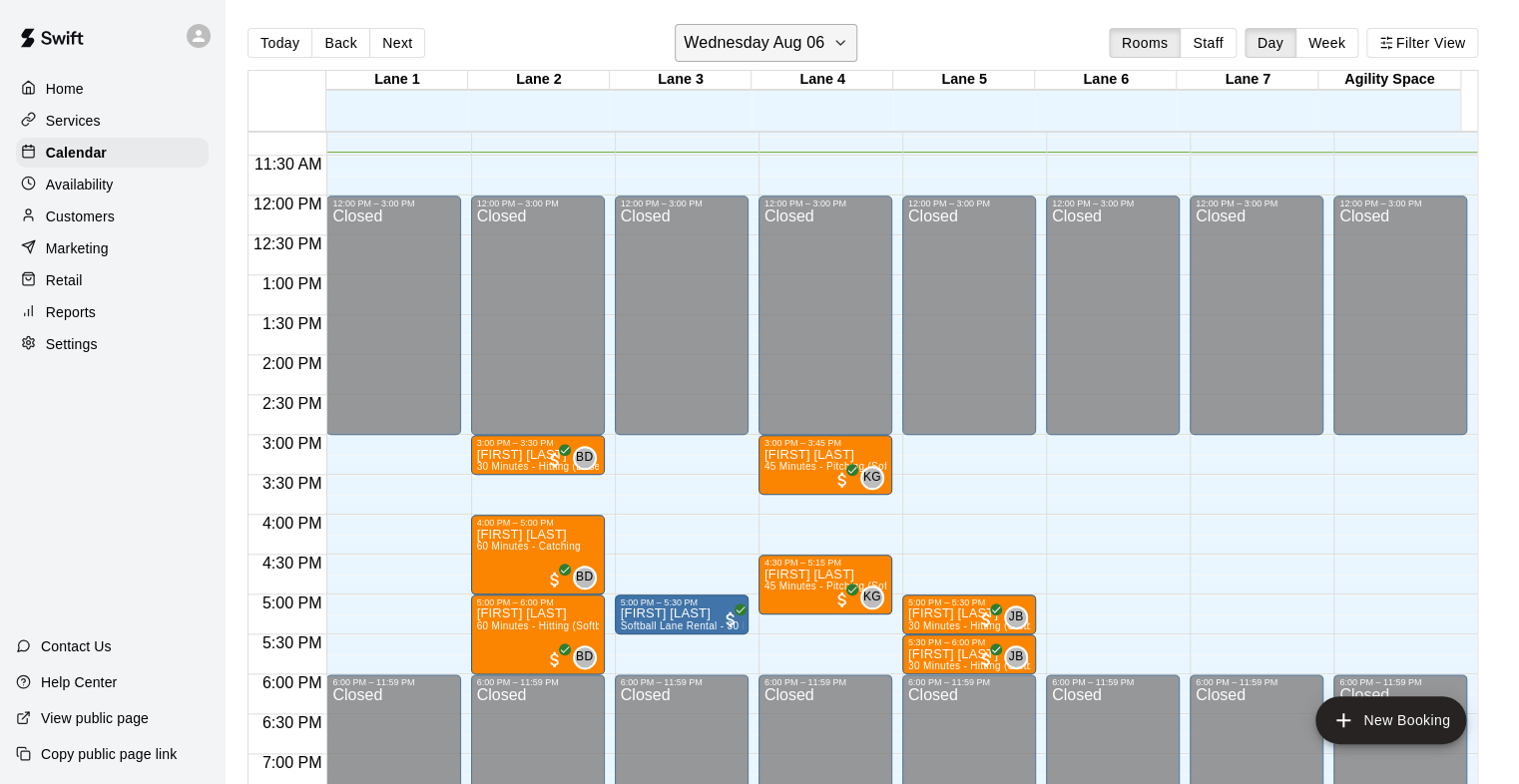 click on "Wednesday Aug 06" at bounding box center [754, 43] 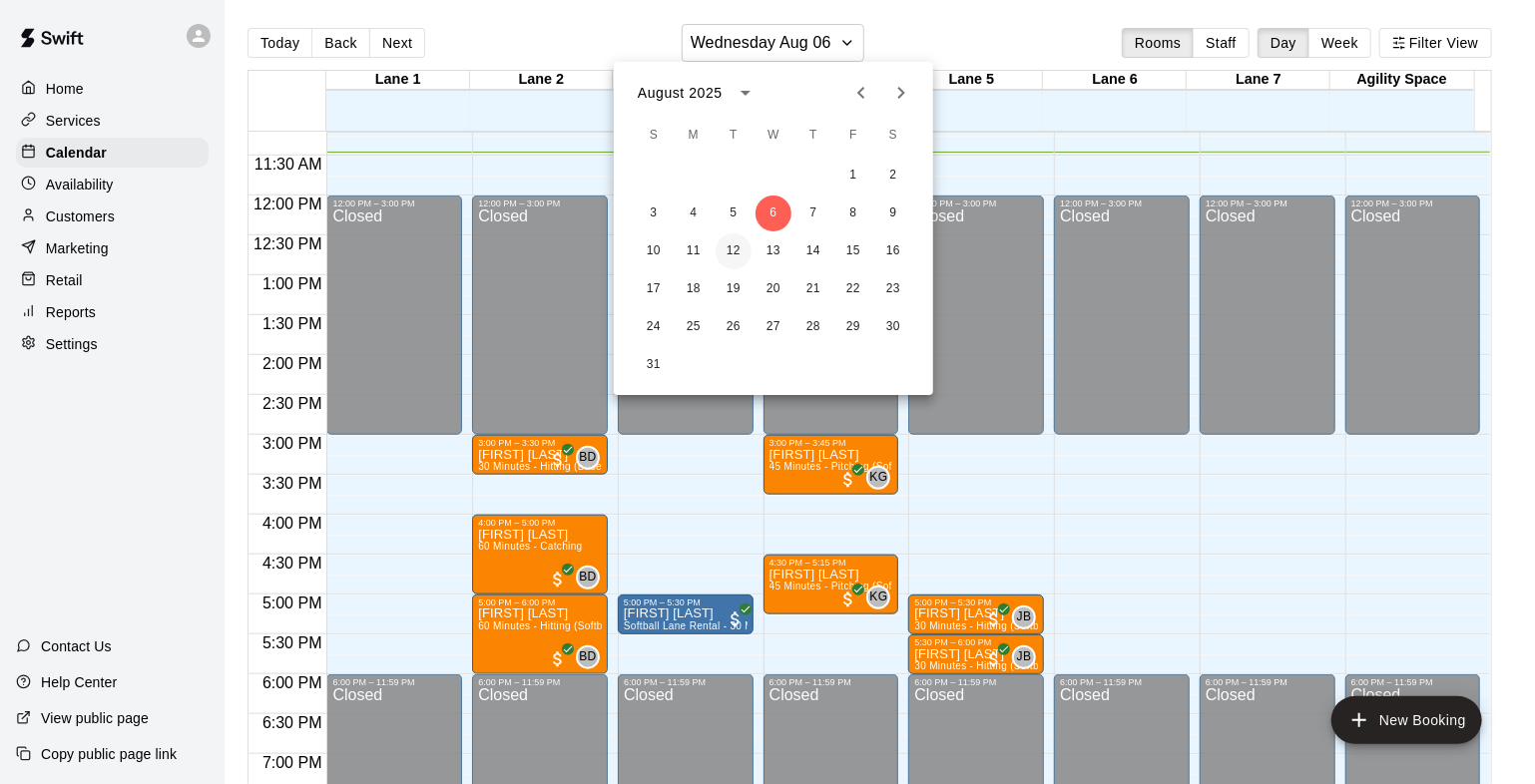 click on "12" at bounding box center (734, 251) 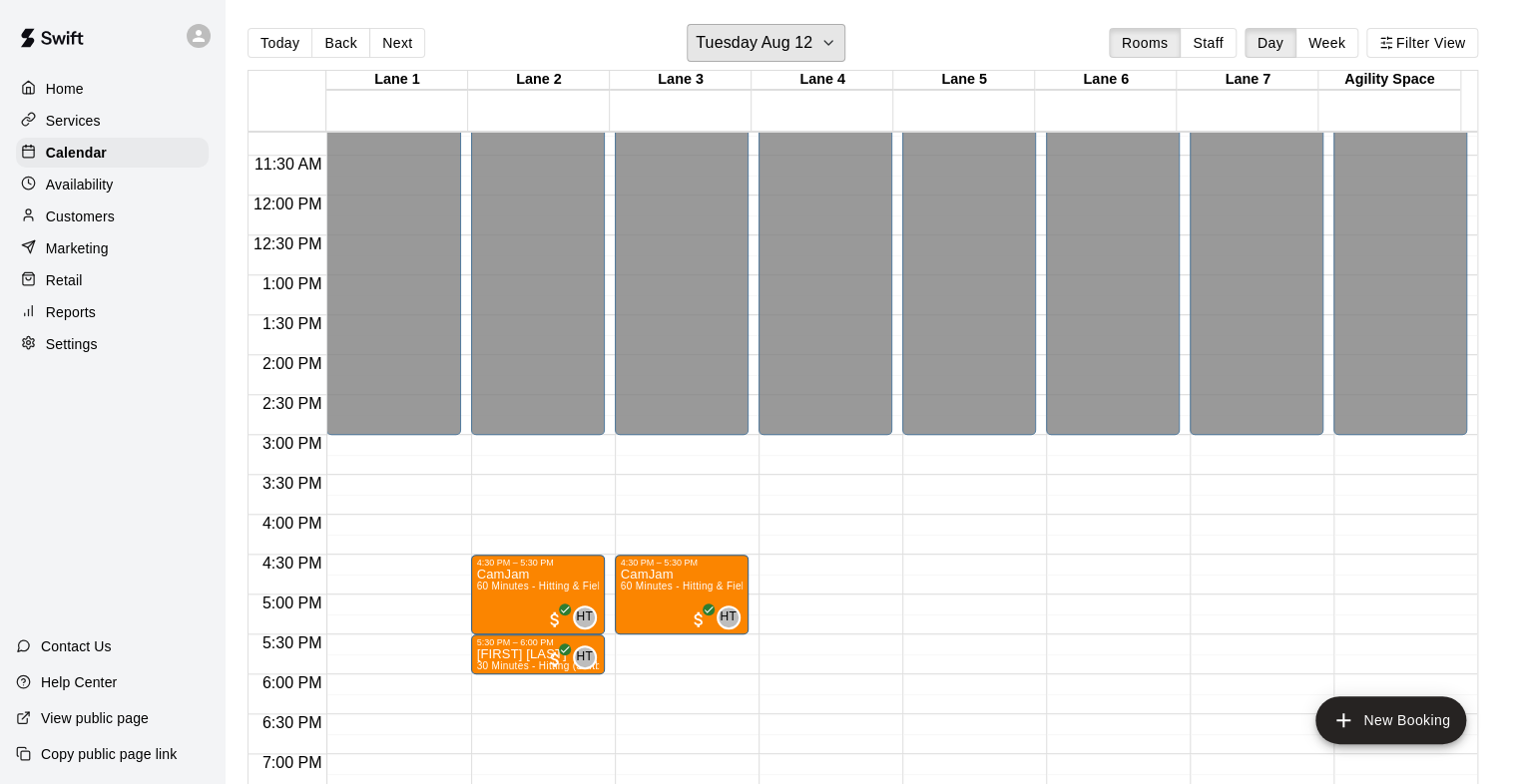 scroll, scrollTop: 1094, scrollLeft: 0, axis: vertical 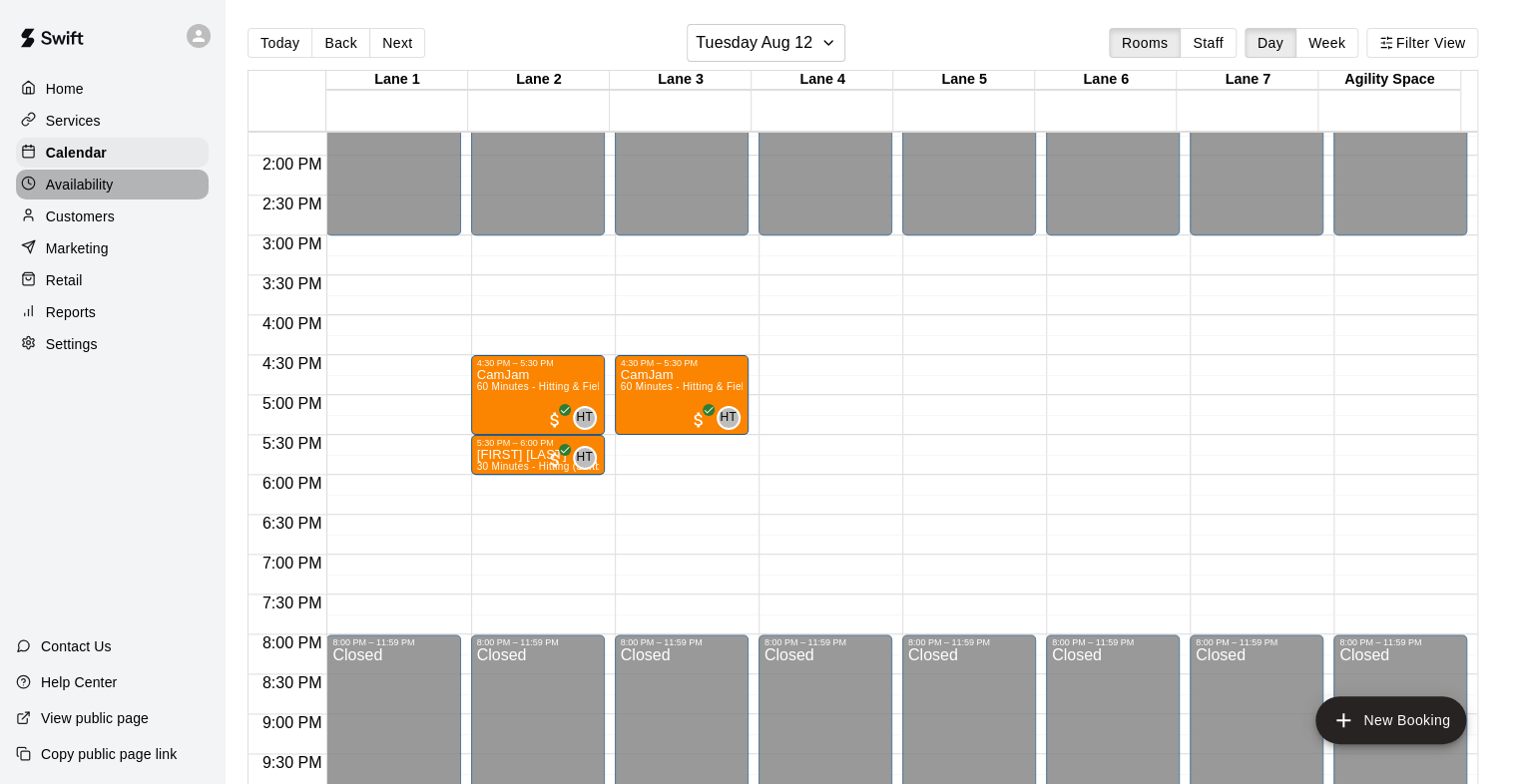 click on "Availability" at bounding box center [80, 185] 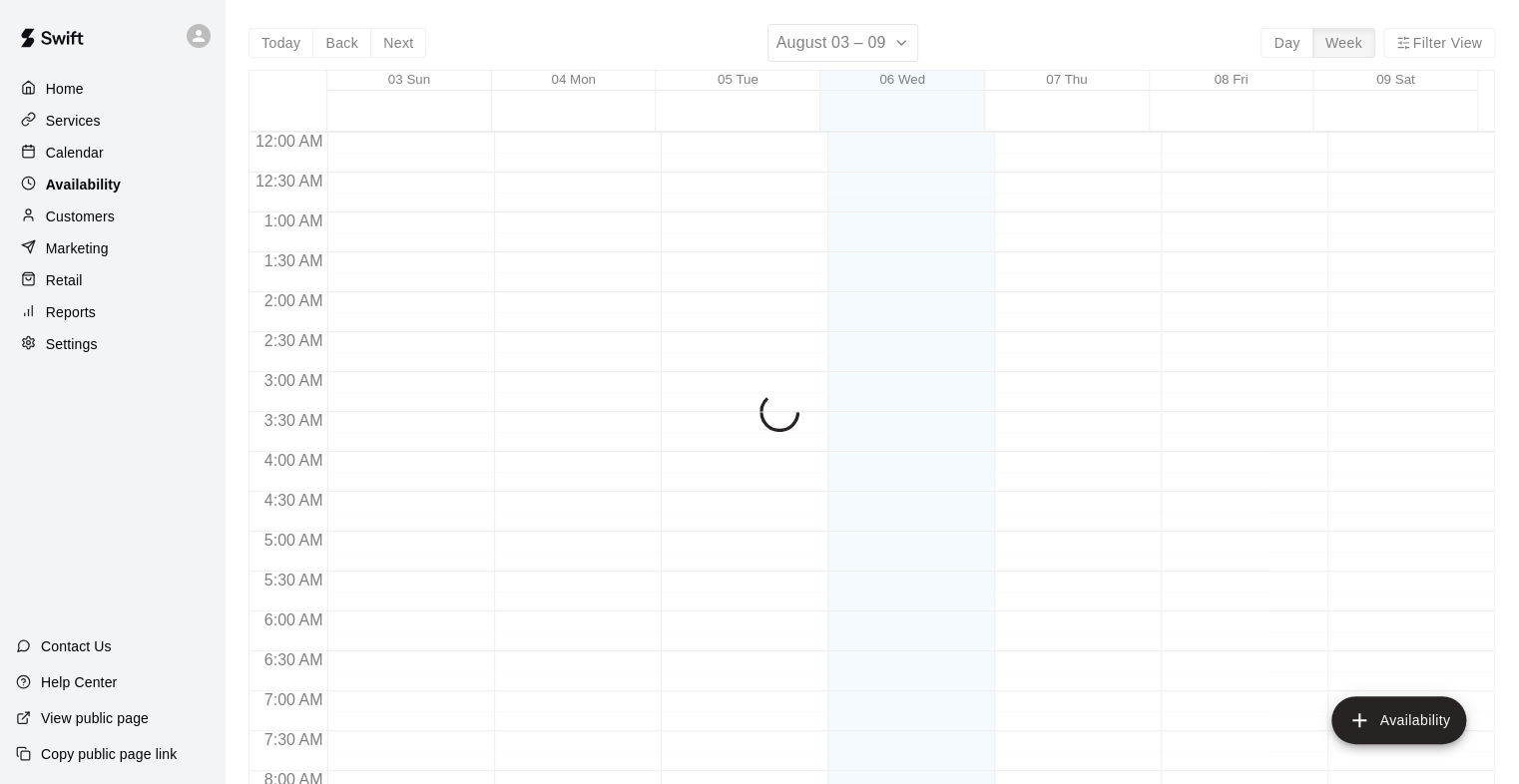 scroll, scrollTop: 915, scrollLeft: 0, axis: vertical 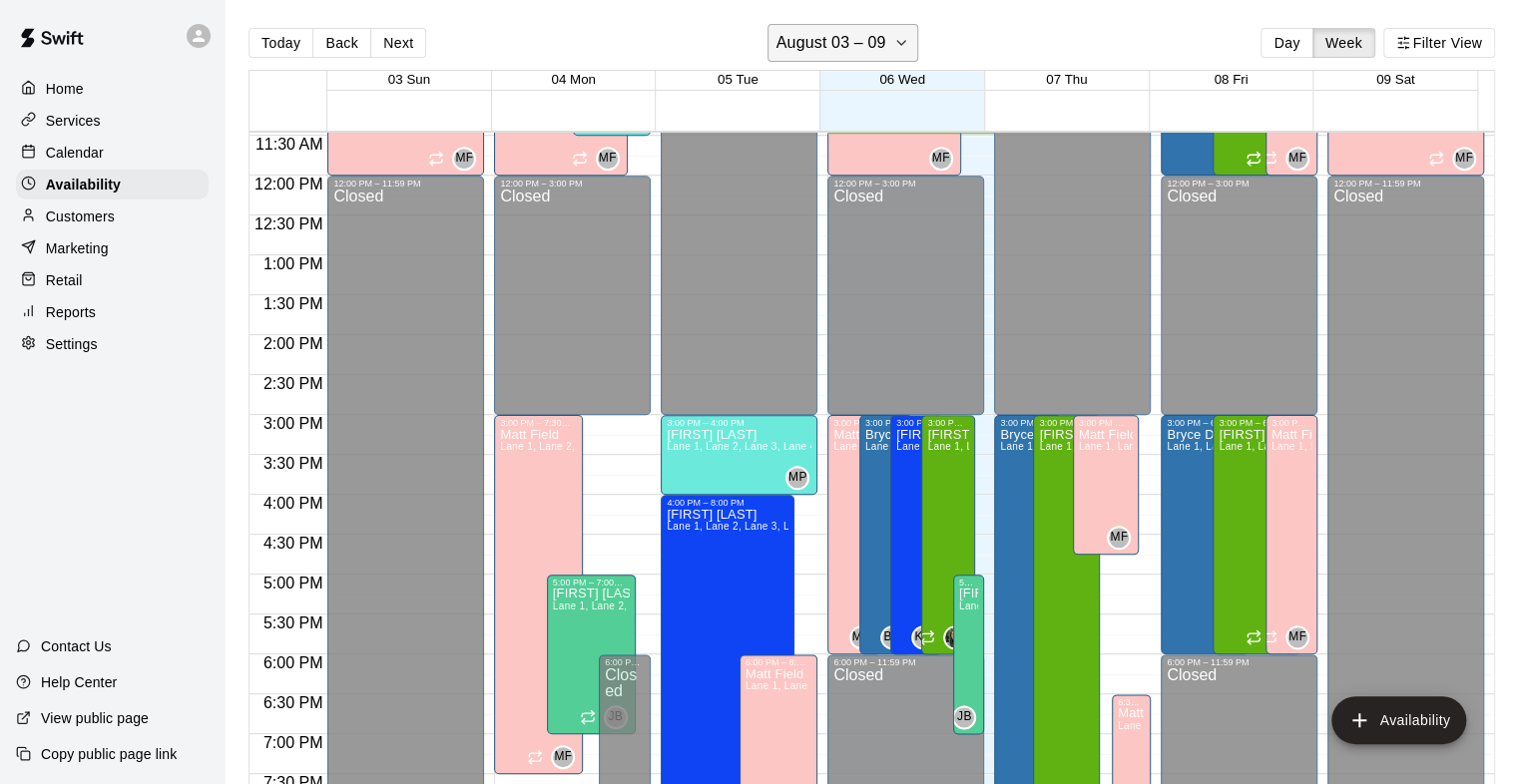 click on "August 03 – 09" at bounding box center [831, 43] 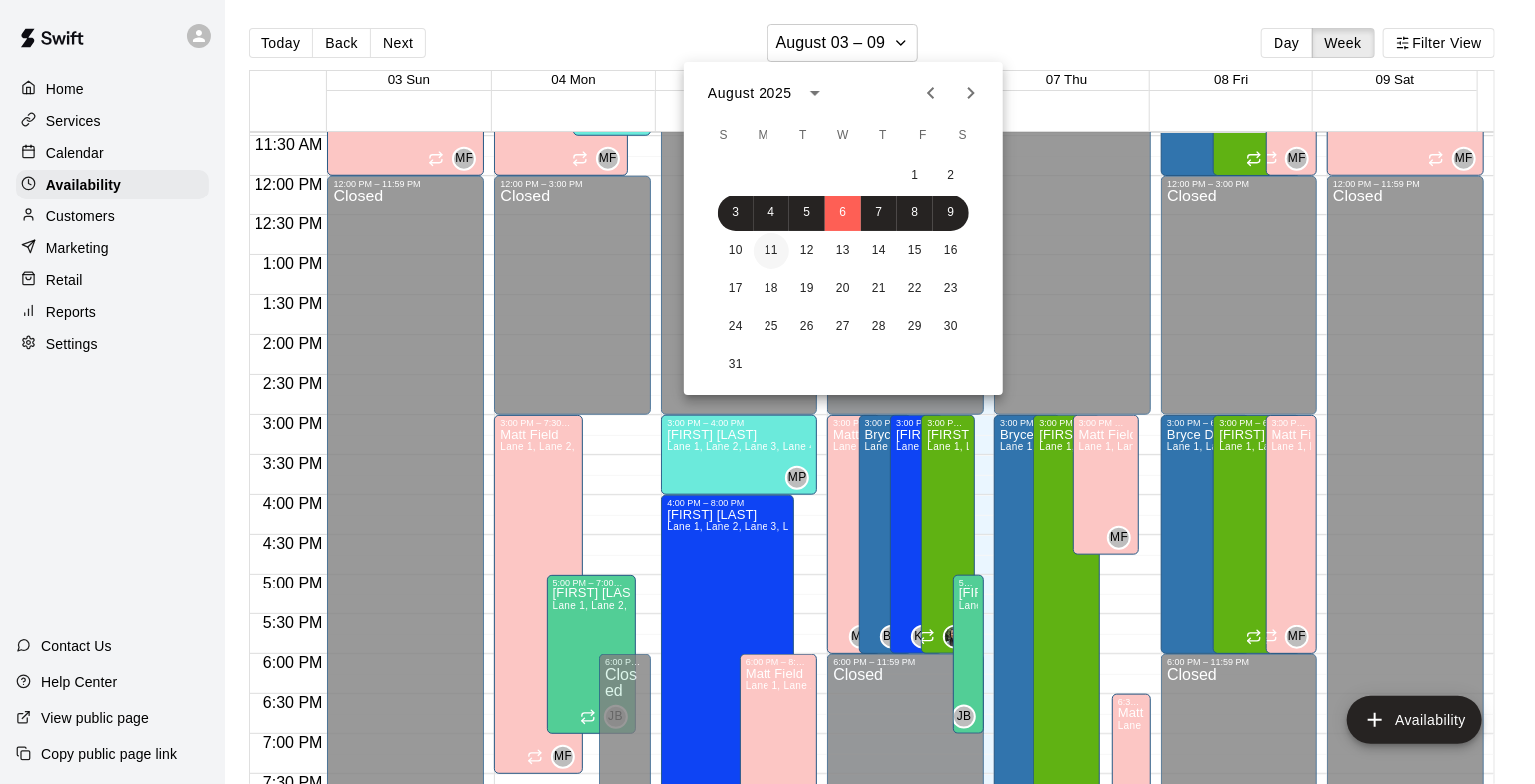 click on "11" at bounding box center (771, 251) 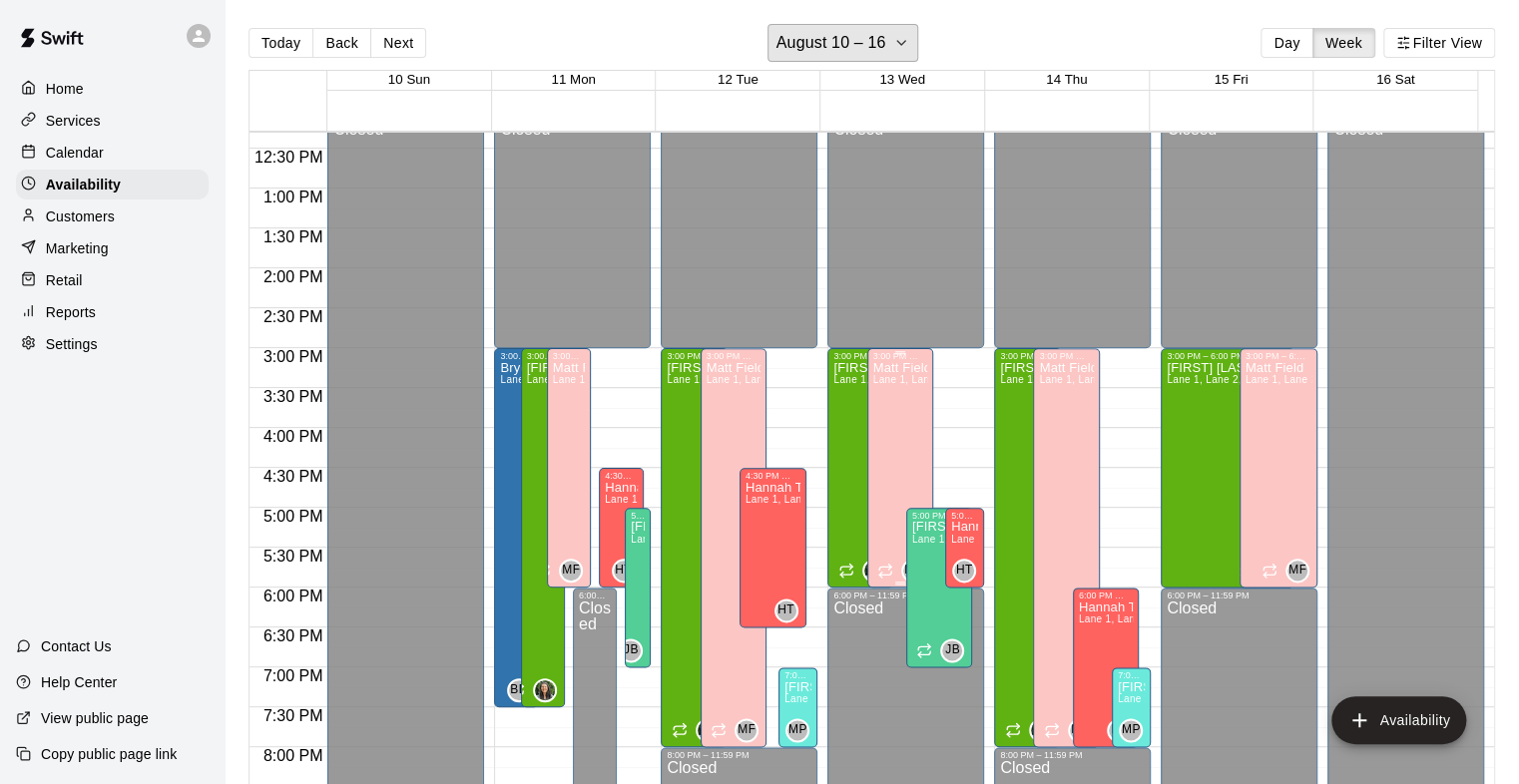 scroll, scrollTop: 1014, scrollLeft: 0, axis: vertical 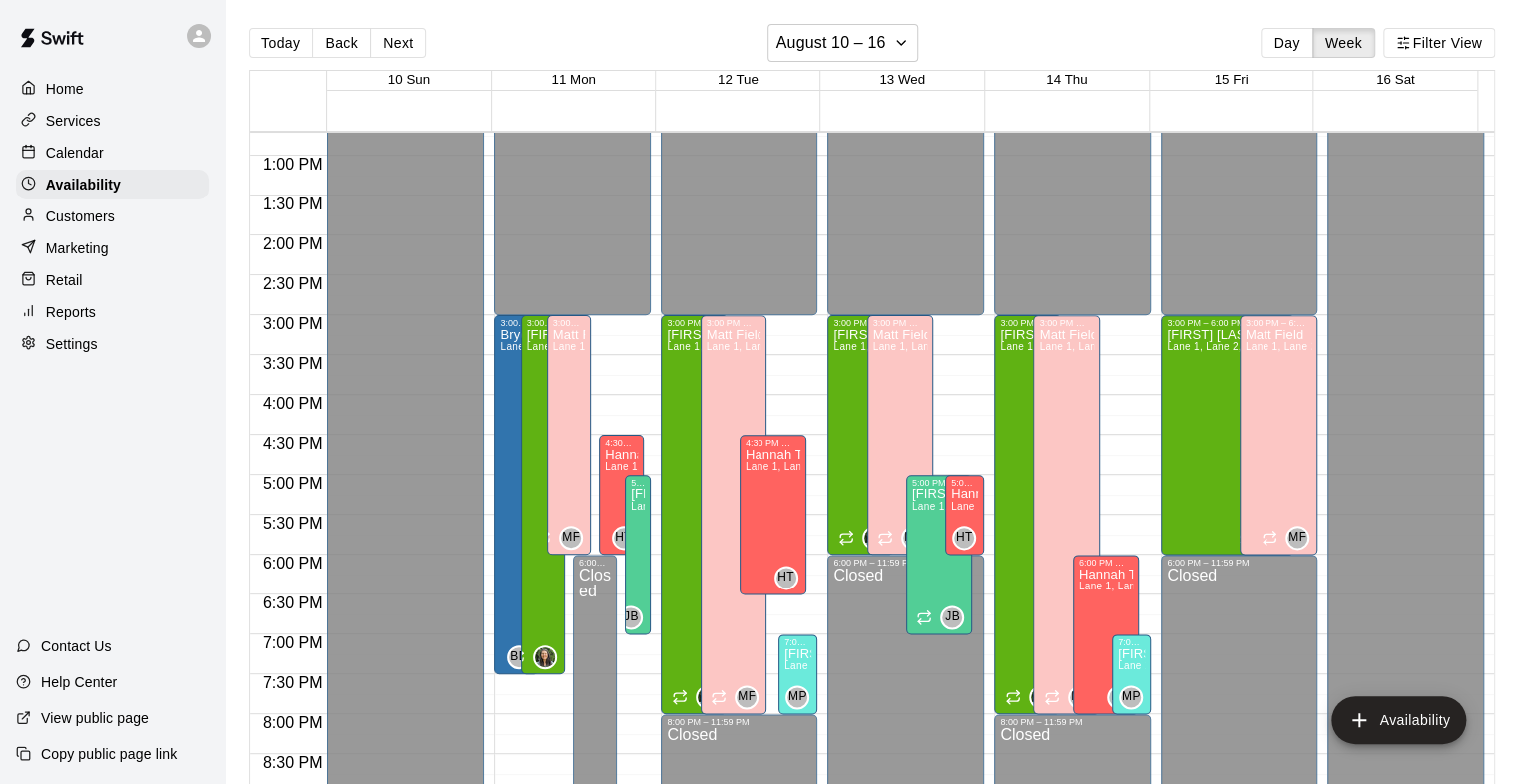 click on "Calendar" at bounding box center (112, 153) 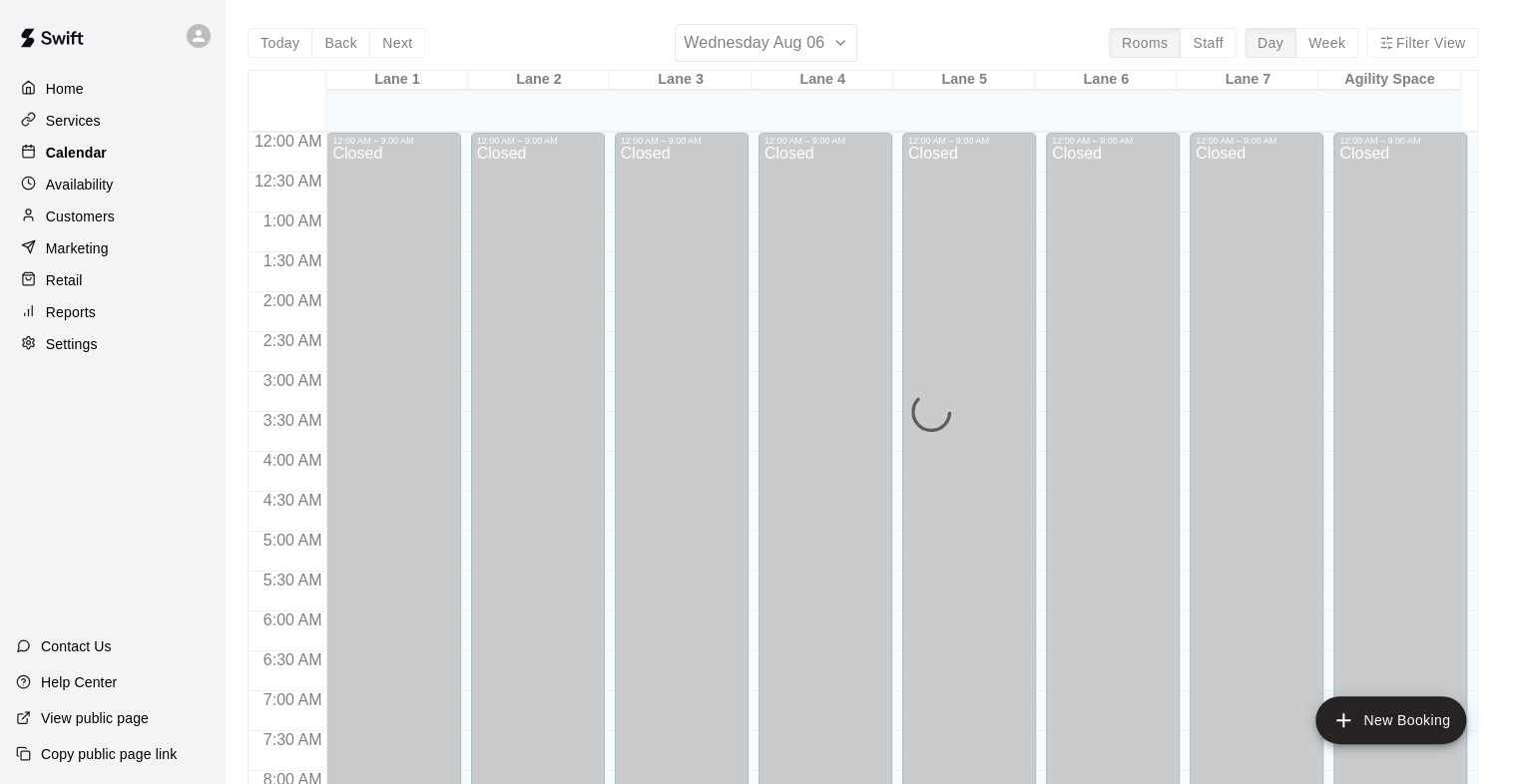 scroll, scrollTop: 918, scrollLeft: 0, axis: vertical 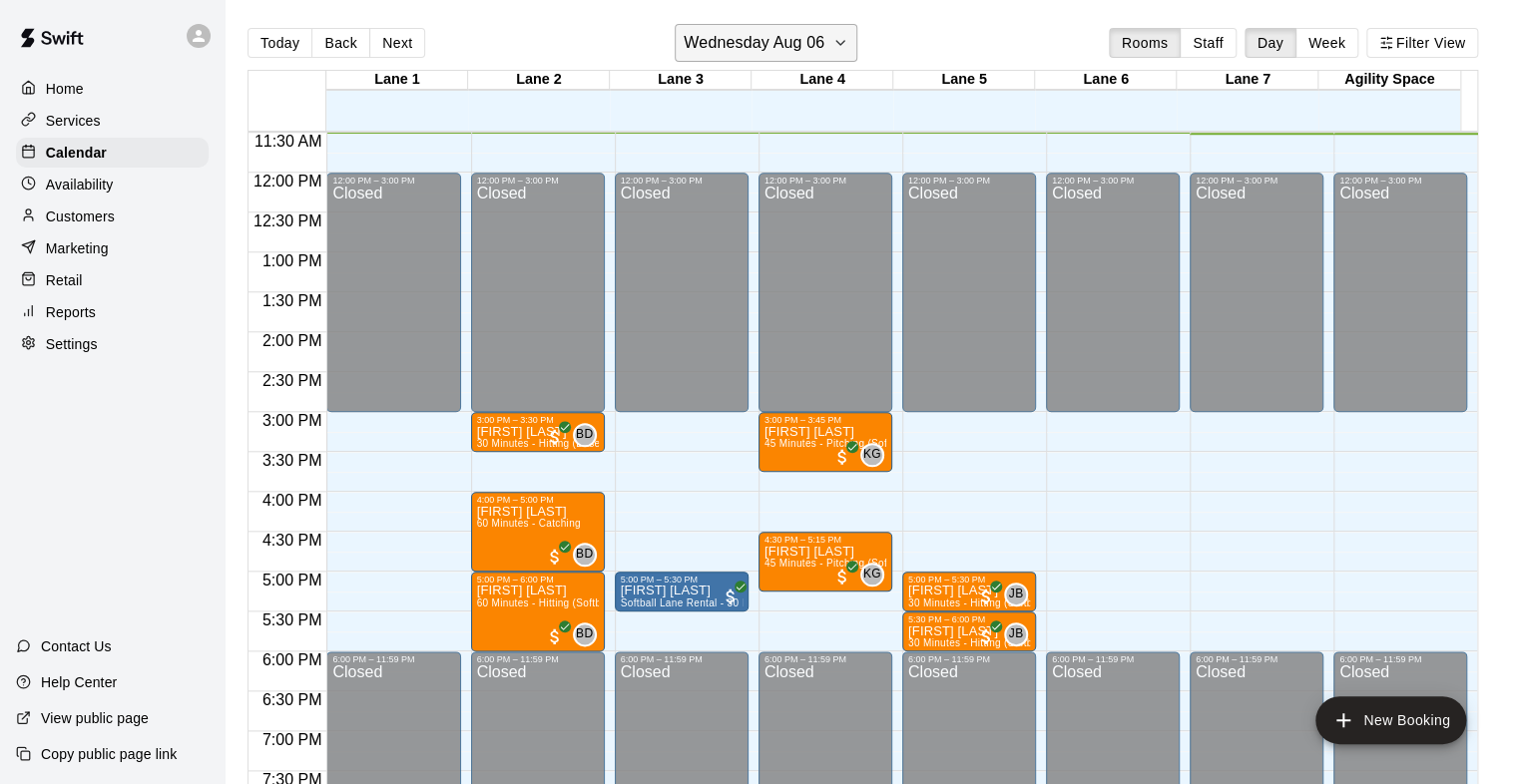 click on "Wednesday Aug 06" at bounding box center [754, 43] 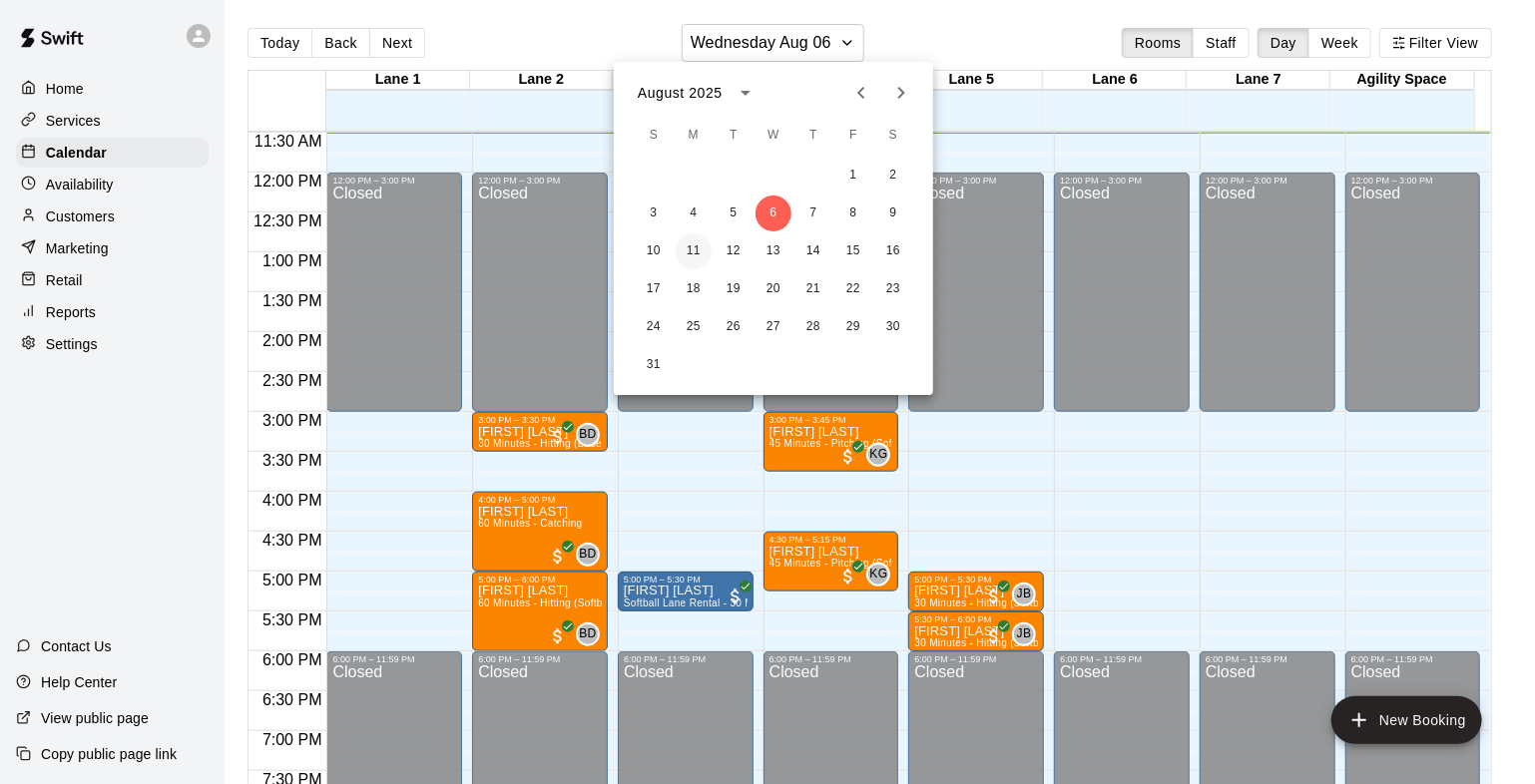 click on "11" at bounding box center [694, 251] 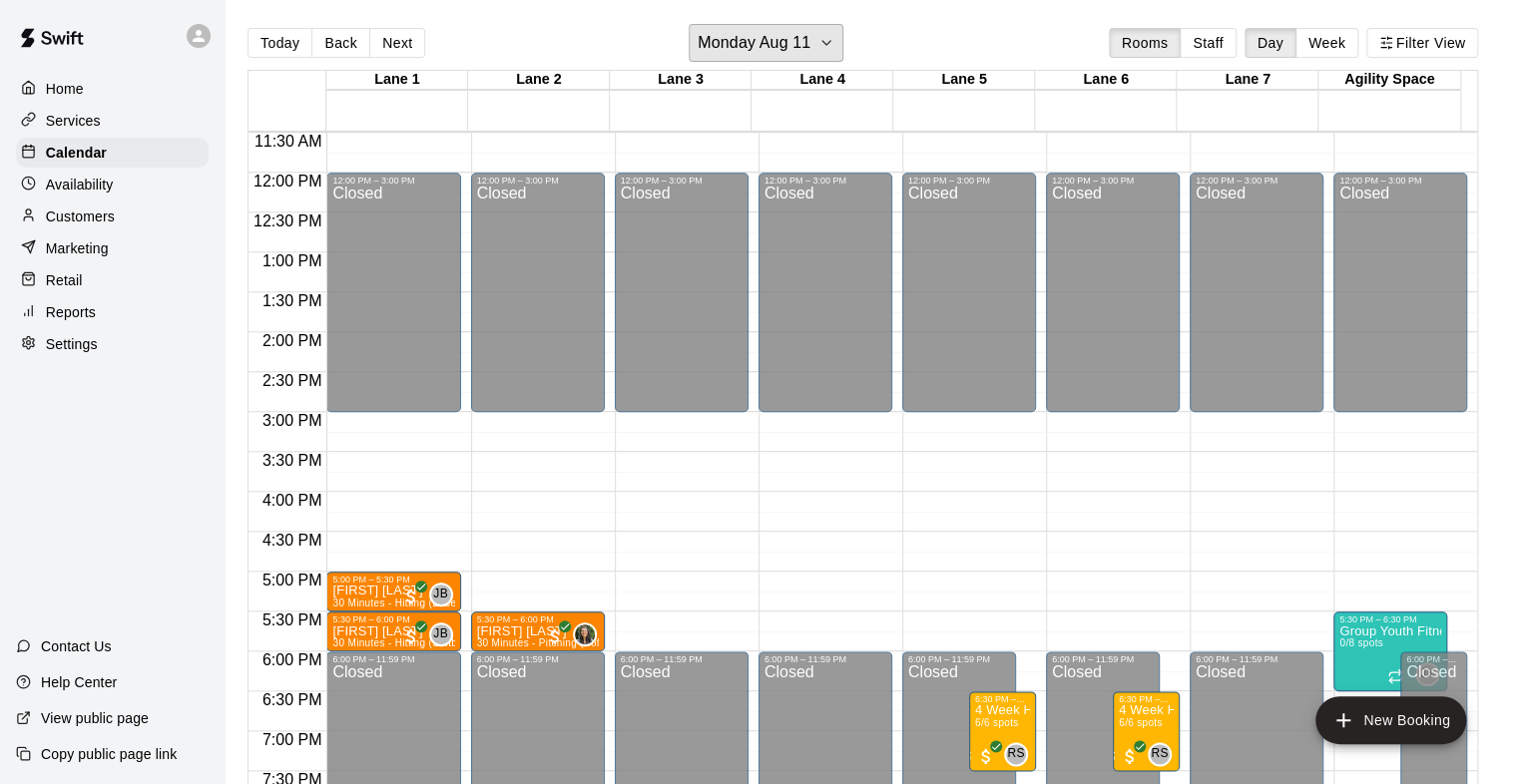 scroll, scrollTop: 1217, scrollLeft: 0, axis: vertical 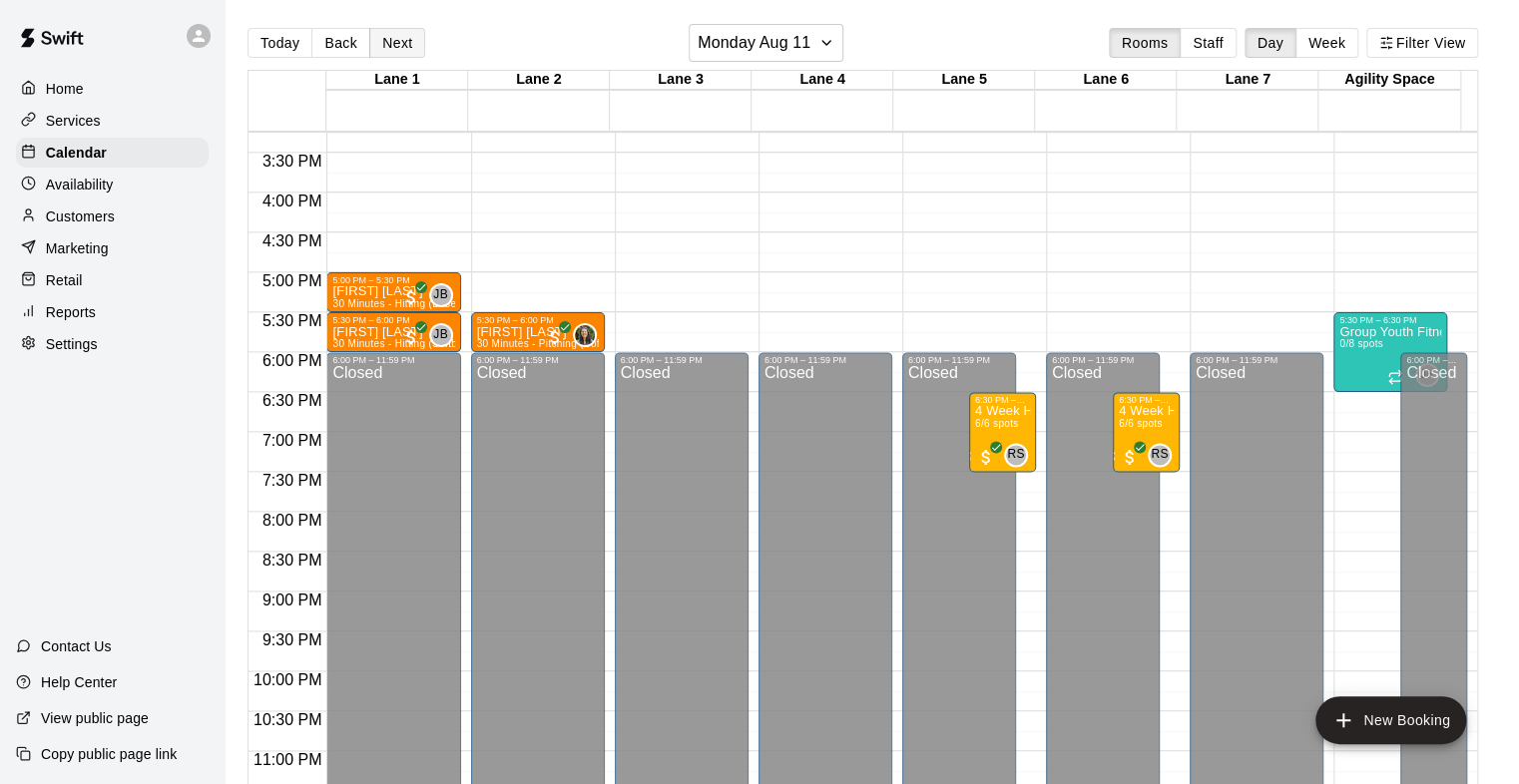 click on "Next" at bounding box center (397, 43) 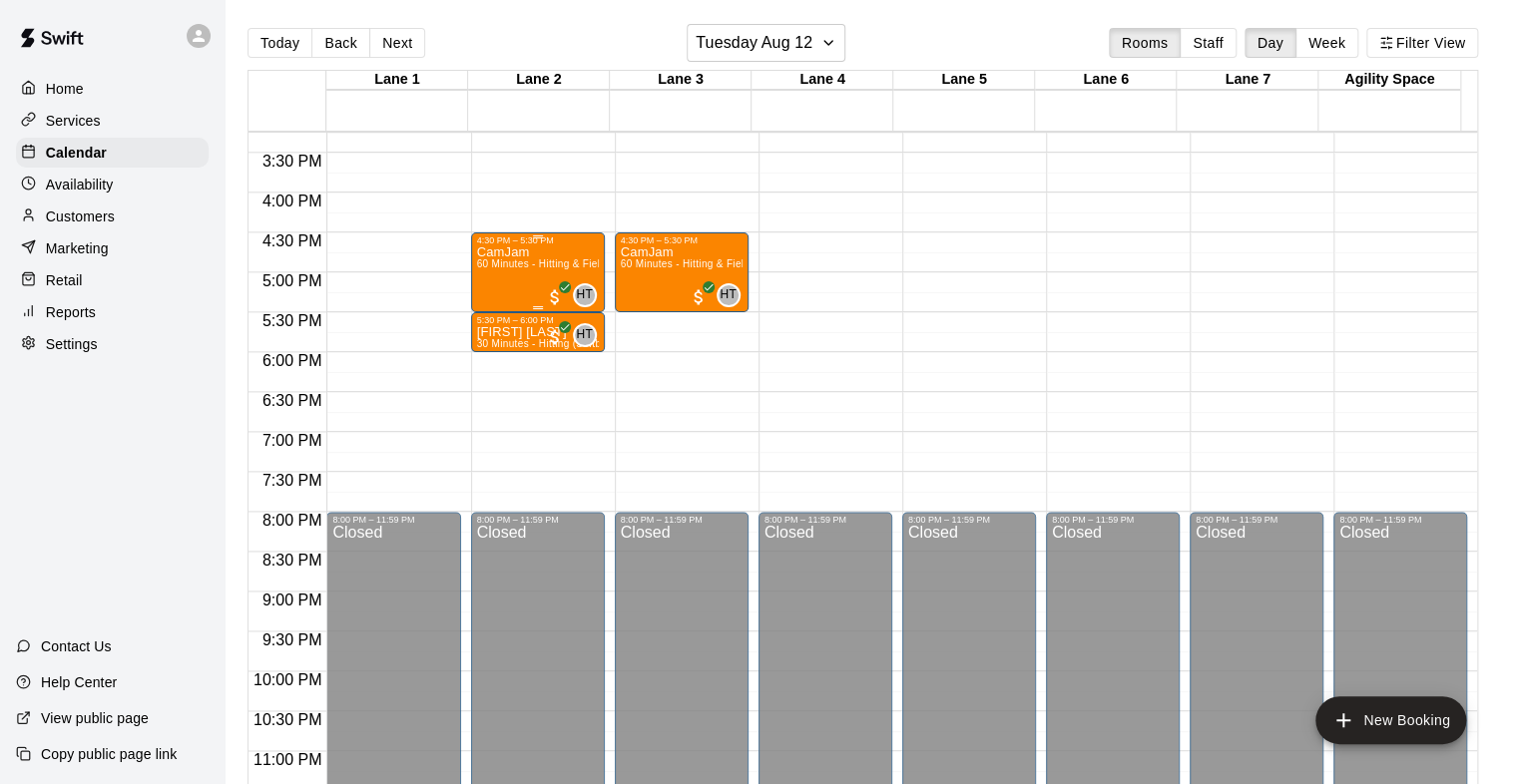 click on "60 Minutes - Hitting & Fielding (Softball)" at bounding box center [572, 263] 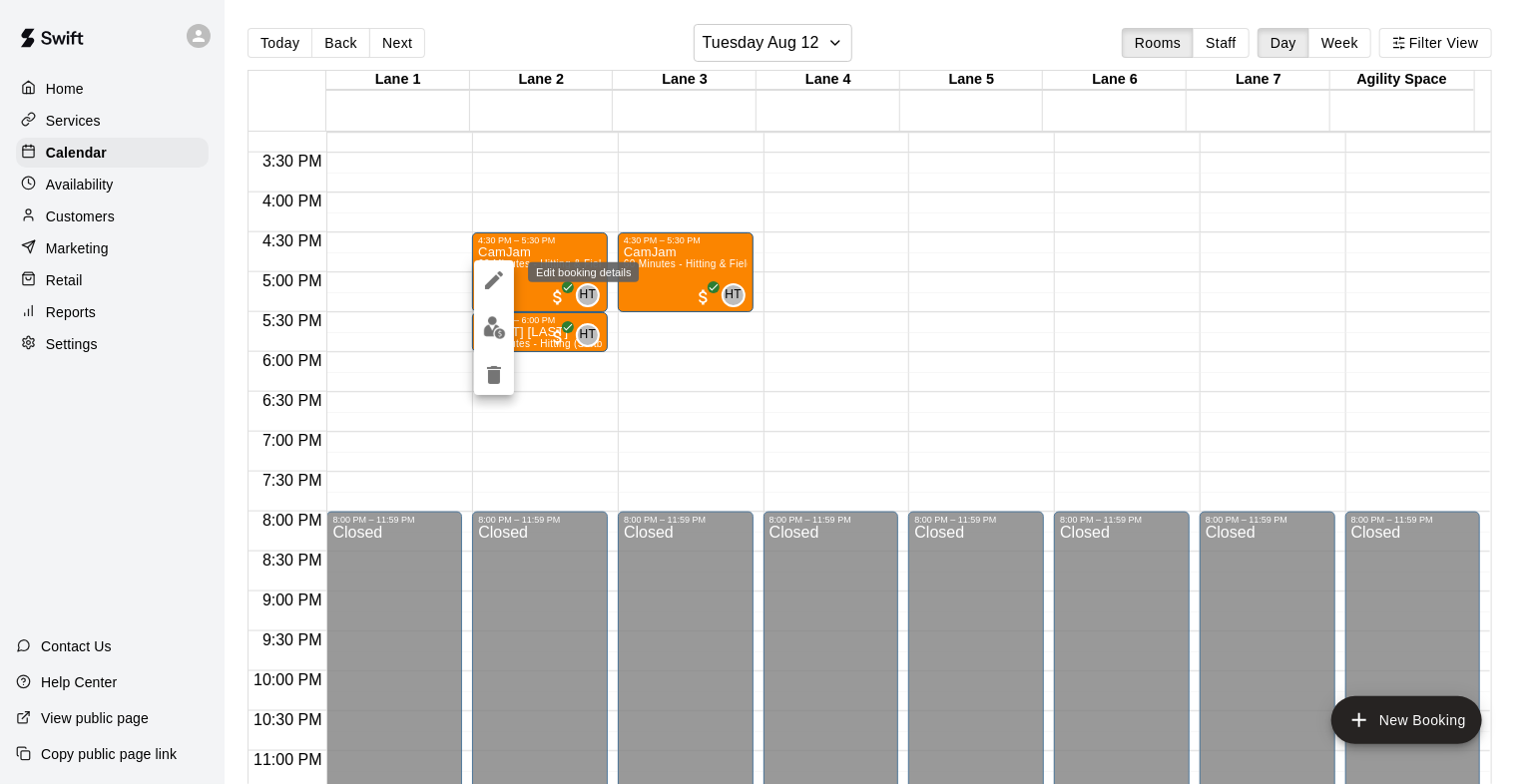 click 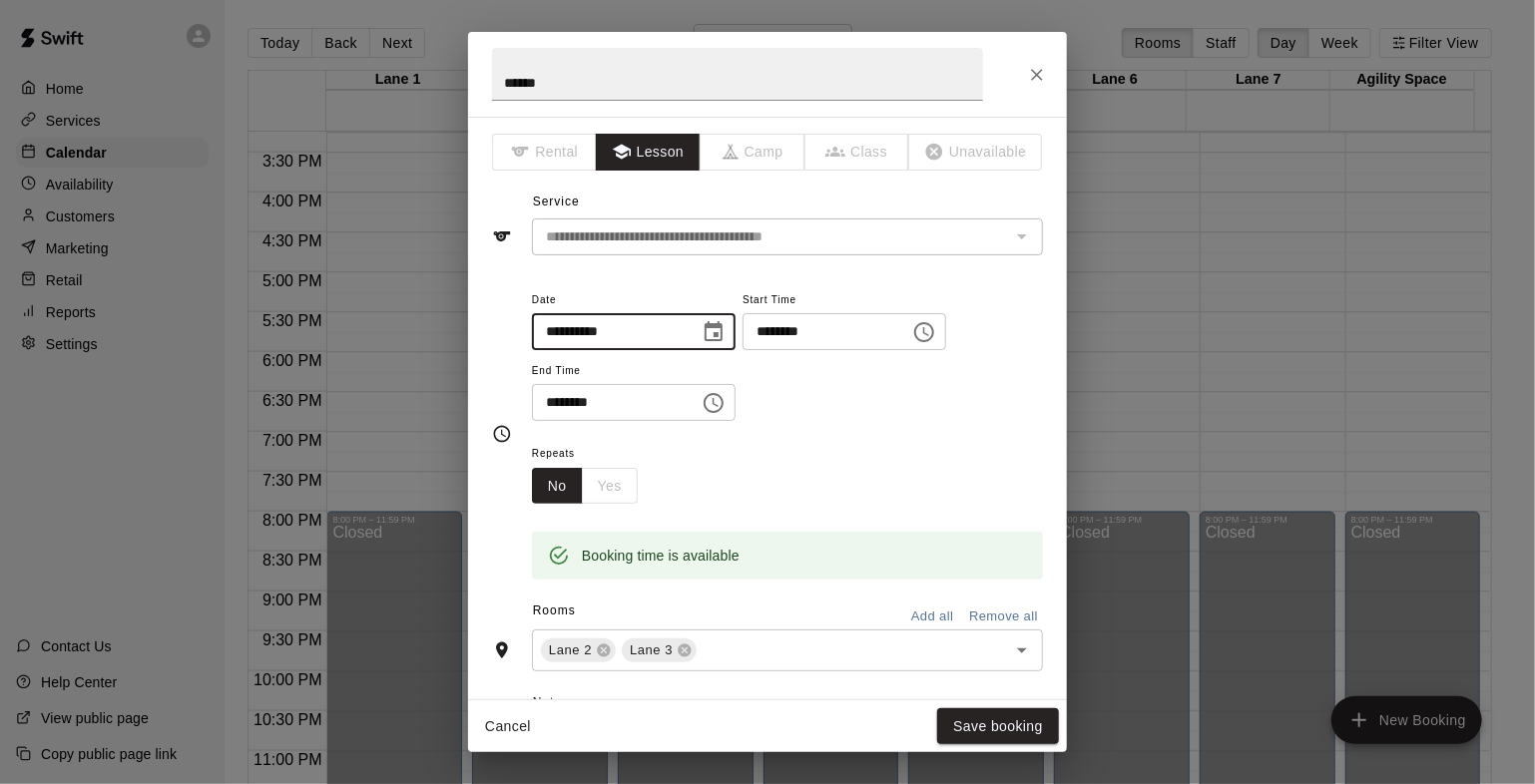 click on "**********" at bounding box center (609, 331) 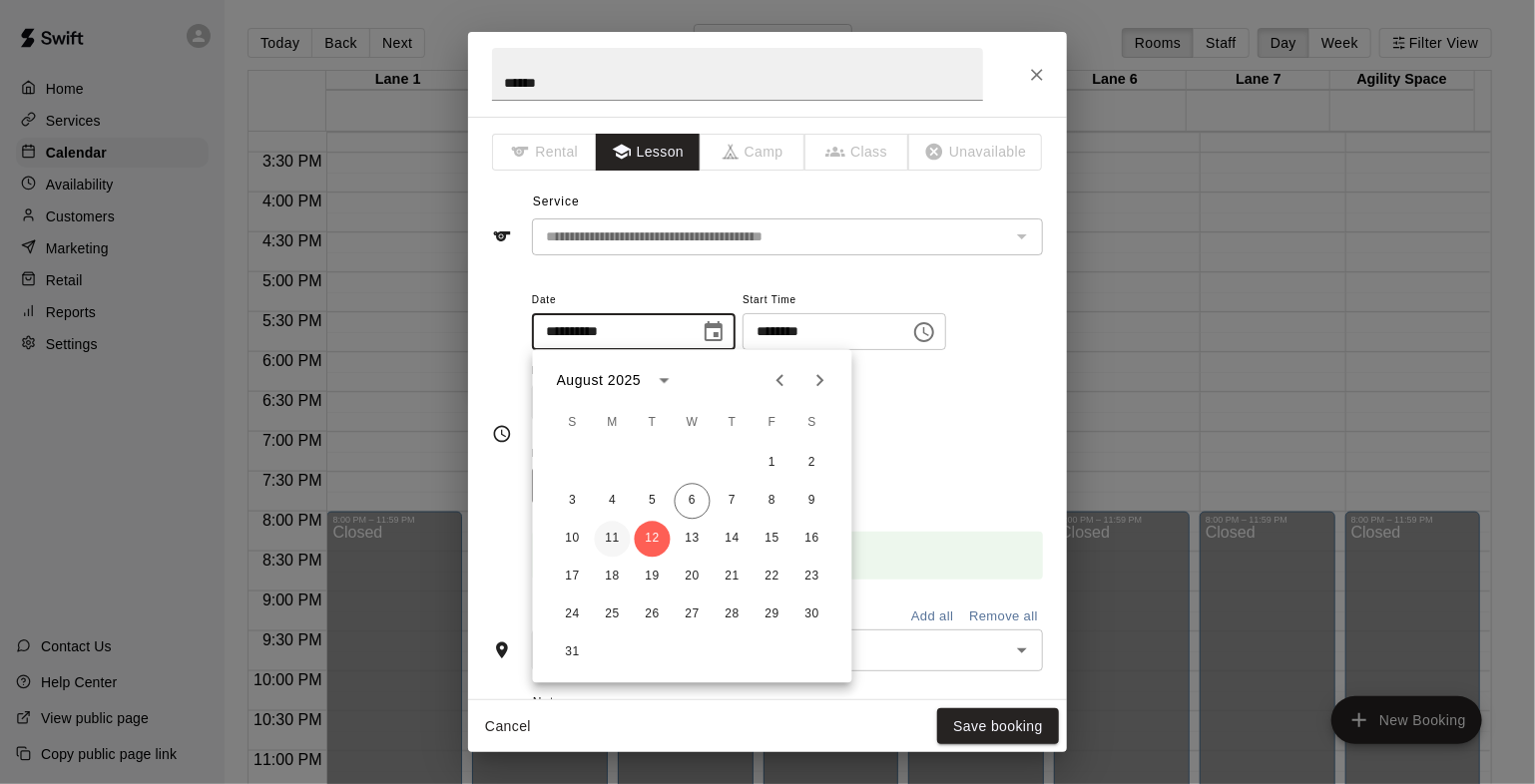 click on "11" at bounding box center [613, 539] 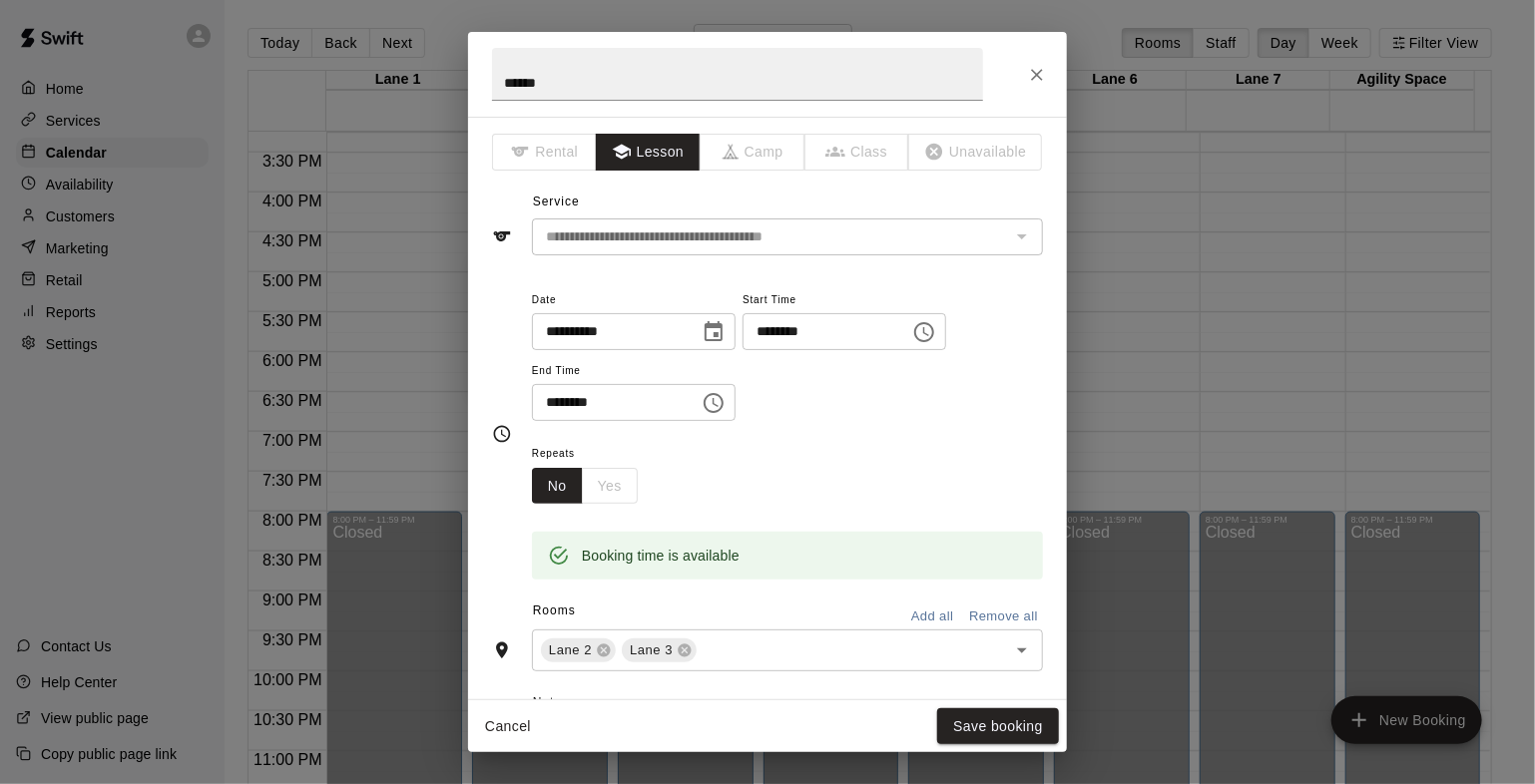 drag, startPoint x: 902, startPoint y: 296, endPoint x: 875, endPoint y: 321, distance: 36.796739 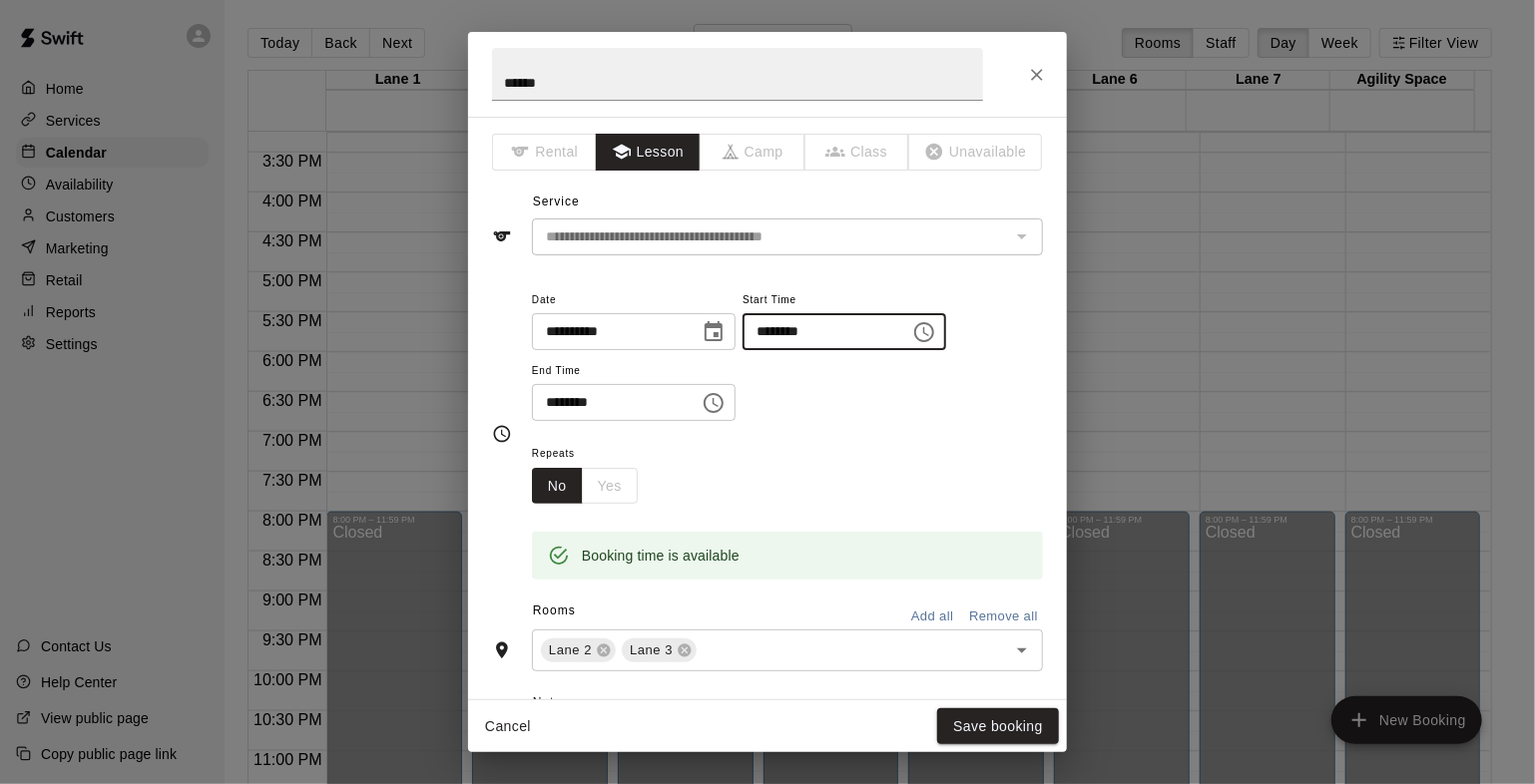 click on "********" at bounding box center (819, 331) 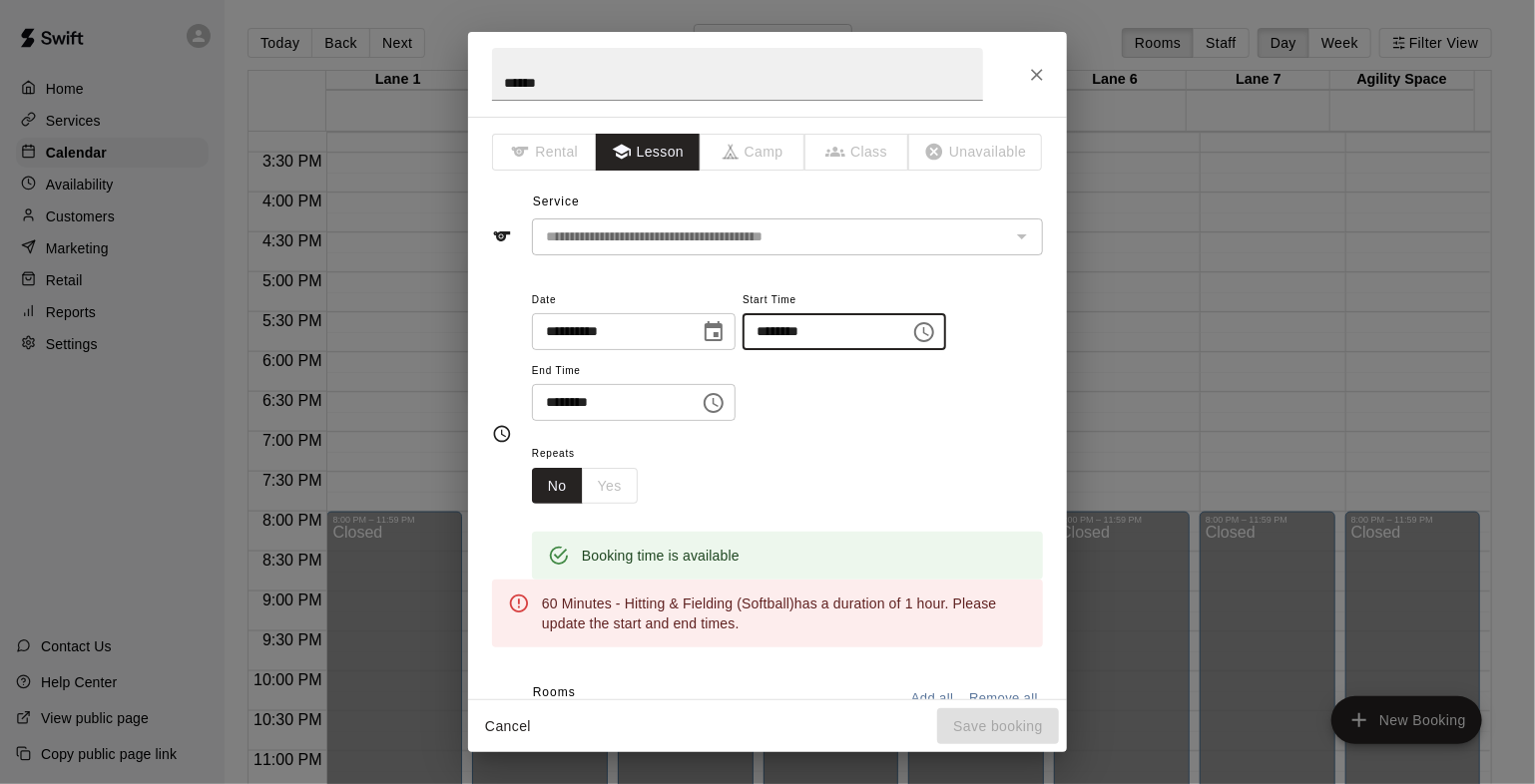 type on "********" 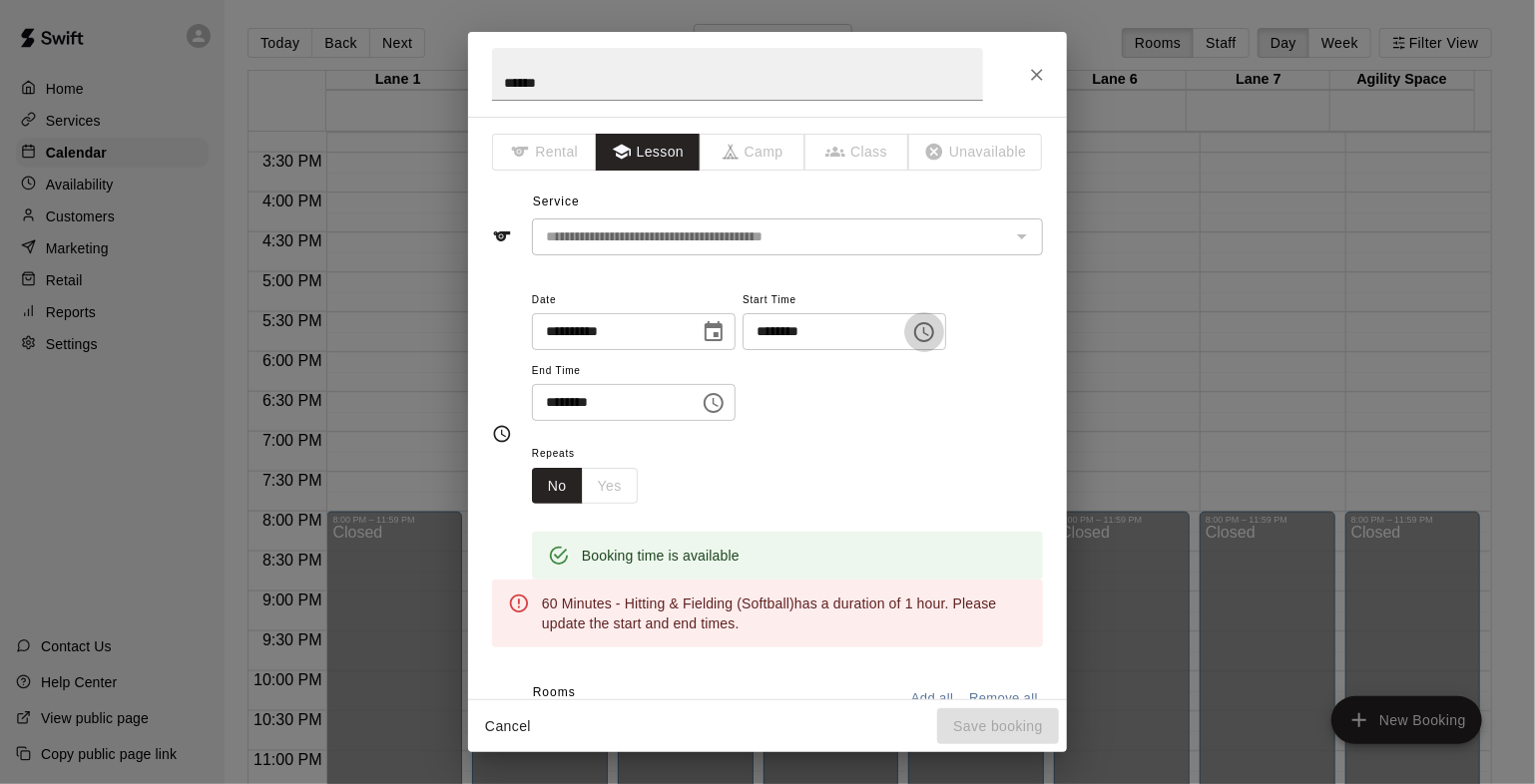 type 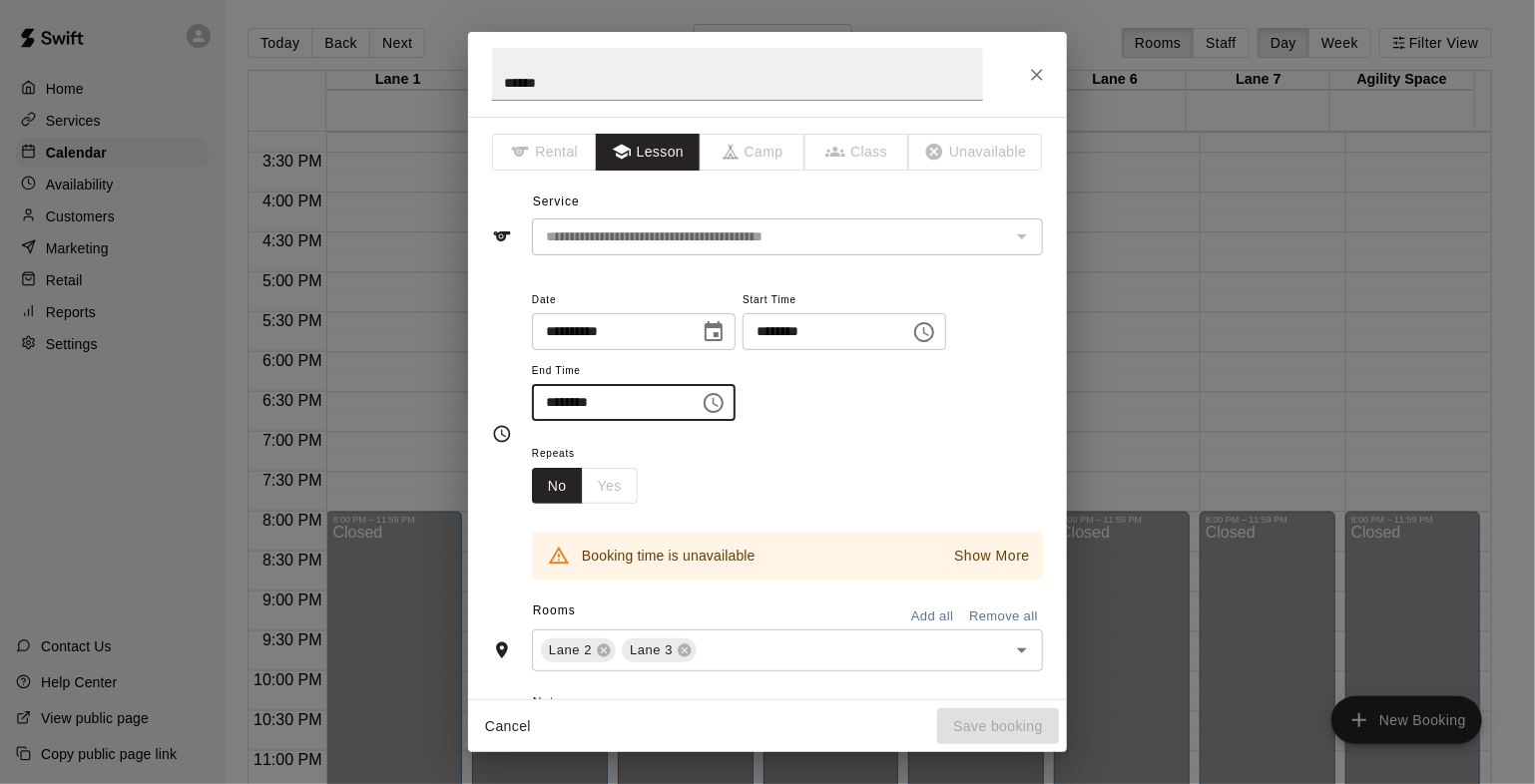 type on "********" 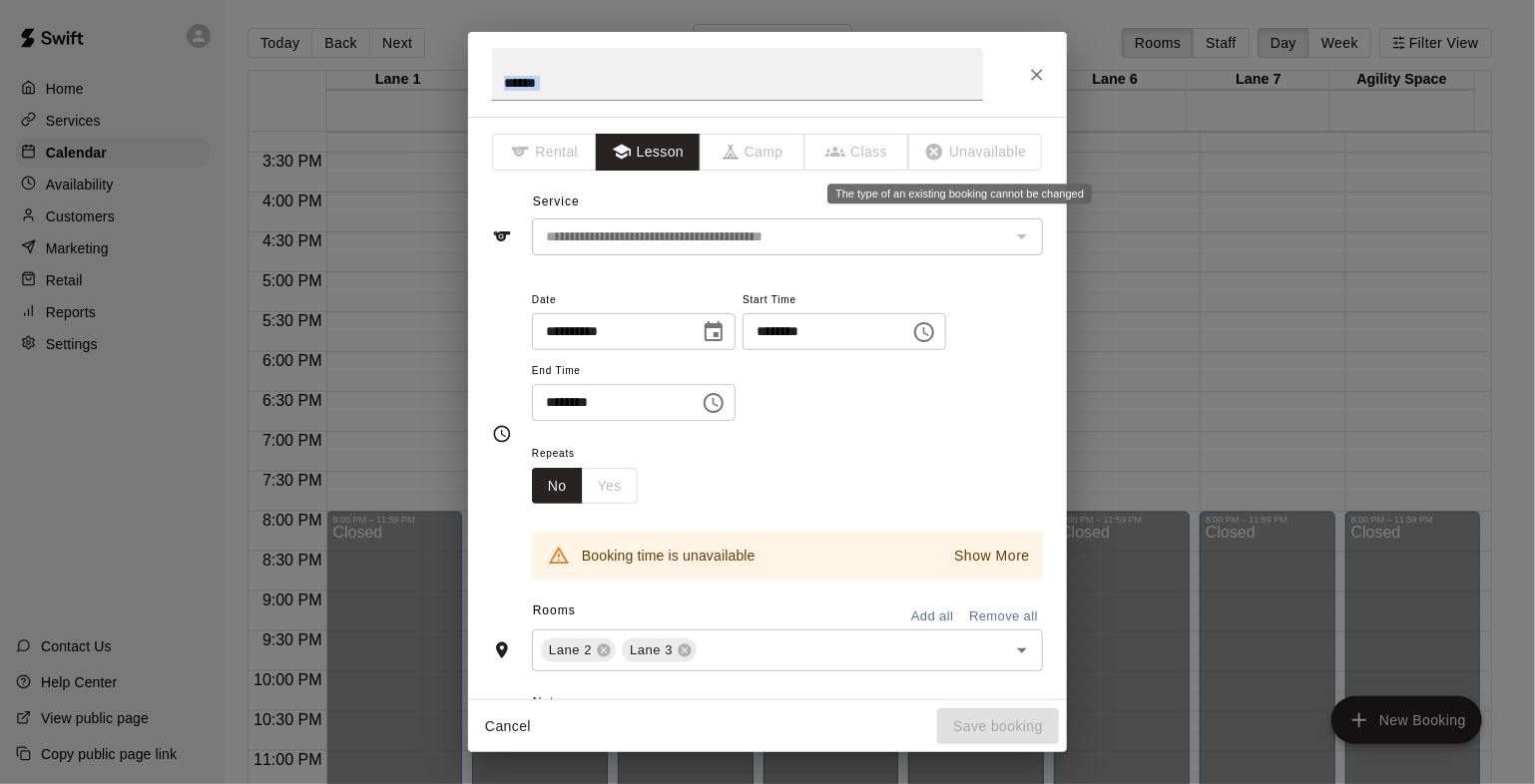 drag, startPoint x: 1009, startPoint y: 50, endPoint x: 1022, endPoint y: 134, distance: 85 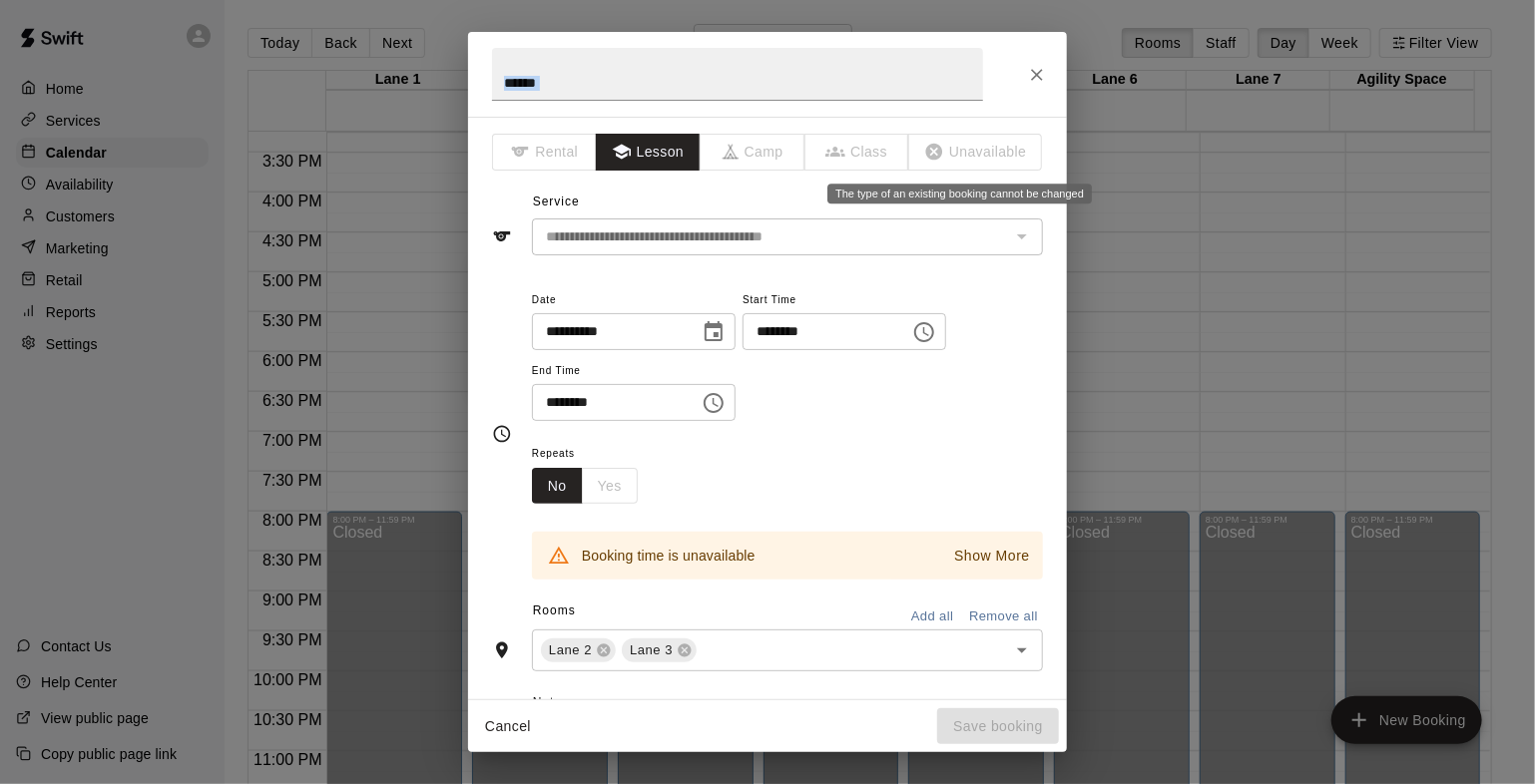 click on "**********" at bounding box center (768, 392) 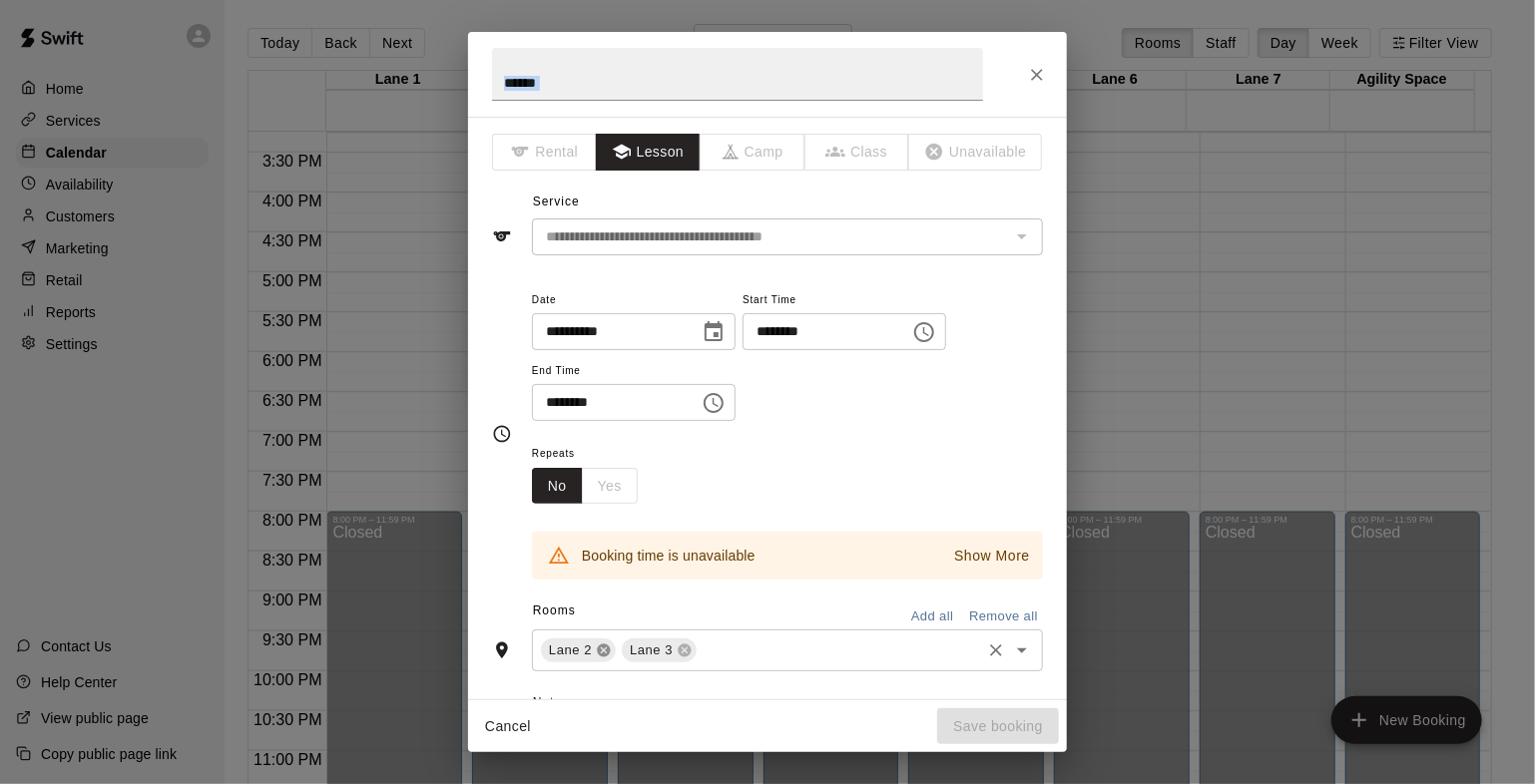 click 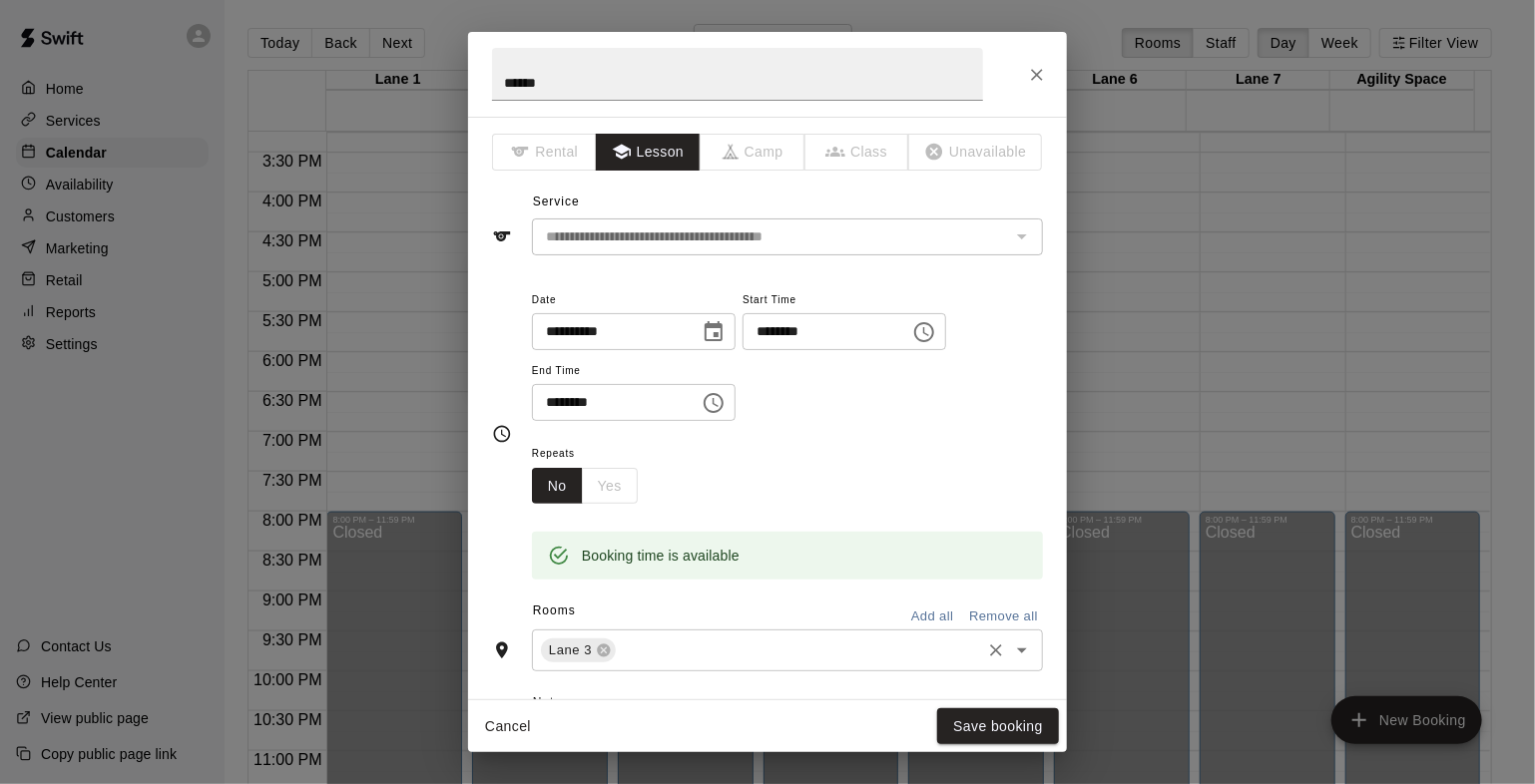 click at bounding box center [798, 650] 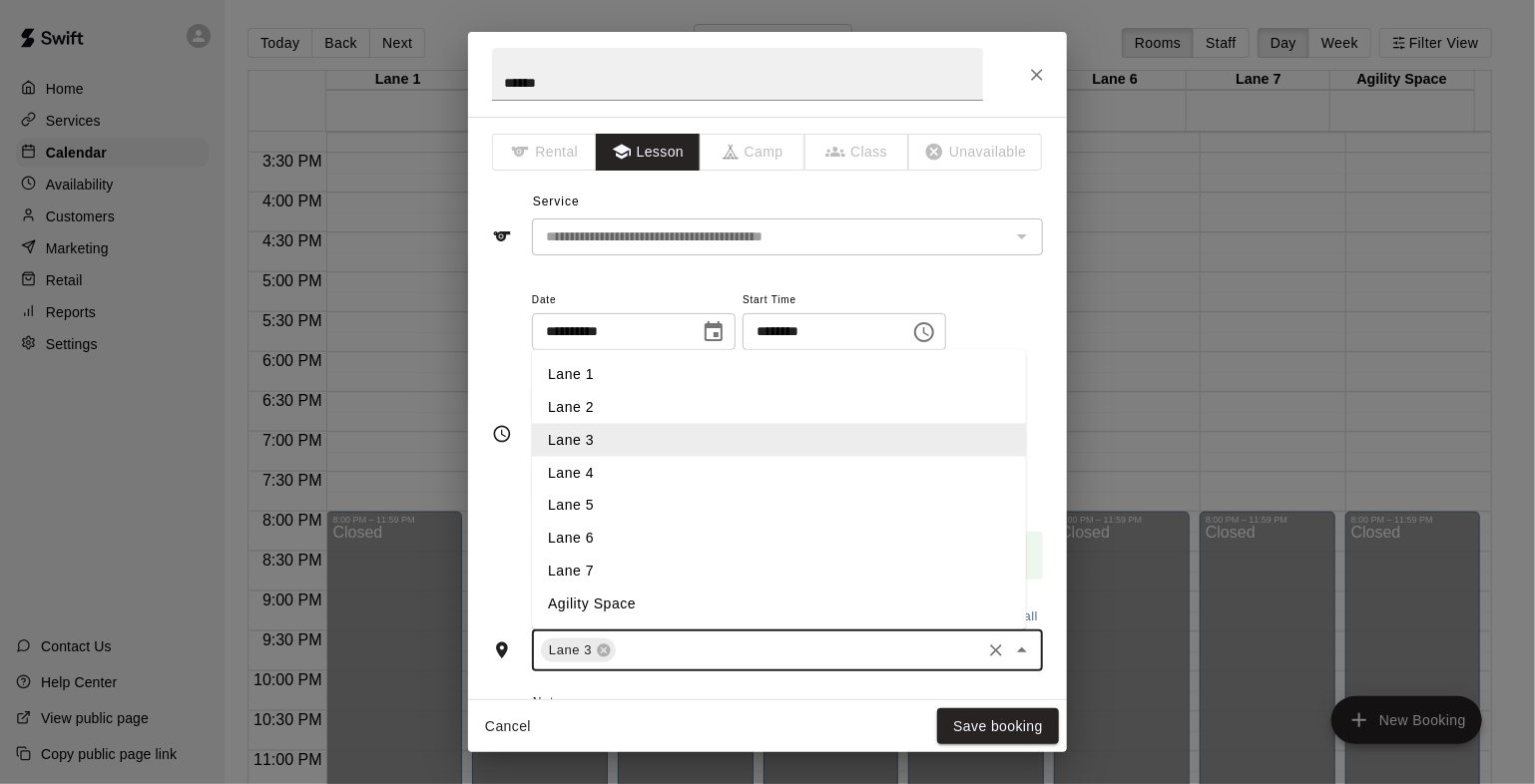 click on "Lane 4" at bounding box center (778, 473) 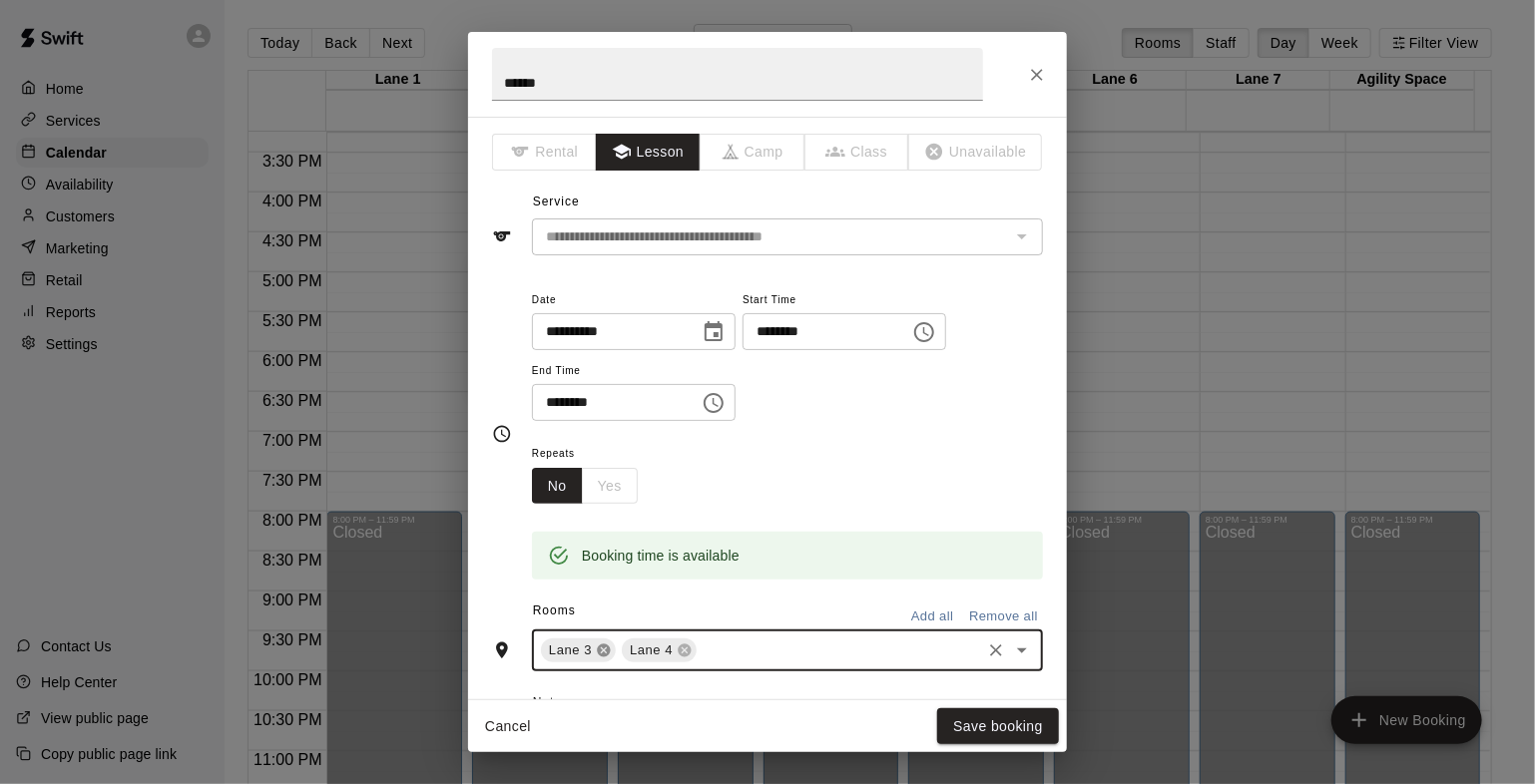 click 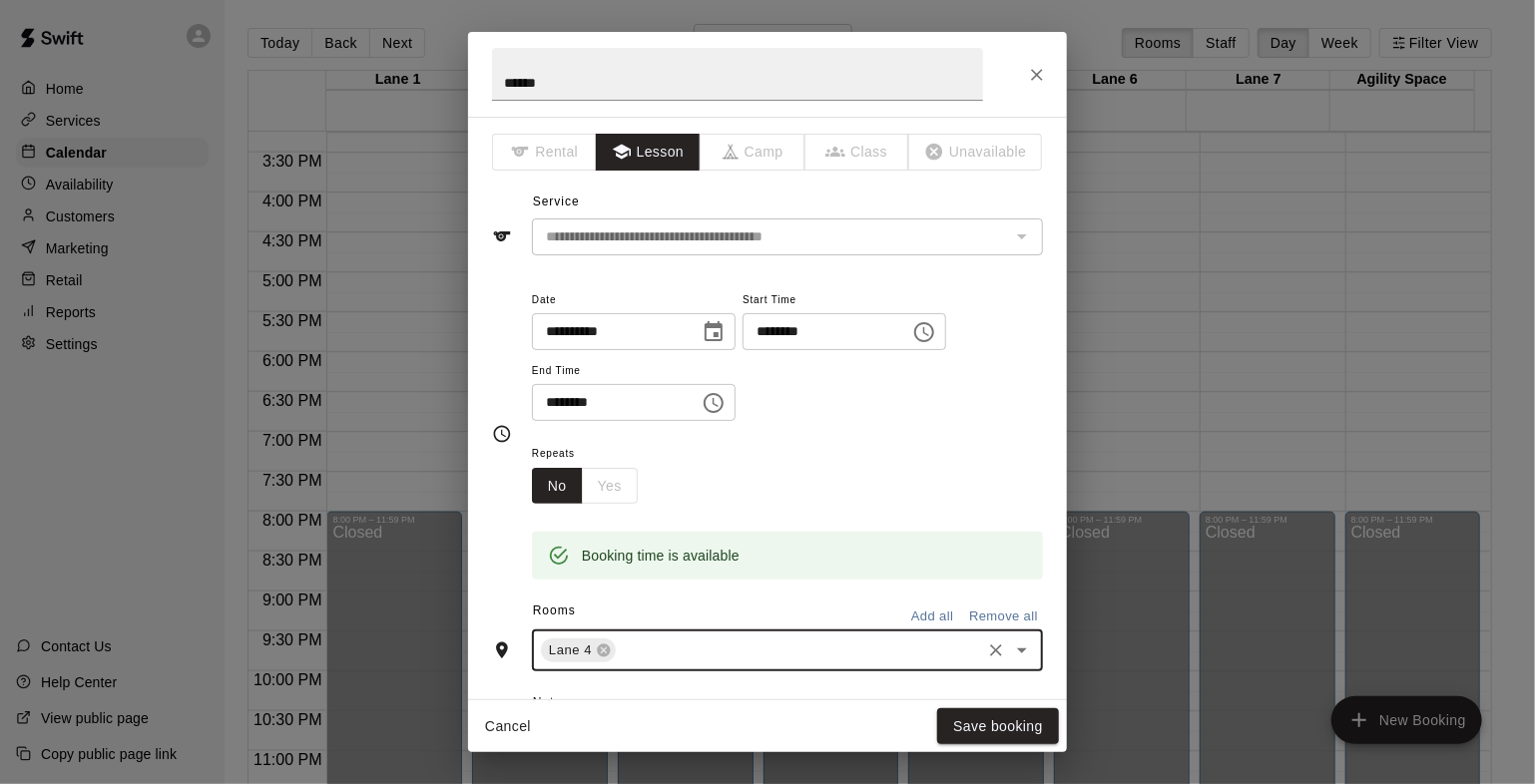 click on "Lane 4 ​" at bounding box center (787, 650) 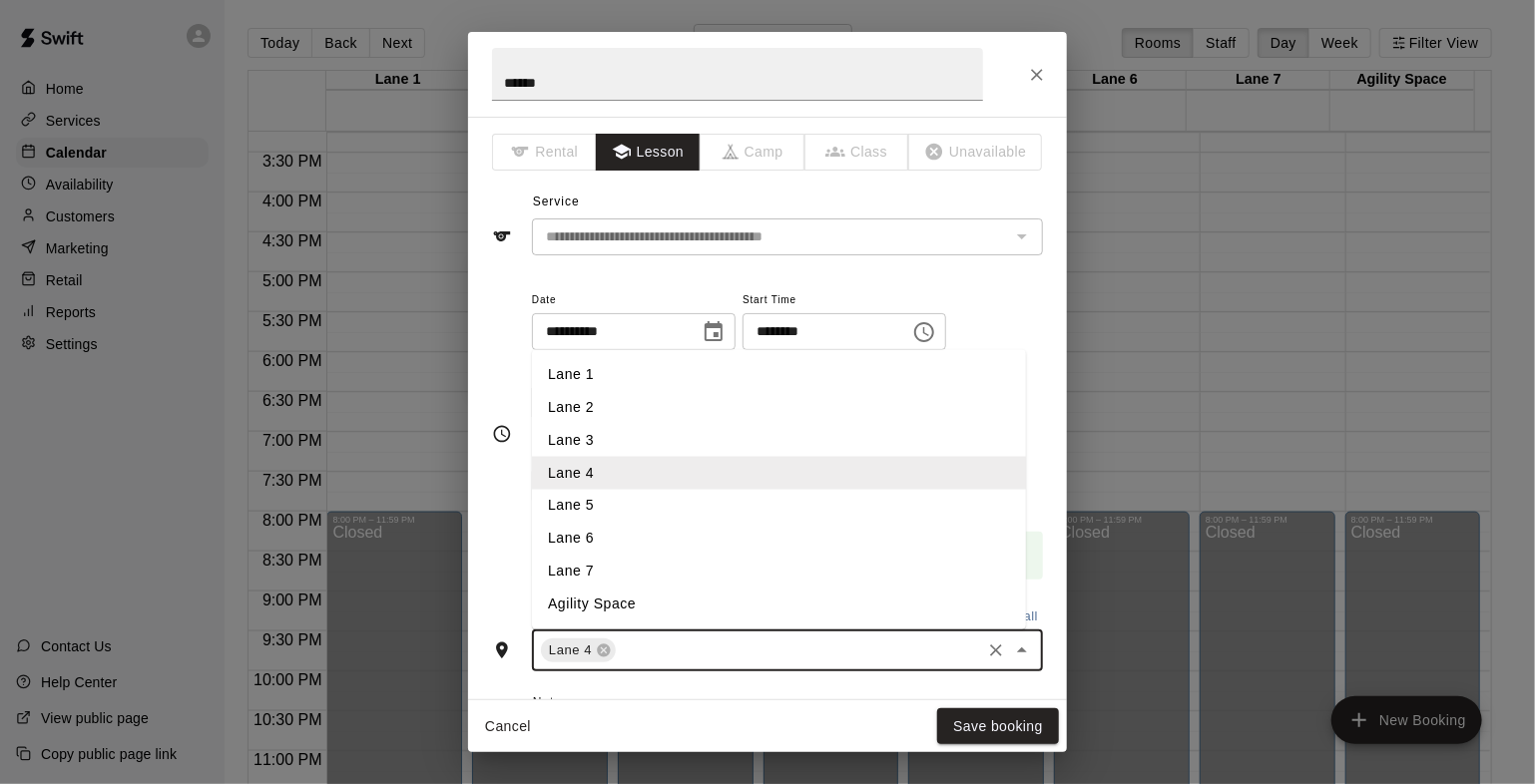 click on "Lane 5" at bounding box center (778, 506) 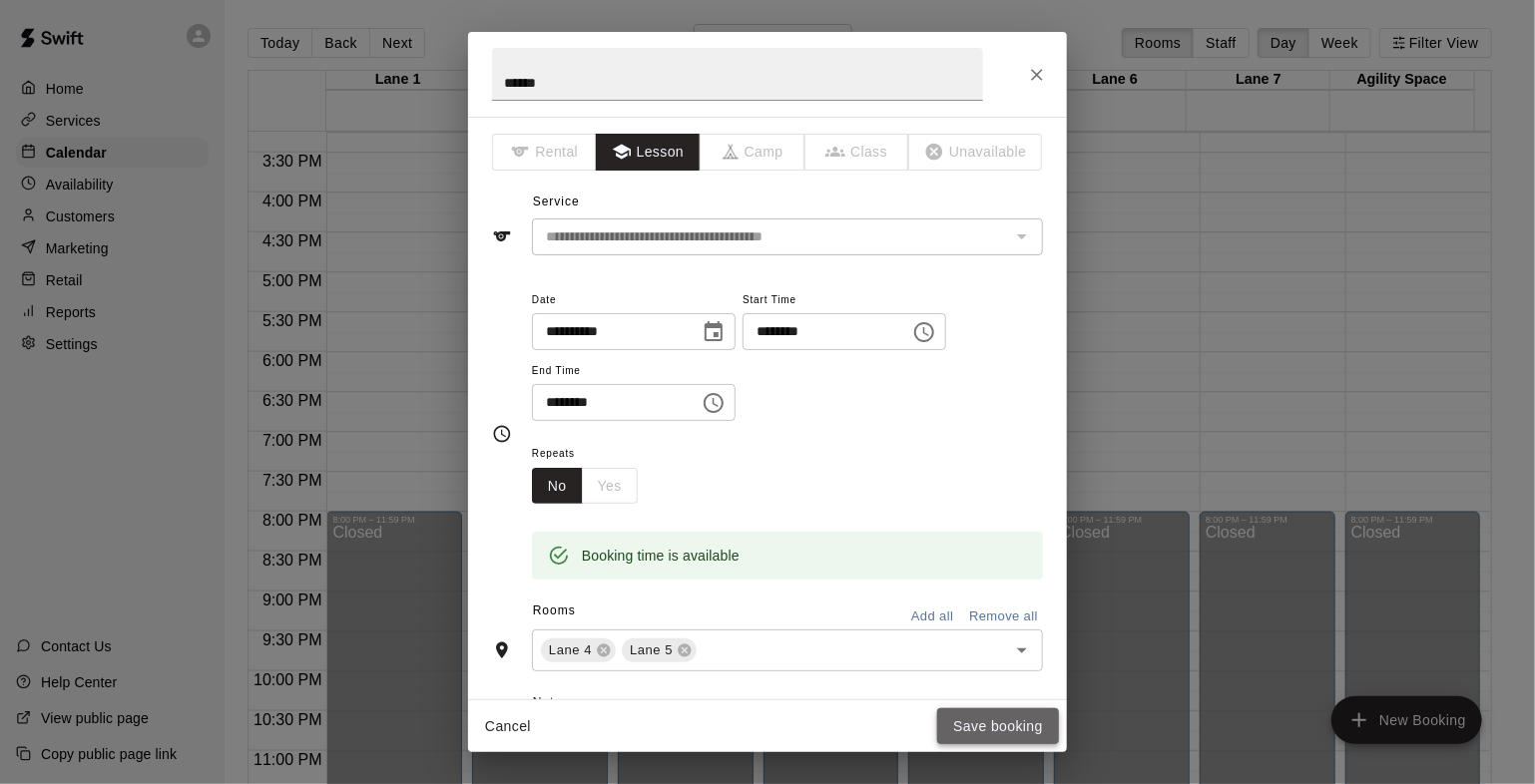 click on "Save booking" at bounding box center [998, 726] 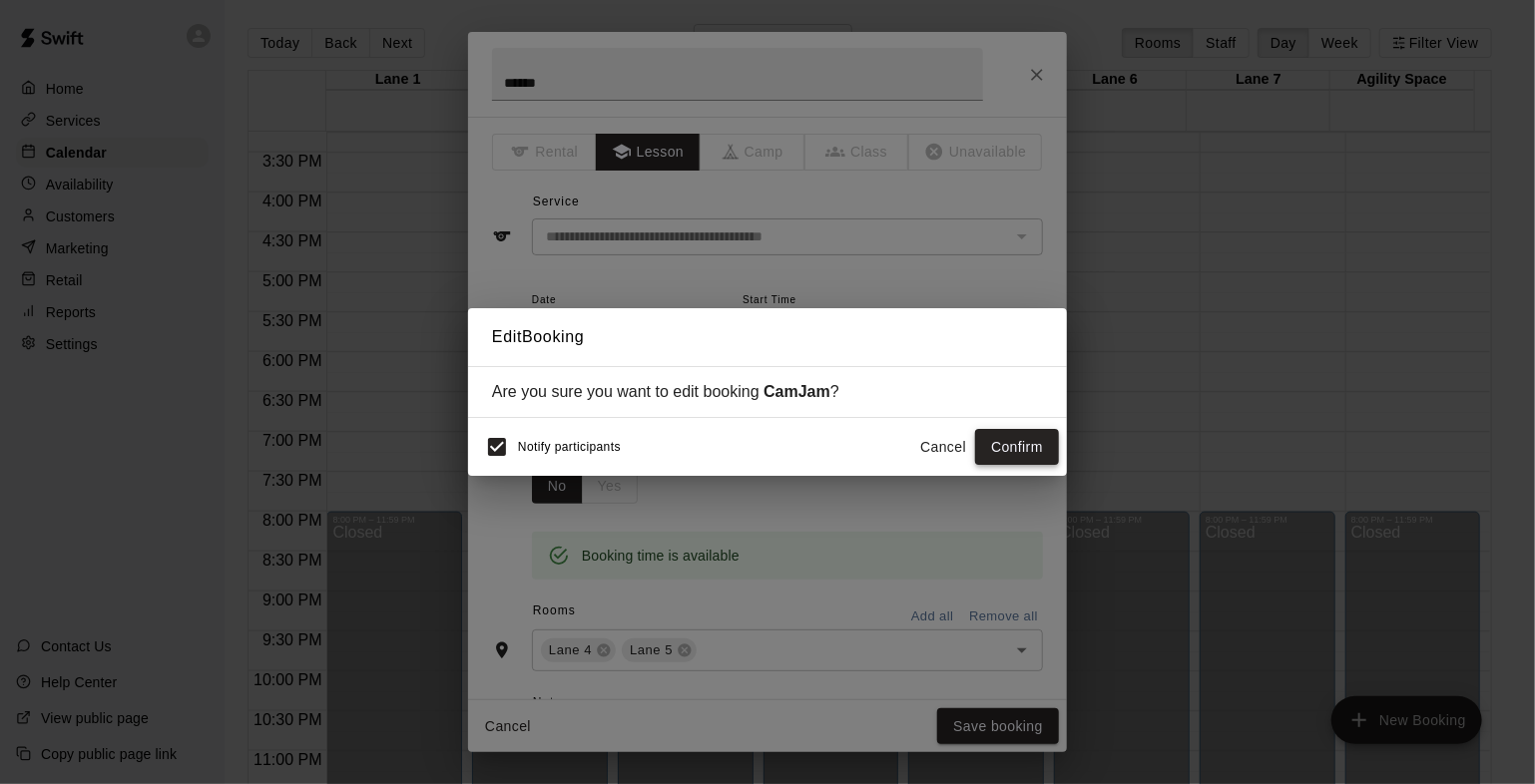 click on "Confirm" at bounding box center [1017, 447] 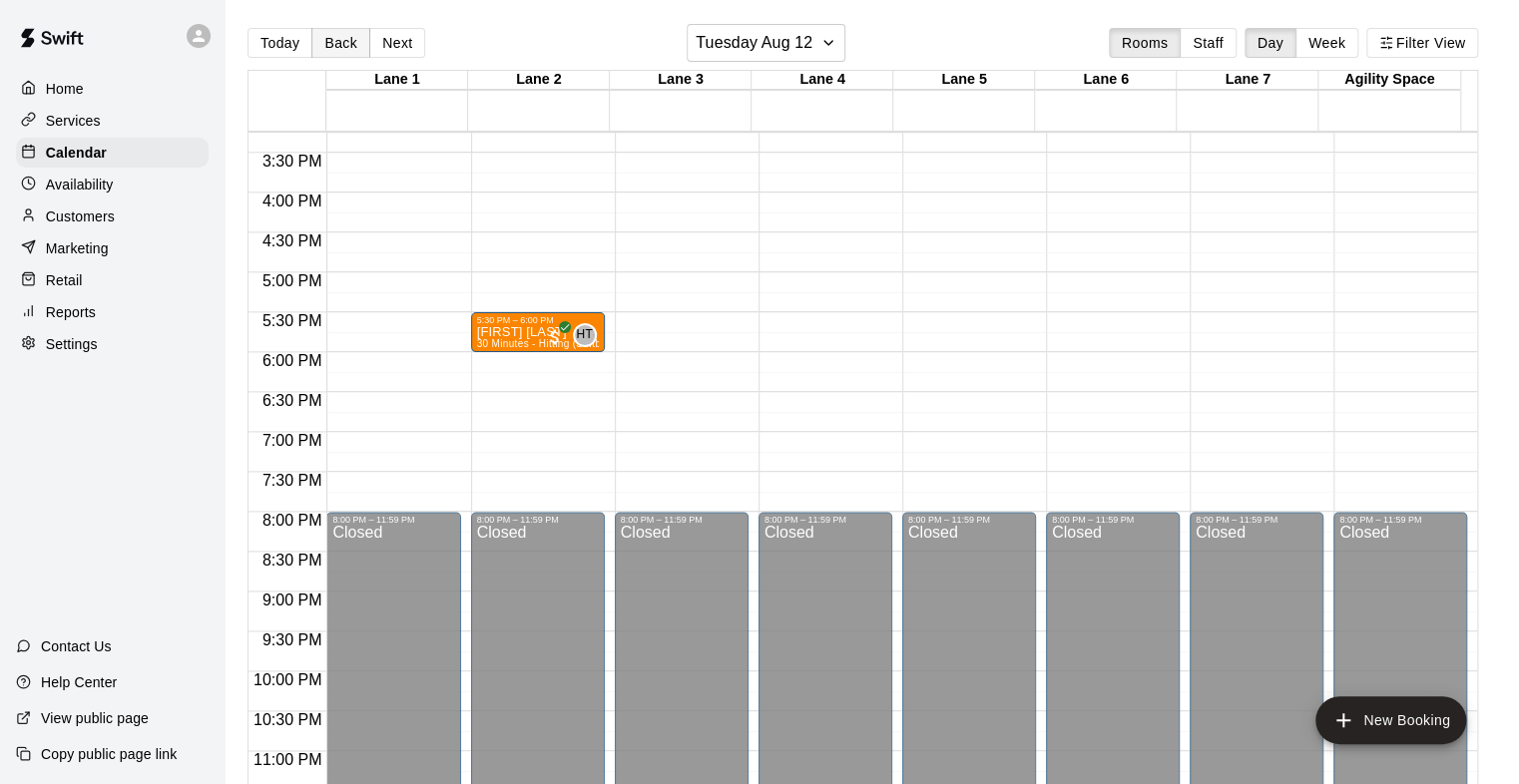 click on "Back" at bounding box center [340, 43] 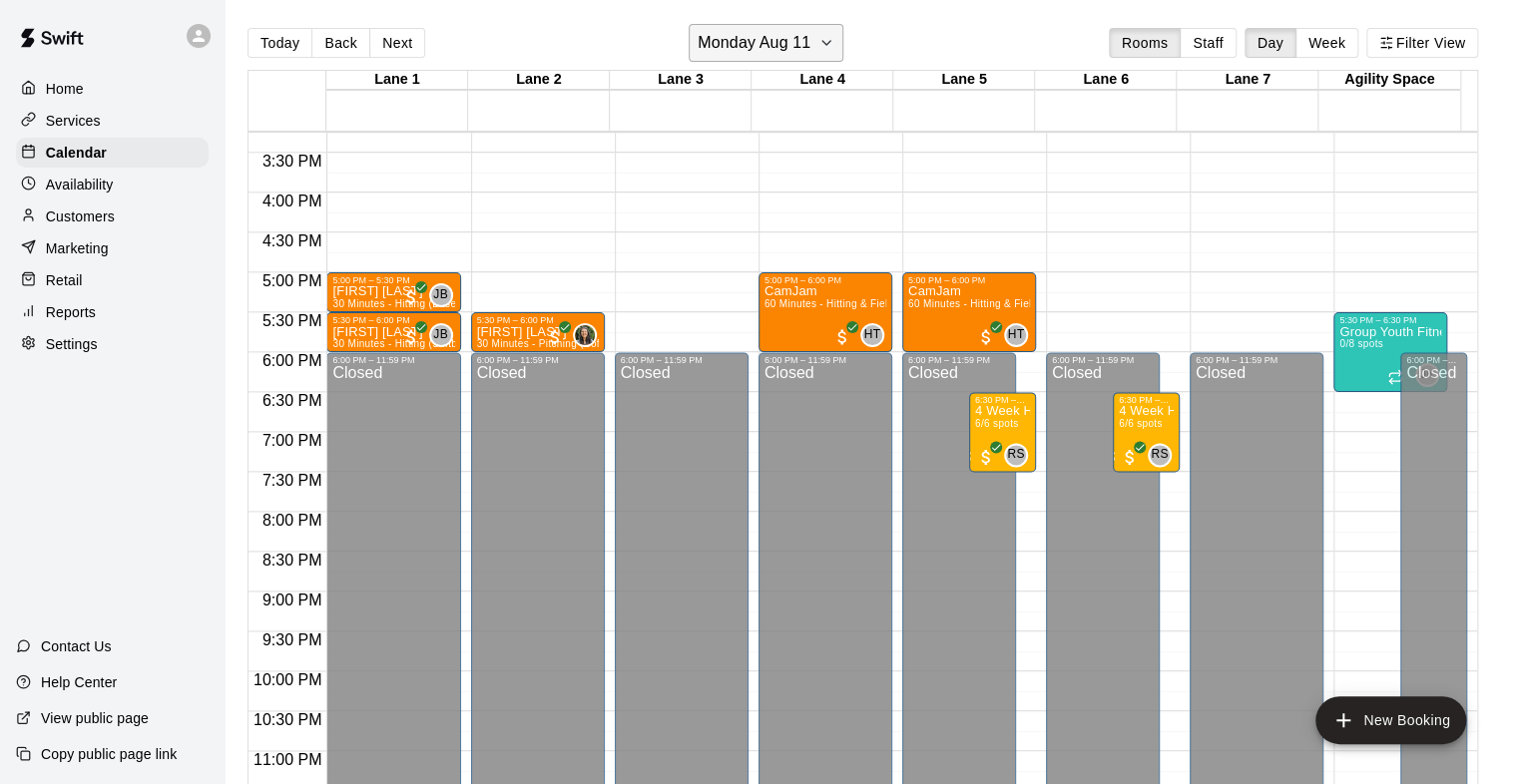 click on "Monday Aug 11" at bounding box center [754, 43] 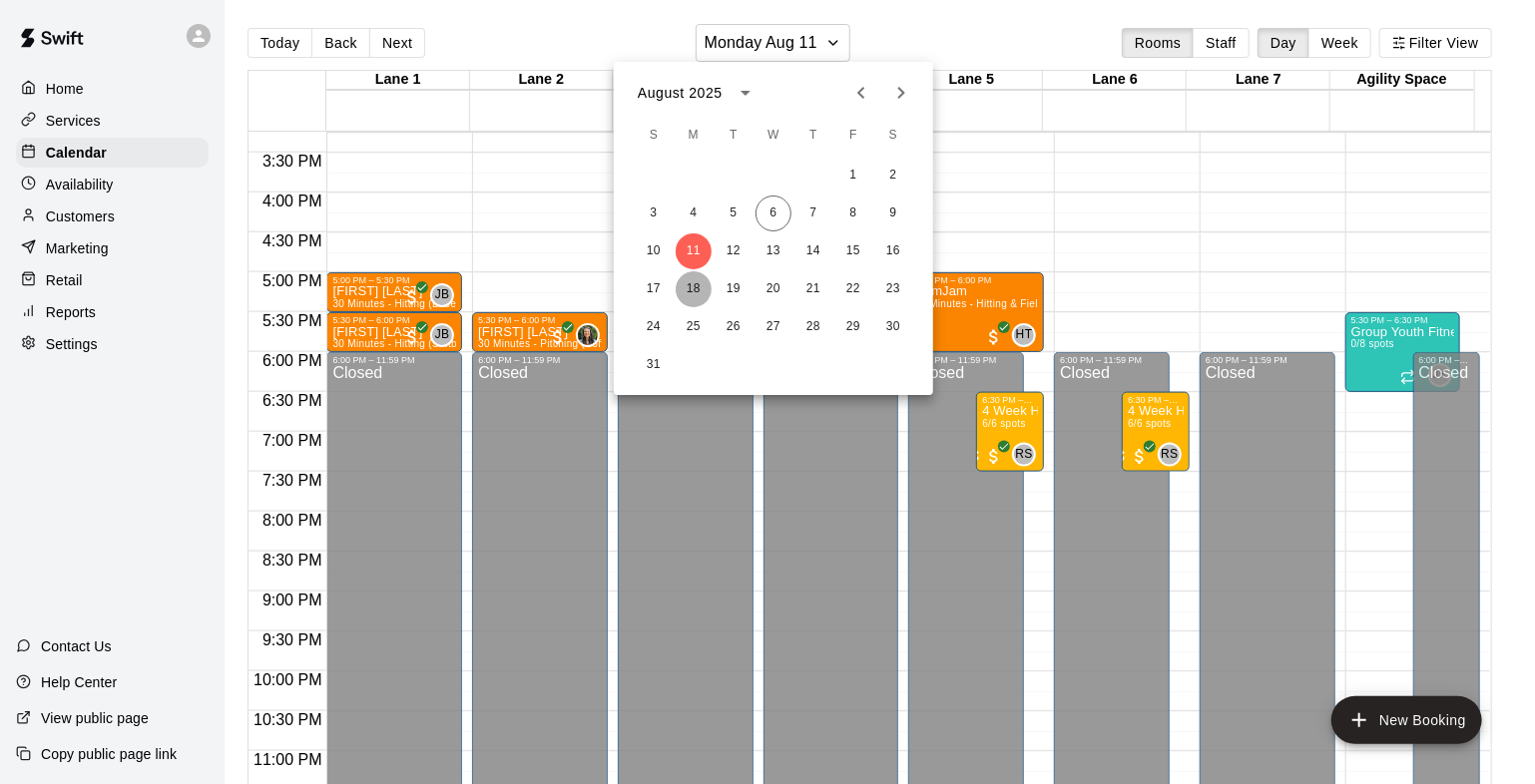 click on "18" at bounding box center (694, 289) 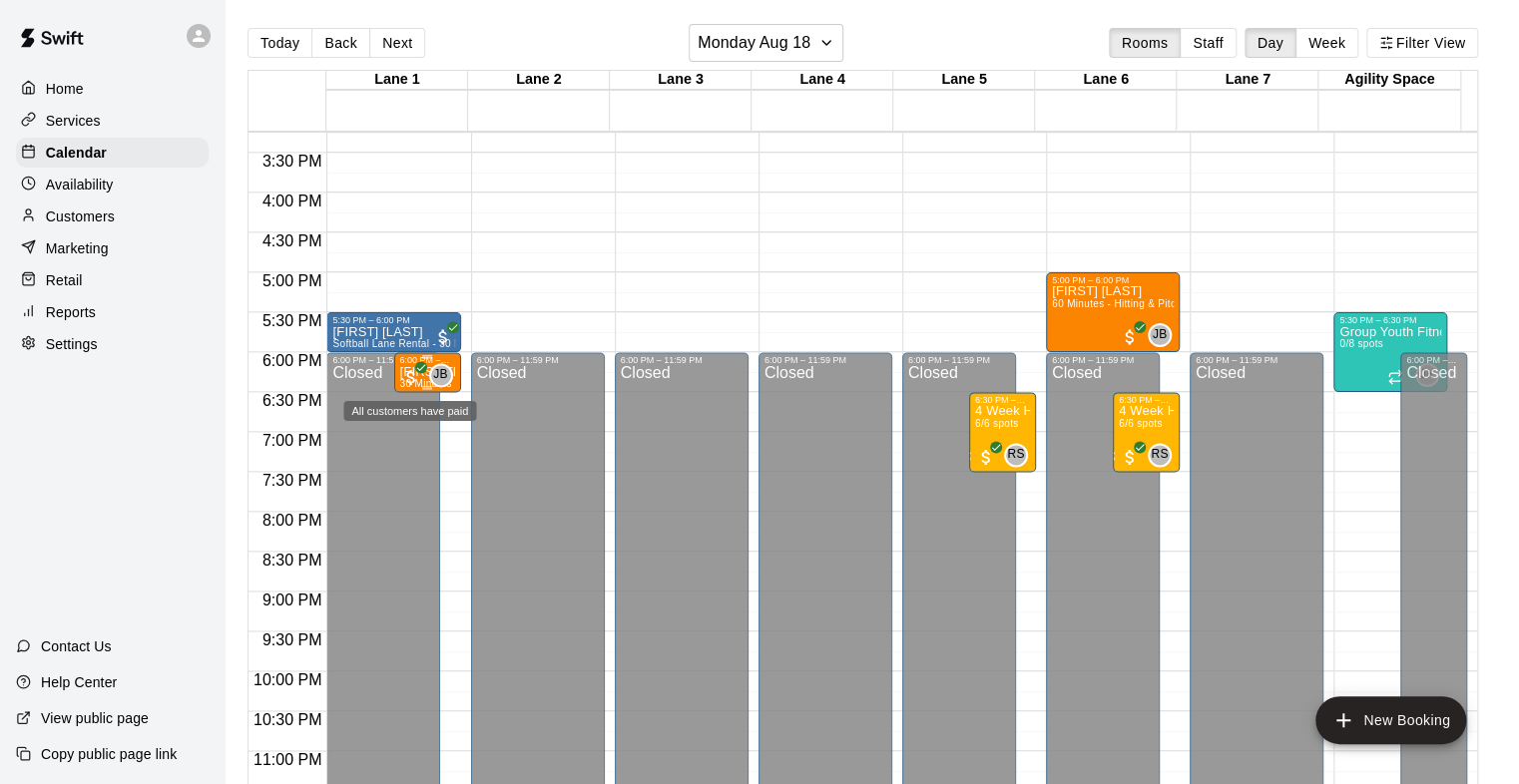 click at bounding box center (411, 377) 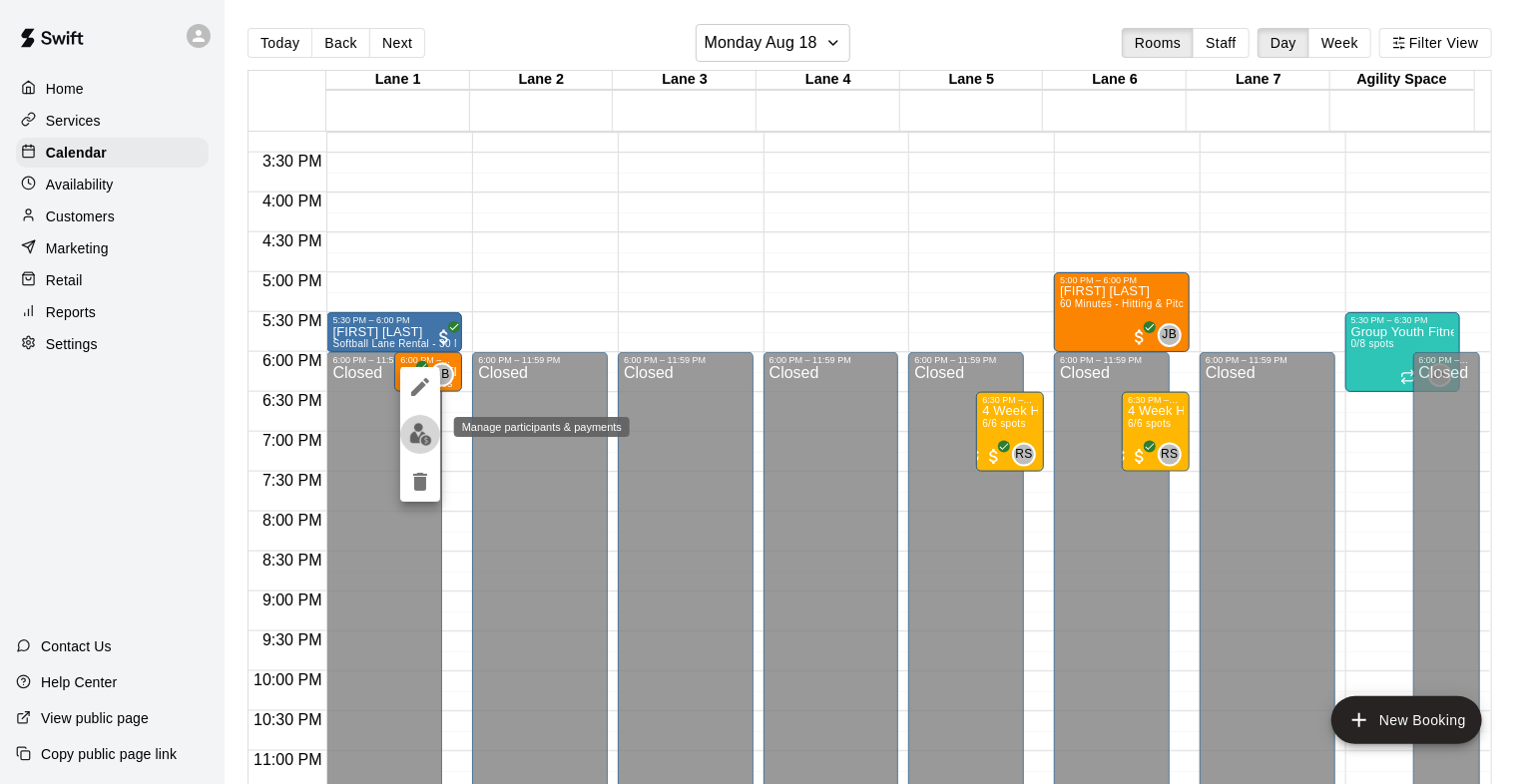 click at bounding box center [420, 434] 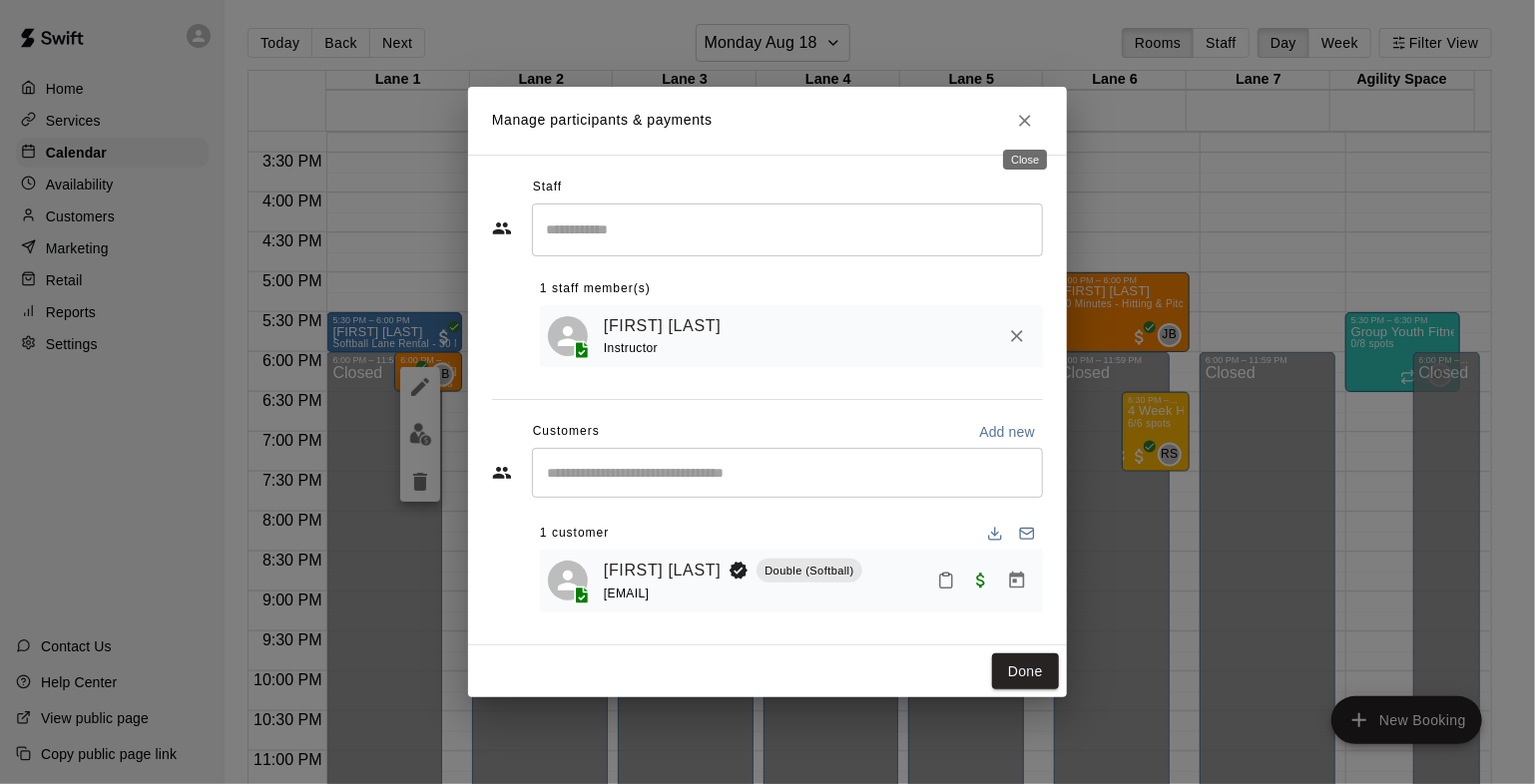 click 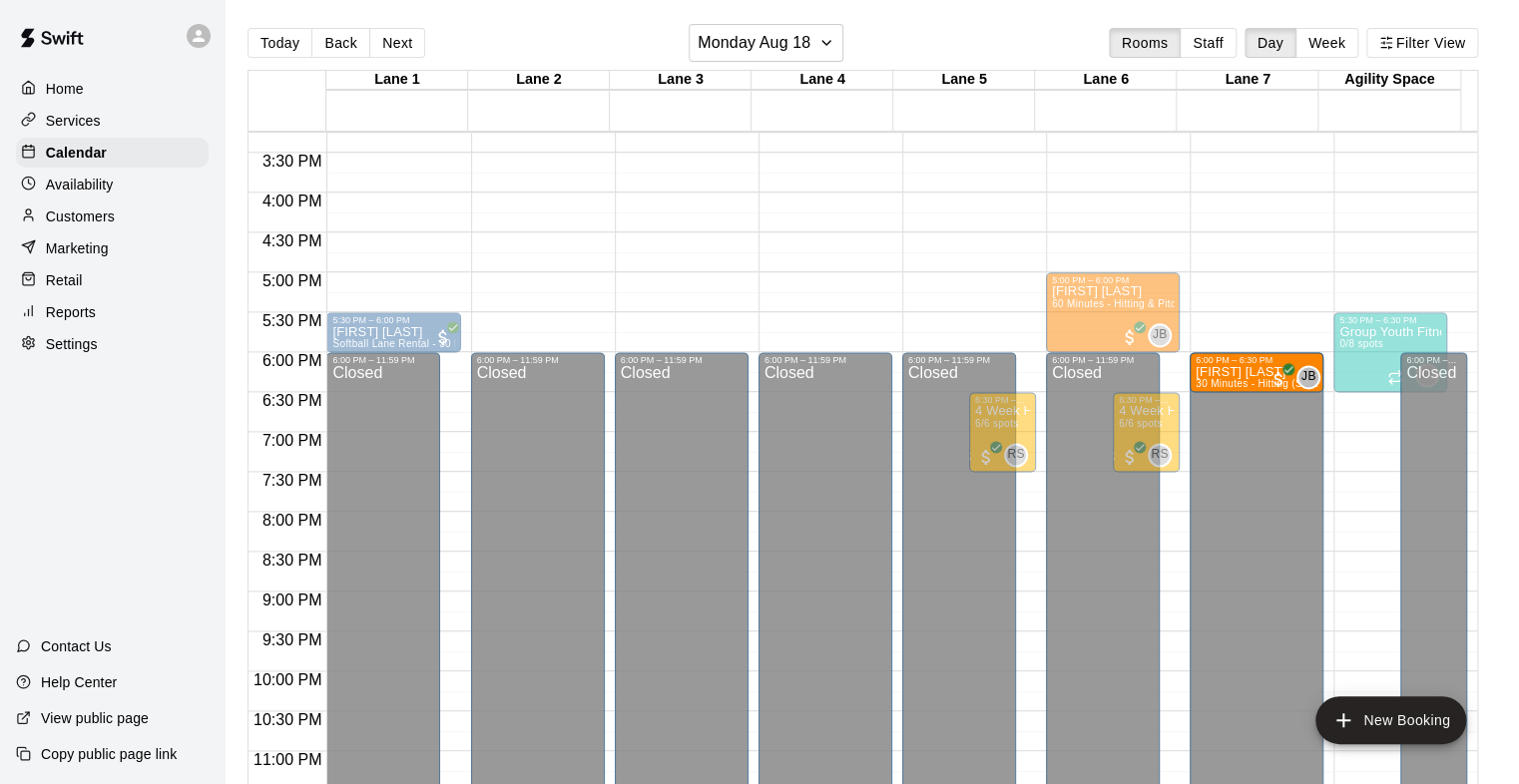 drag, startPoint x: 409, startPoint y: 371, endPoint x: 1214, endPoint y: 372, distance: 805.0006 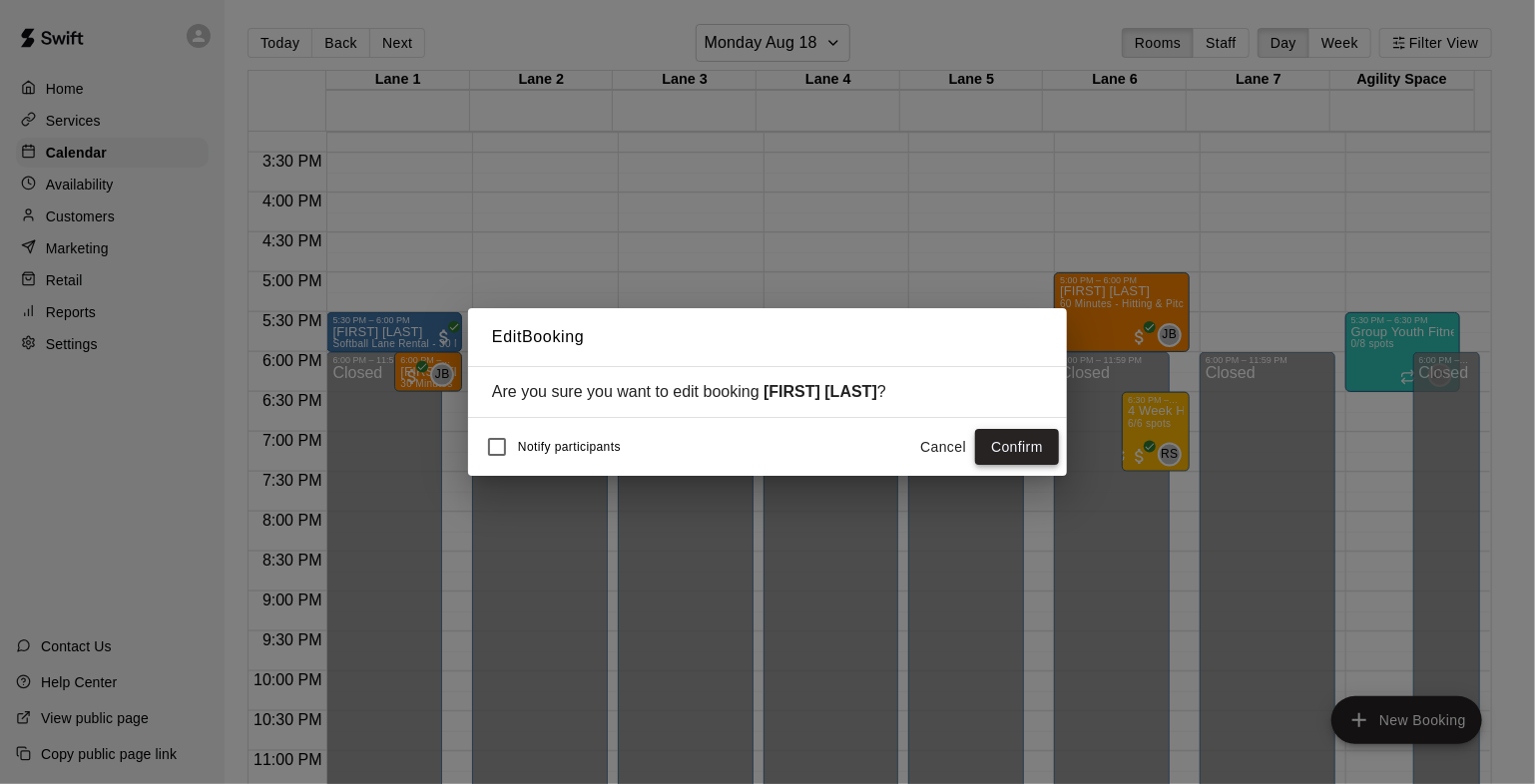 click on "Confirm" at bounding box center [1017, 447] 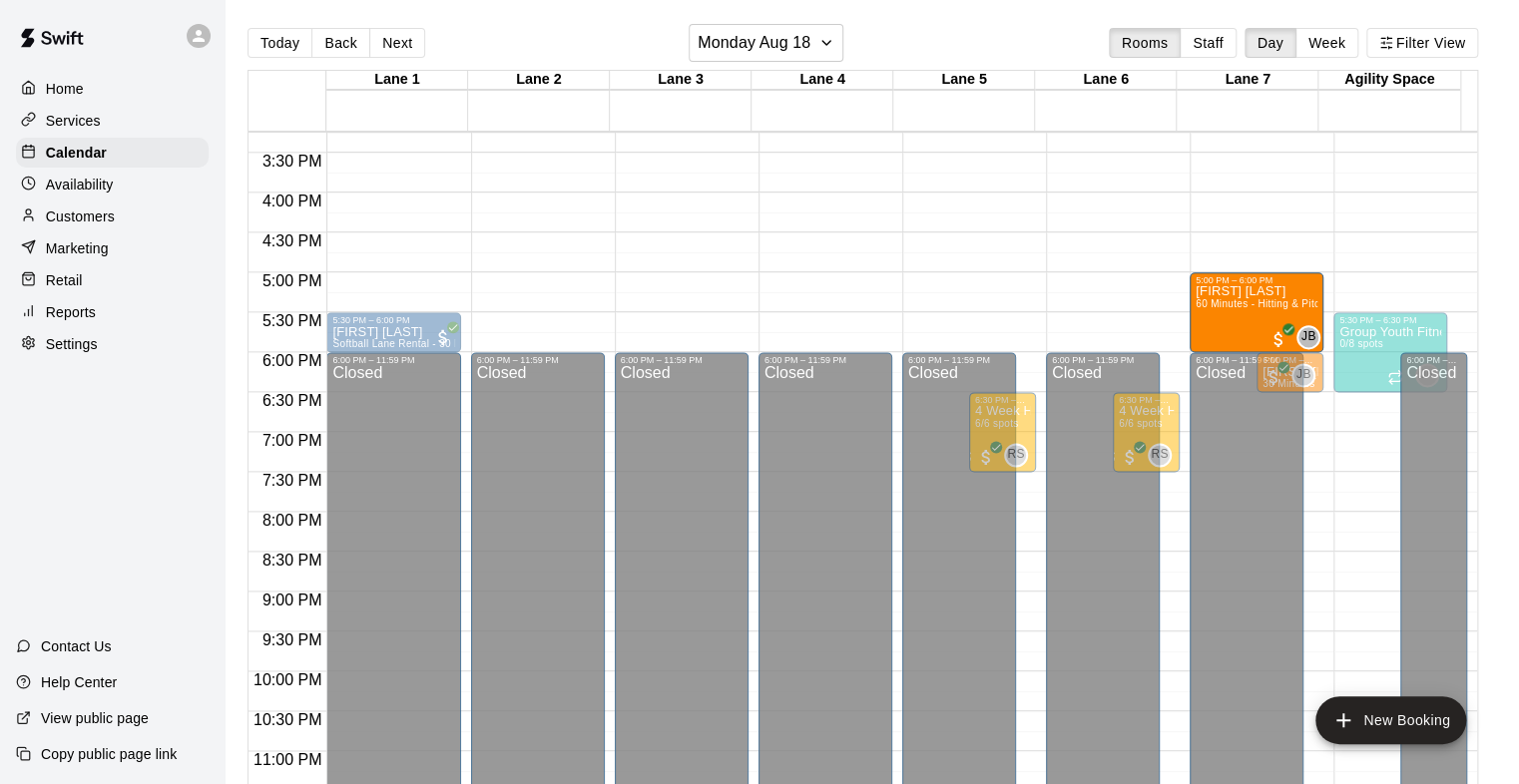 drag, startPoint x: 1102, startPoint y: 295, endPoint x: 1200, endPoint y: 303, distance: 98.32599 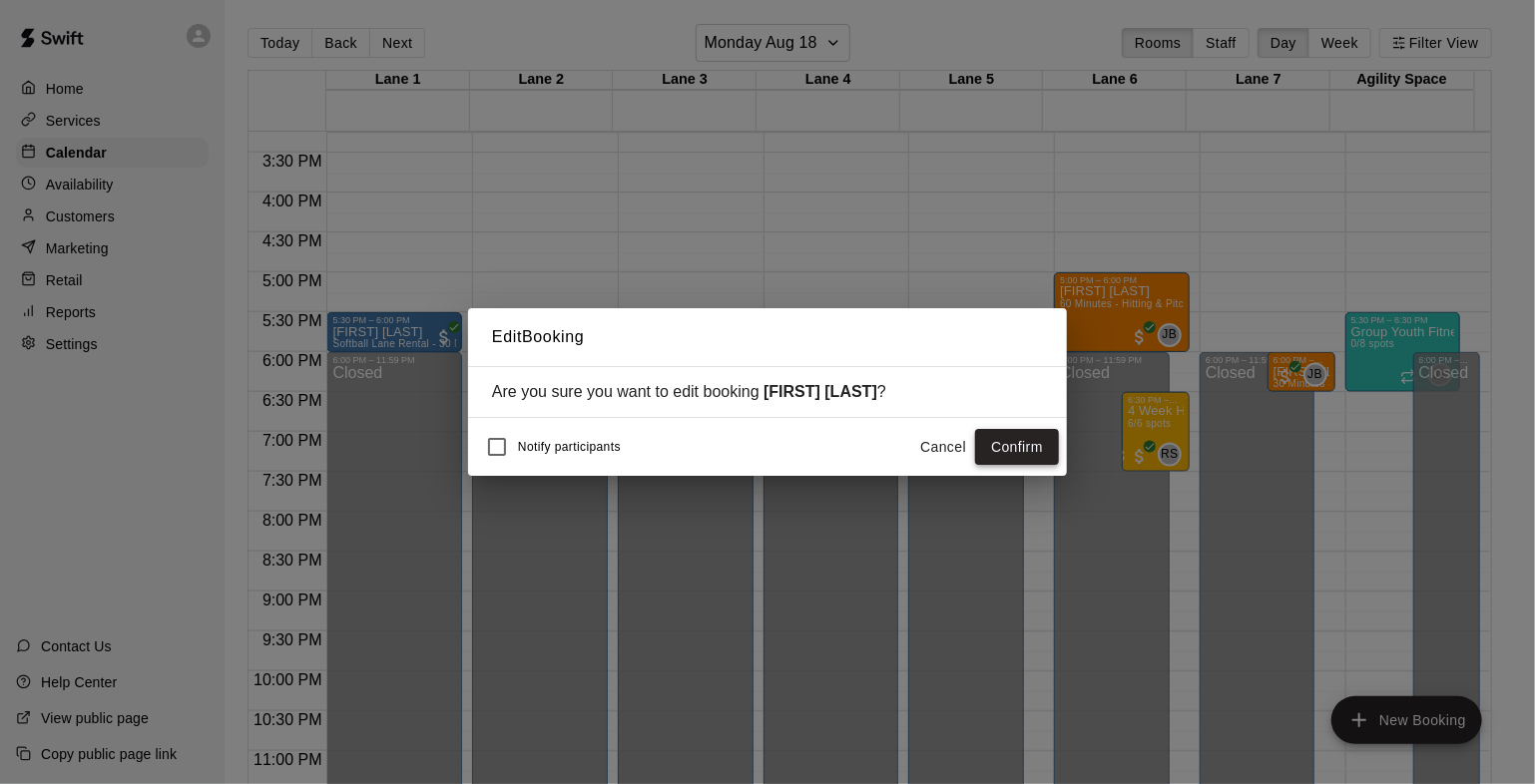click on "Confirm" at bounding box center (1017, 447) 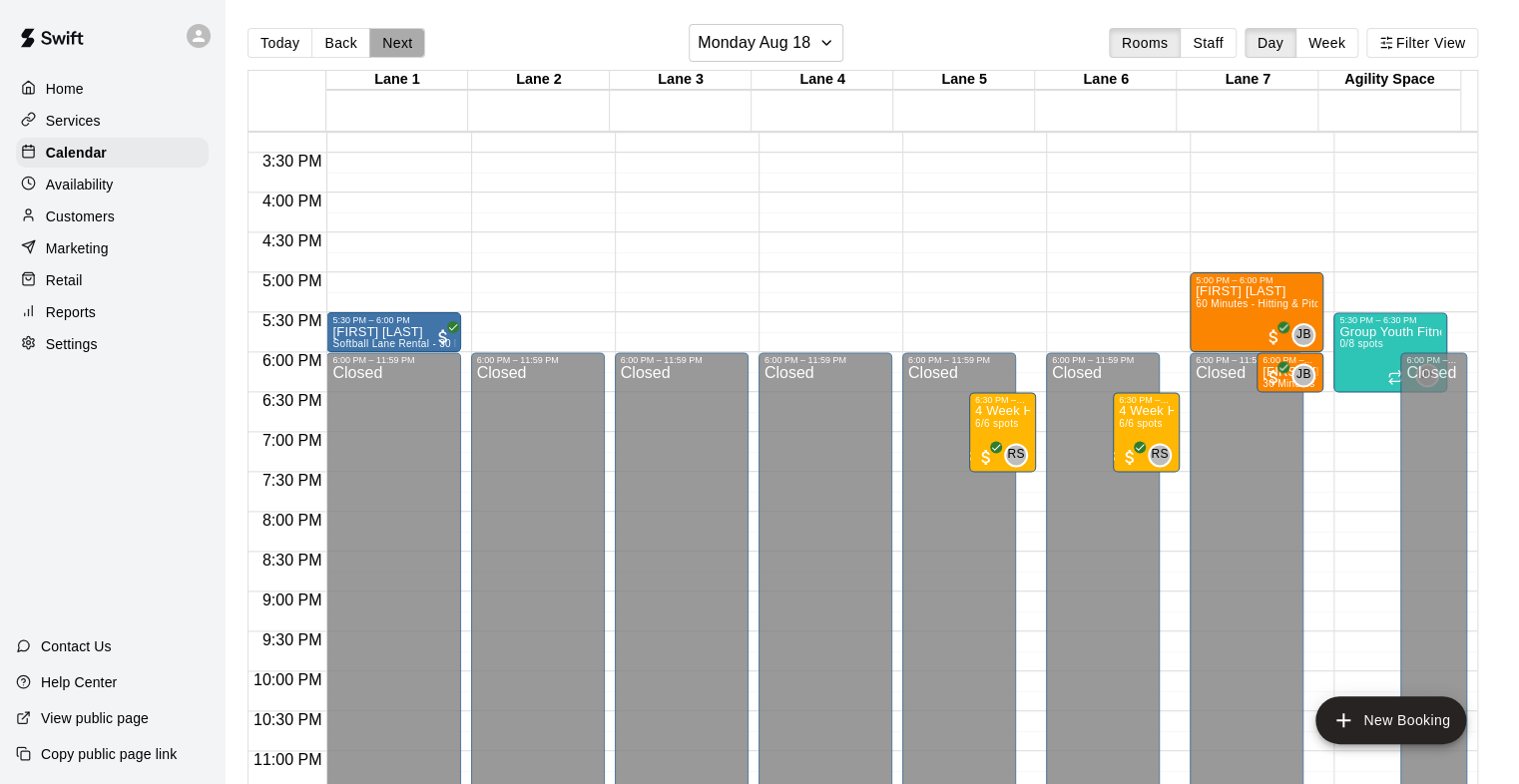 click on "Next" at bounding box center [397, 43] 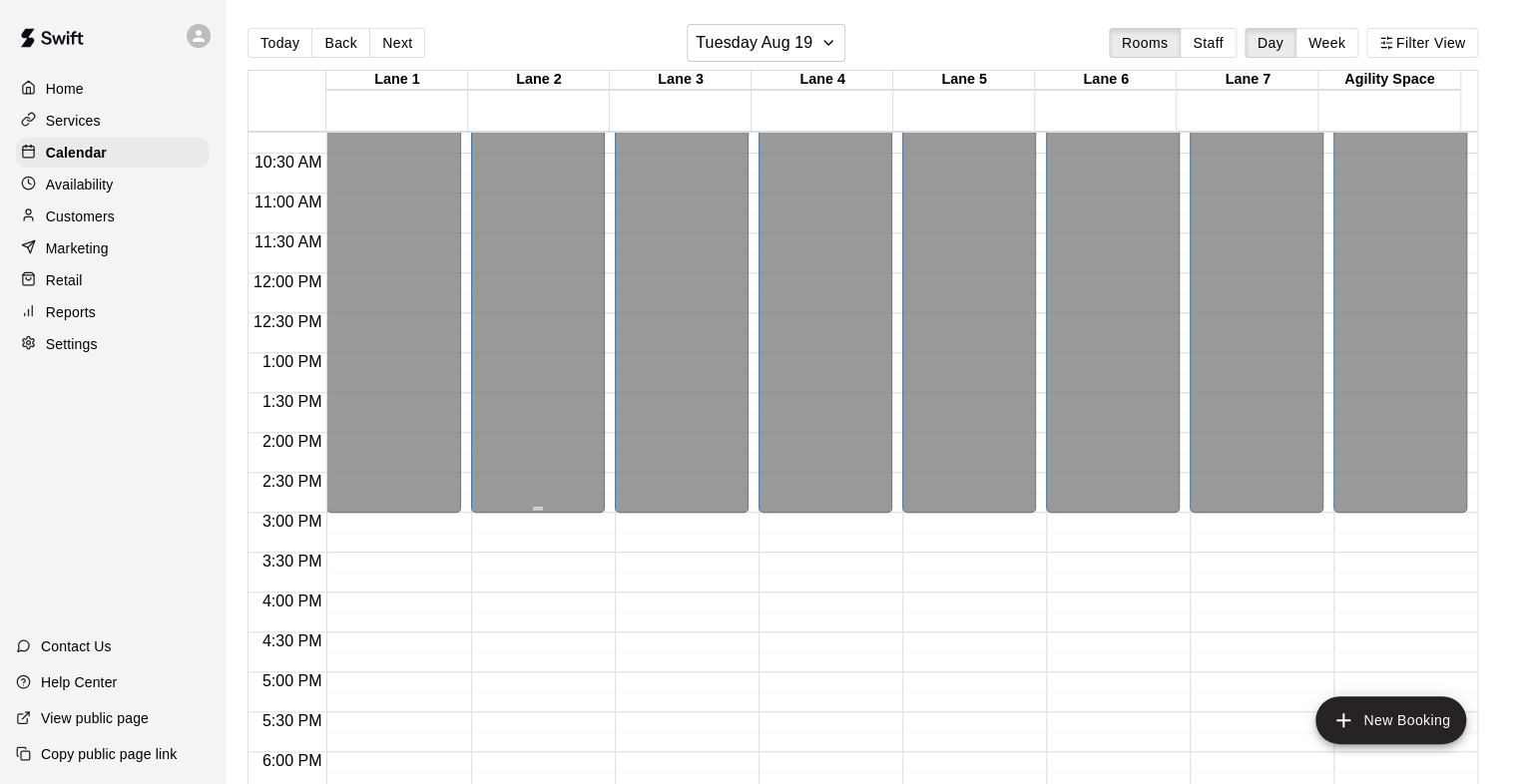scroll, scrollTop: 818, scrollLeft: 0, axis: vertical 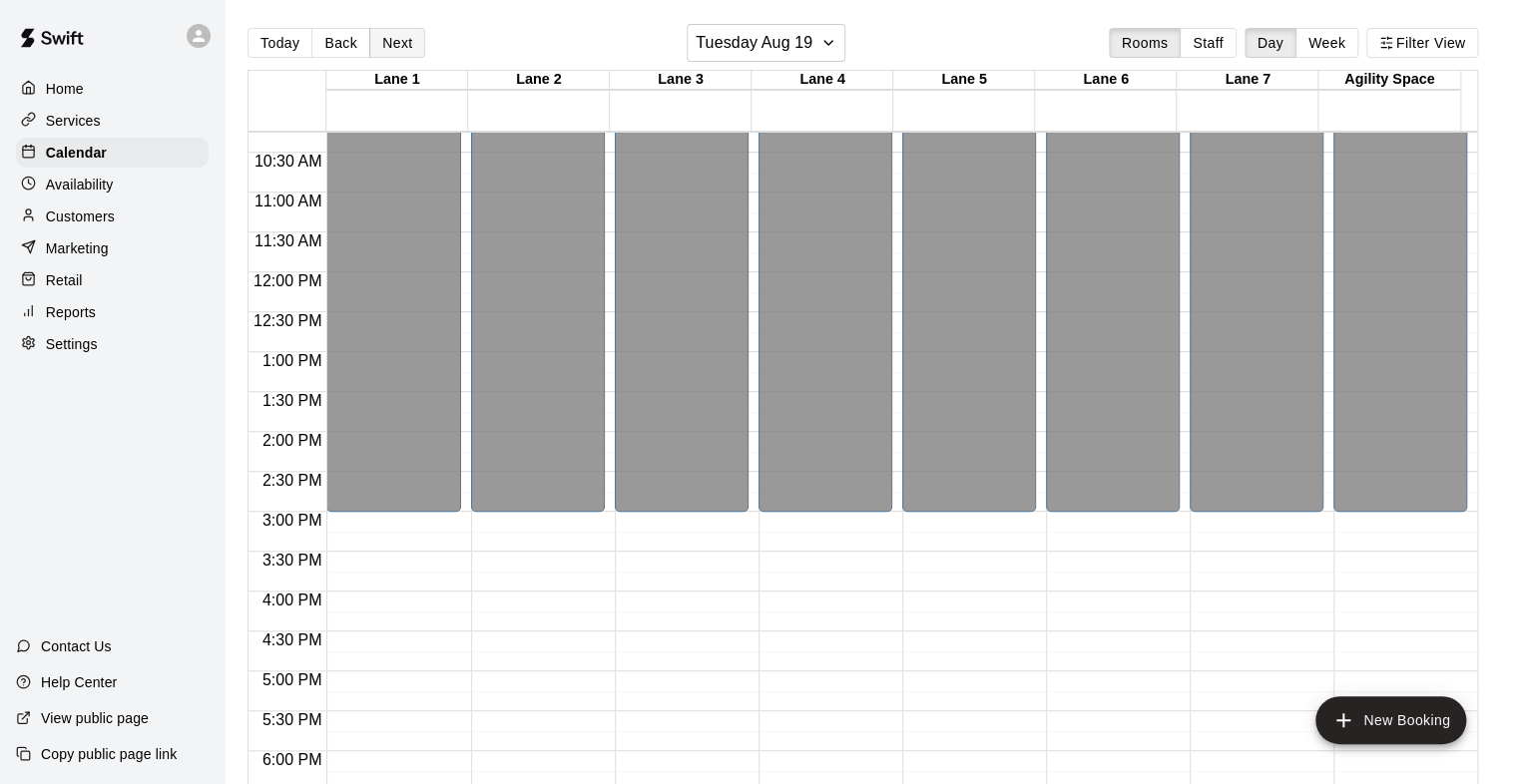 click on "Next" at bounding box center [397, 43] 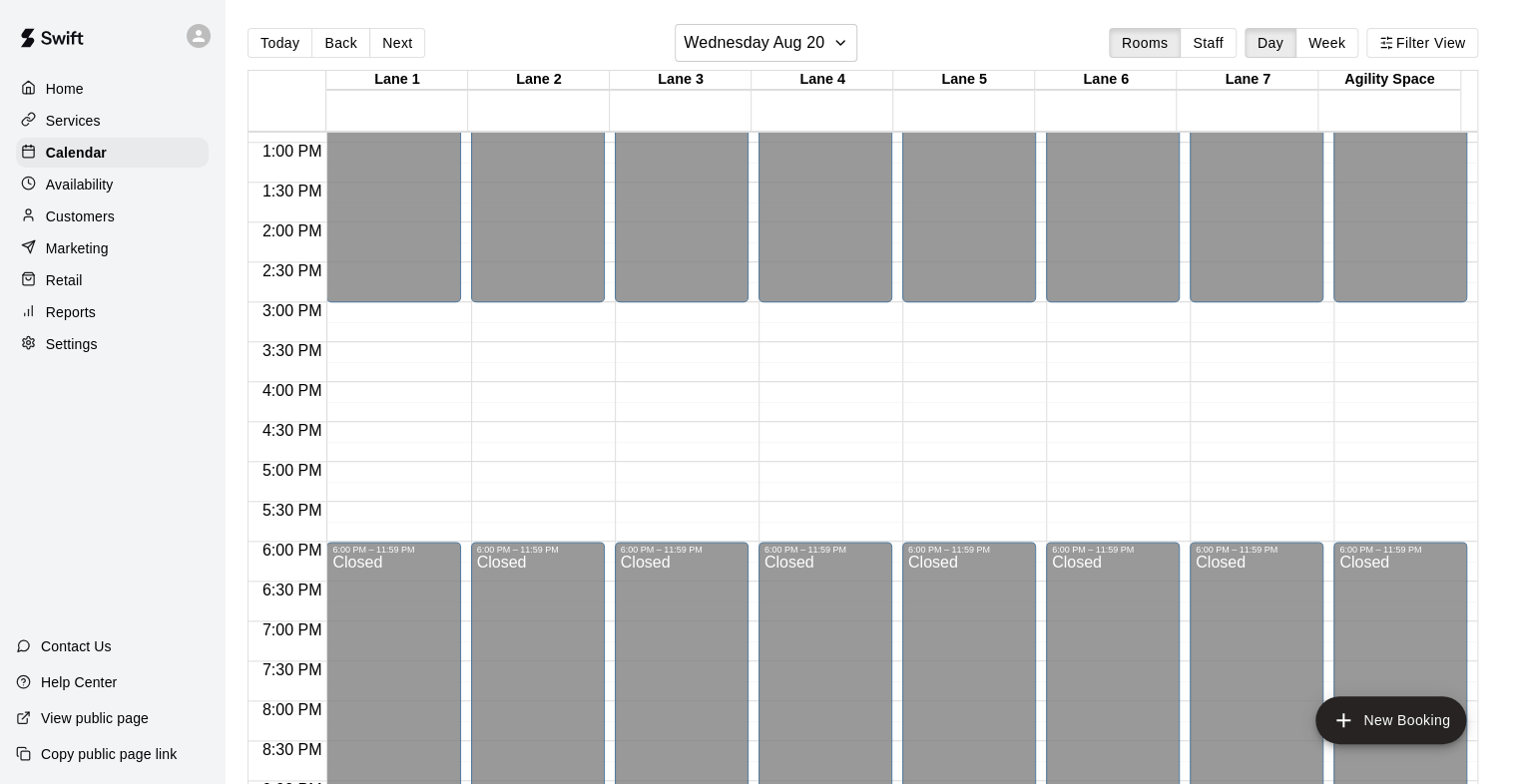 scroll, scrollTop: 1017, scrollLeft: 0, axis: vertical 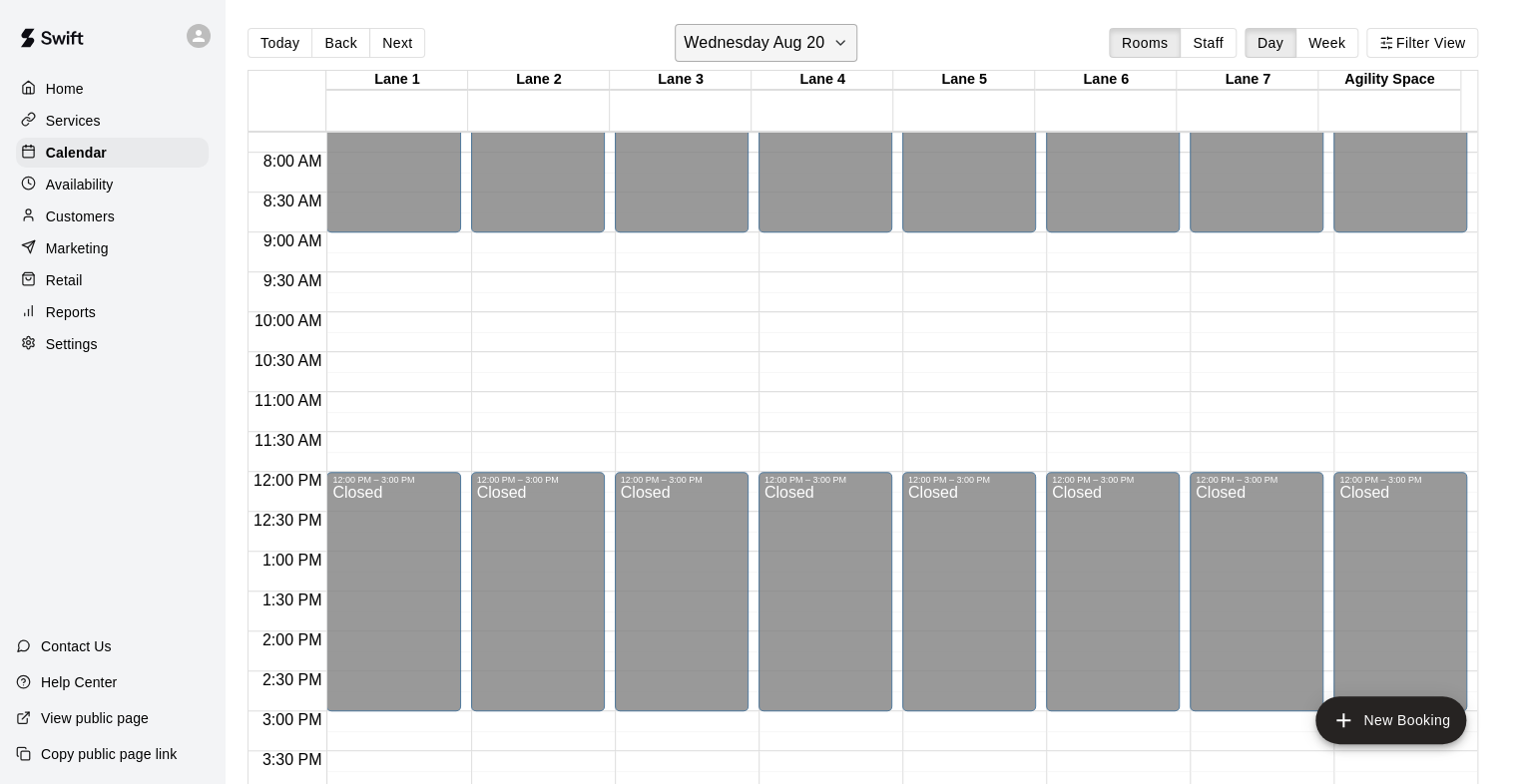 click on "Wednesday Aug 20" at bounding box center (754, 43) 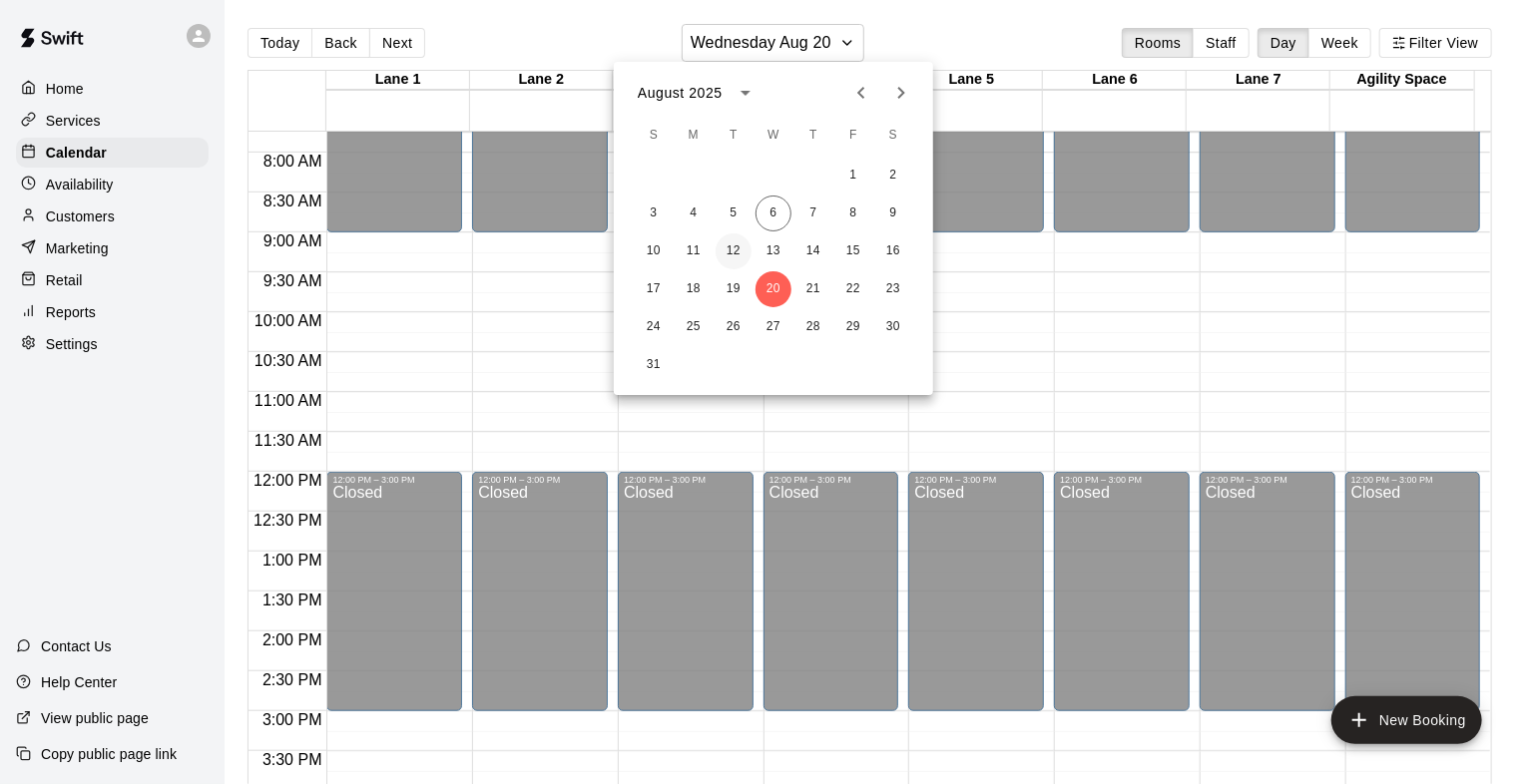 click on "12" at bounding box center [734, 251] 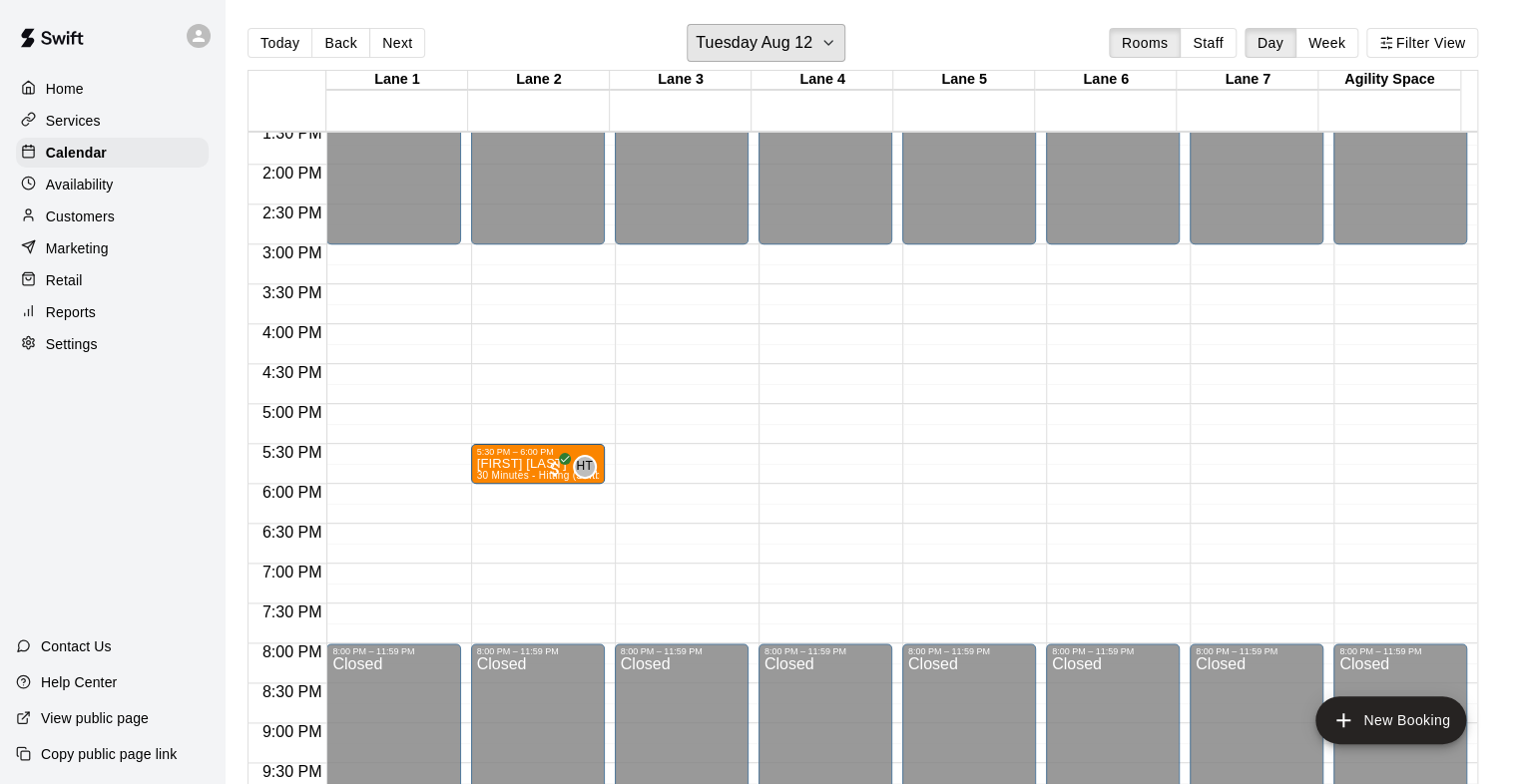 scroll, scrollTop: 1117, scrollLeft: 0, axis: vertical 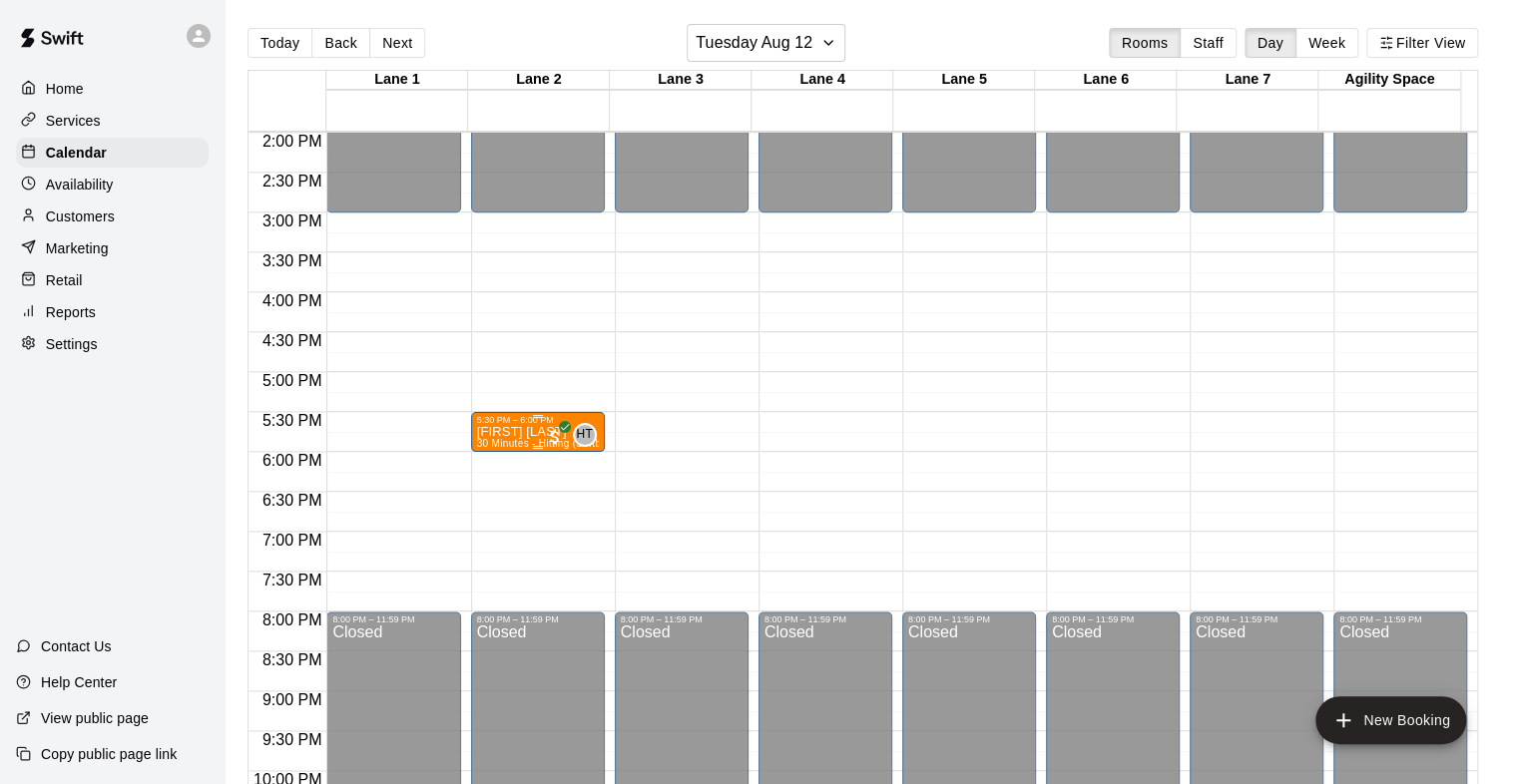 click on "[FIRST] [LAST]" at bounding box center (538, 432) 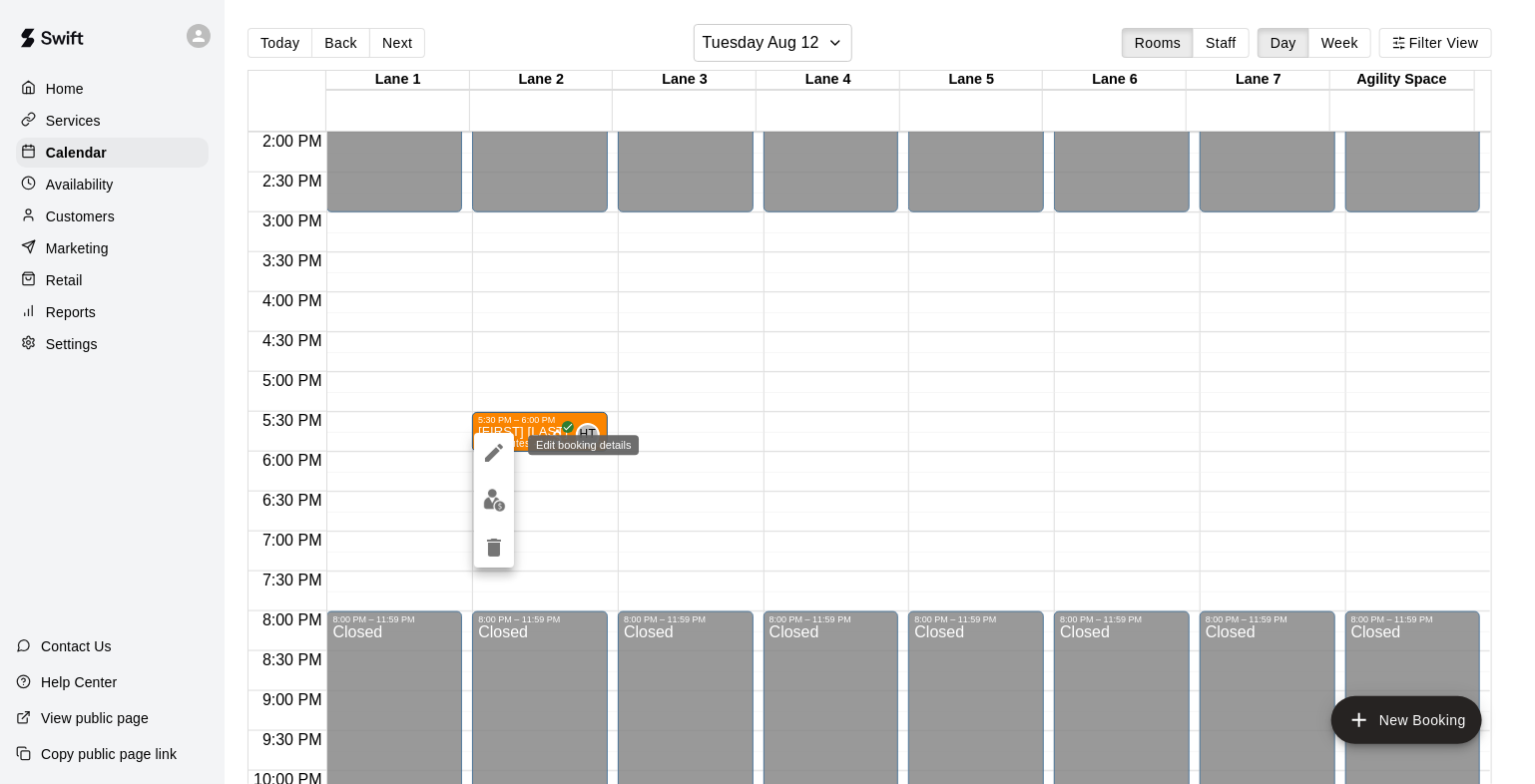 click 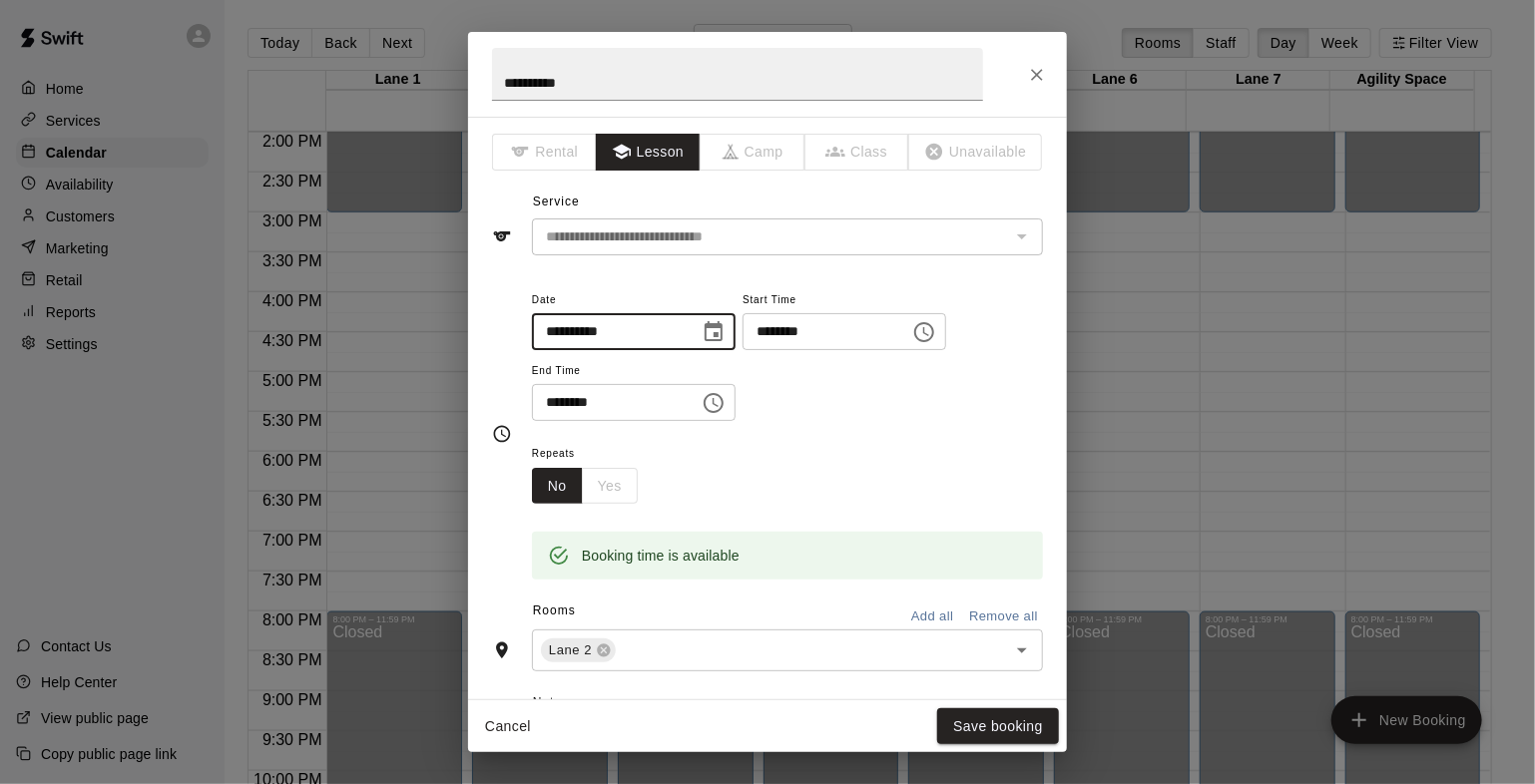 click on "**********" at bounding box center (609, 331) 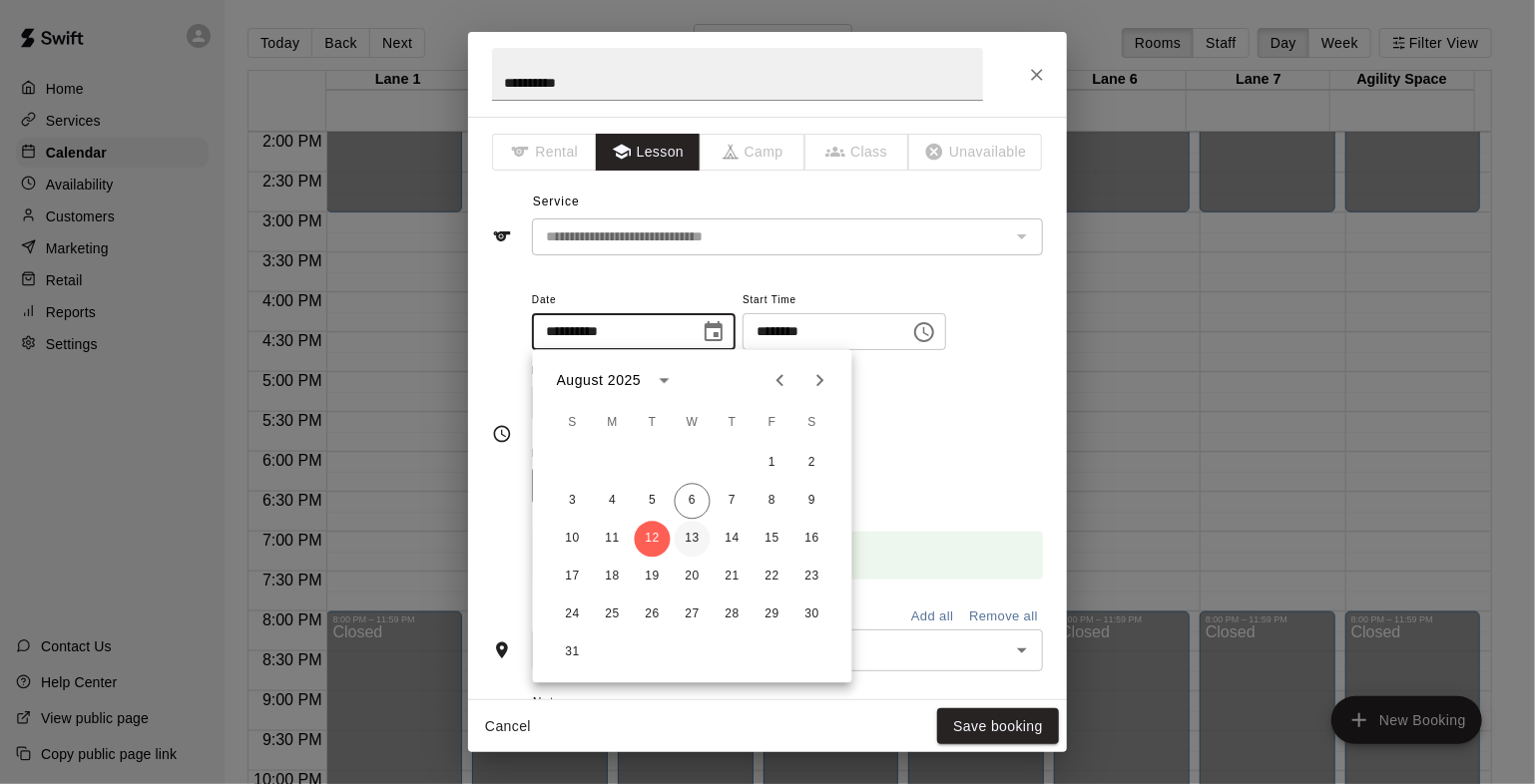 click on "13" at bounding box center (693, 539) 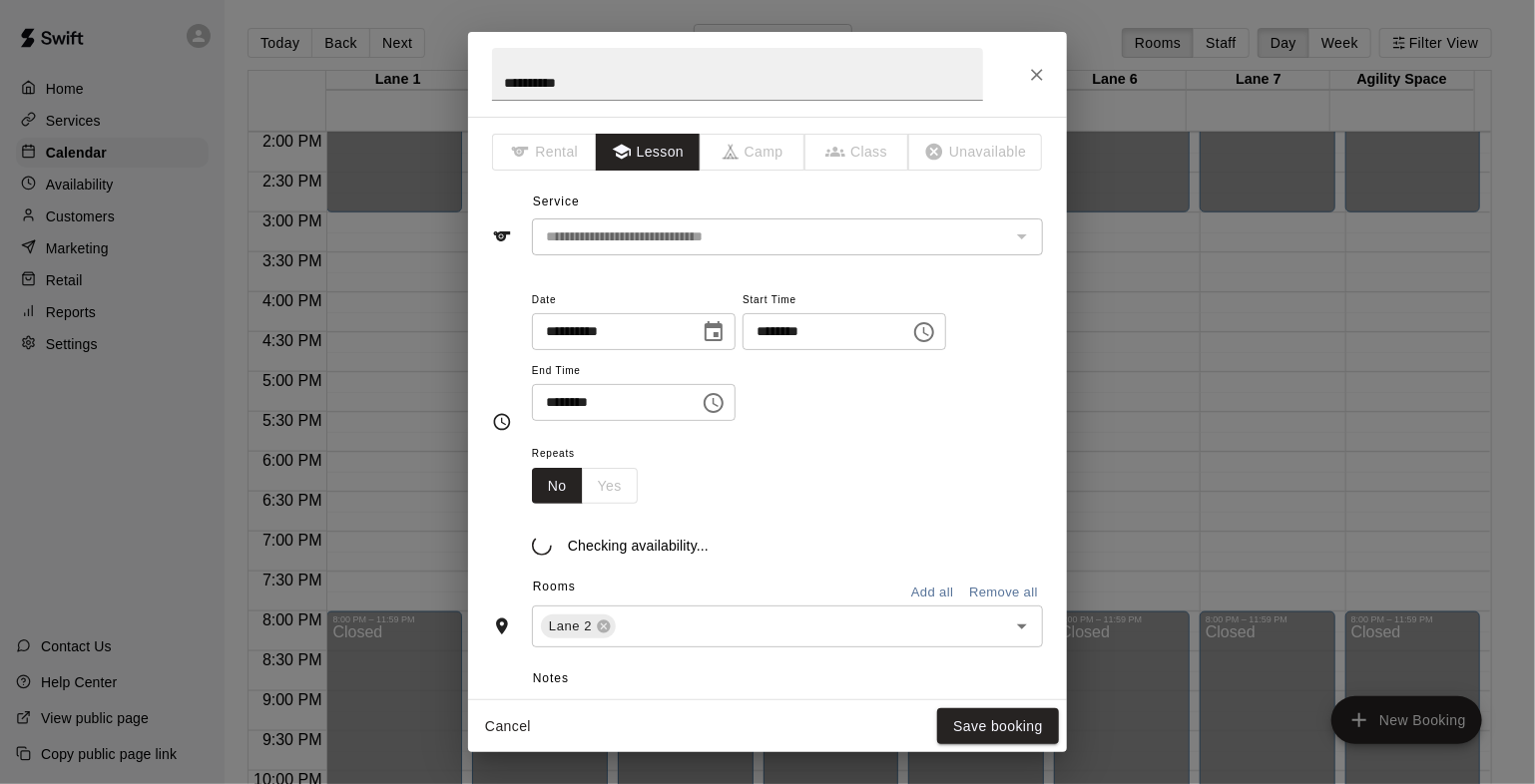 type on "**********" 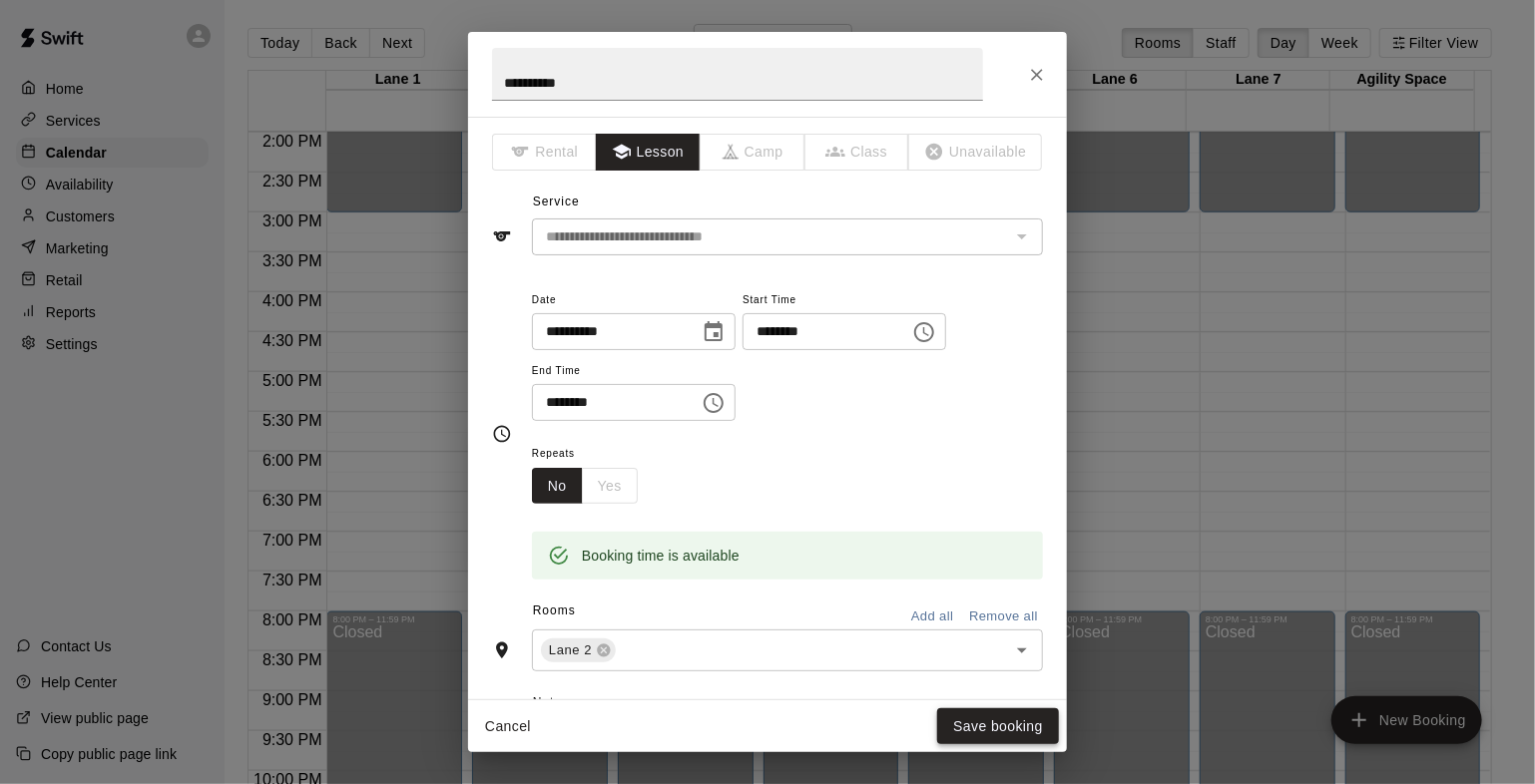 click on "Save booking" at bounding box center [998, 726] 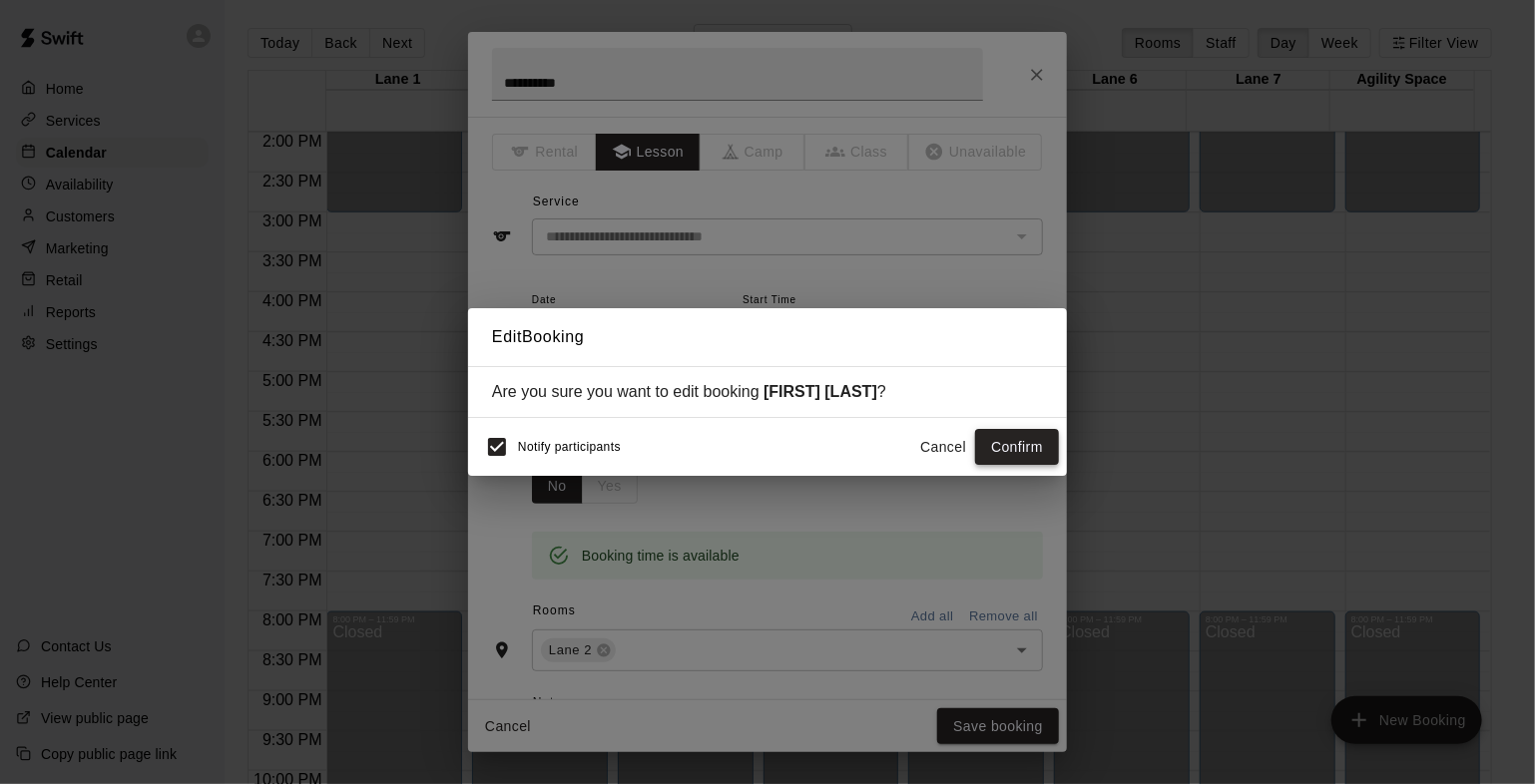 click on "Confirm" at bounding box center (1017, 447) 